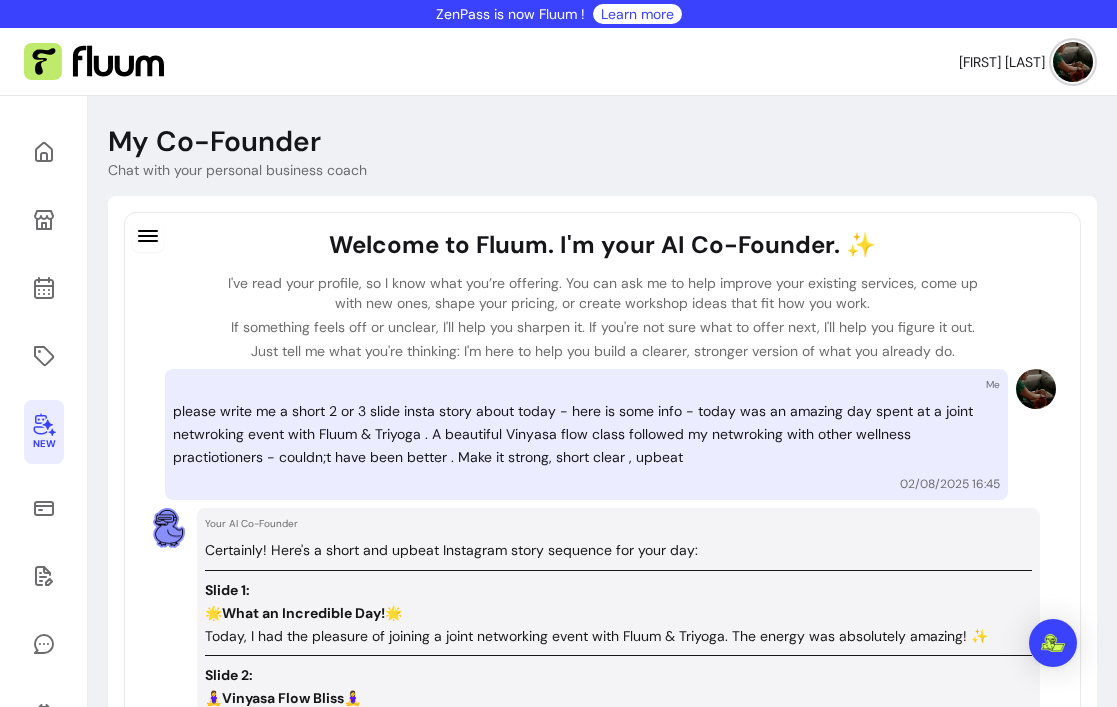 scroll, scrollTop: 0, scrollLeft: 0, axis: both 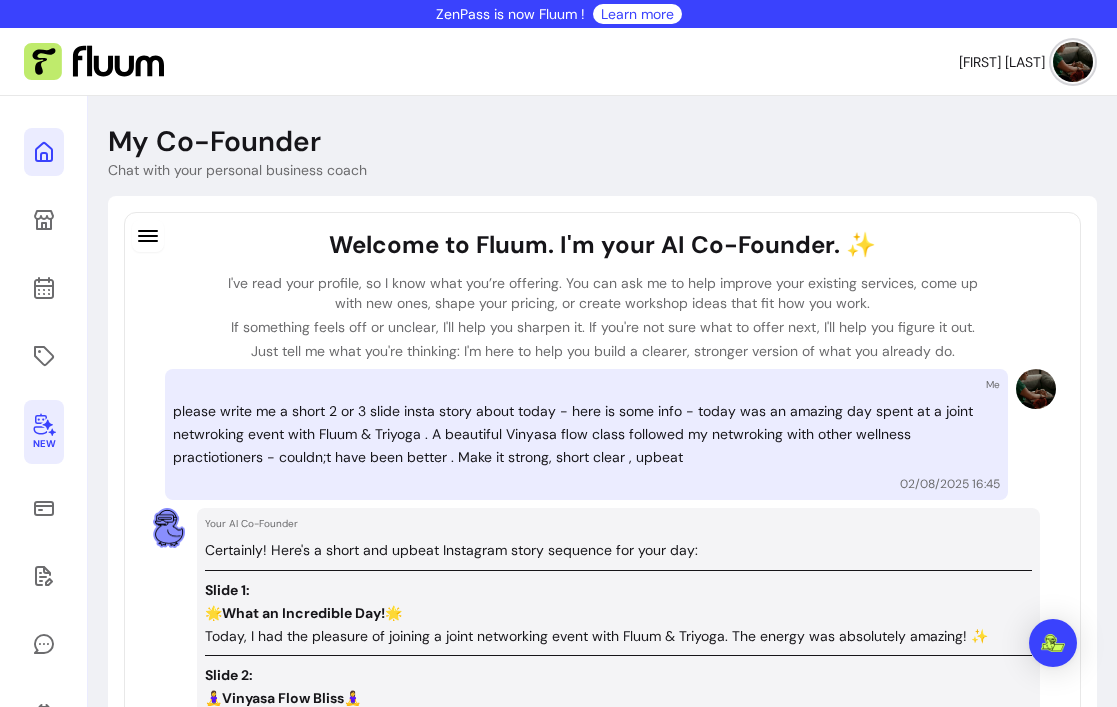 click 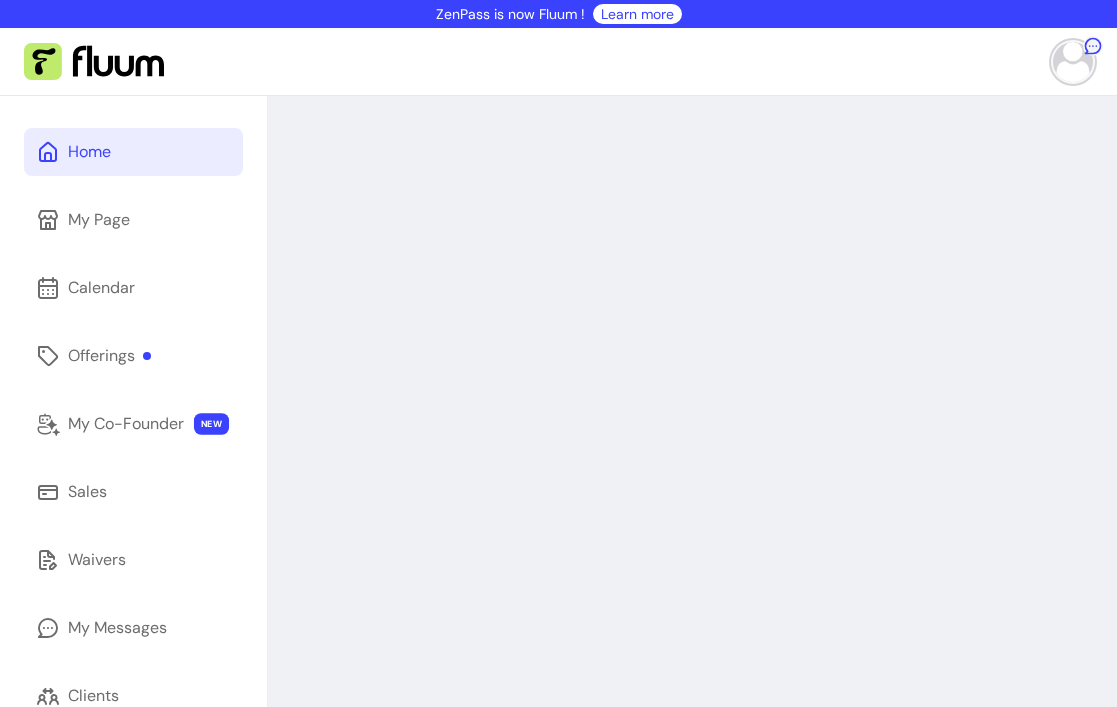scroll, scrollTop: 0, scrollLeft: 0, axis: both 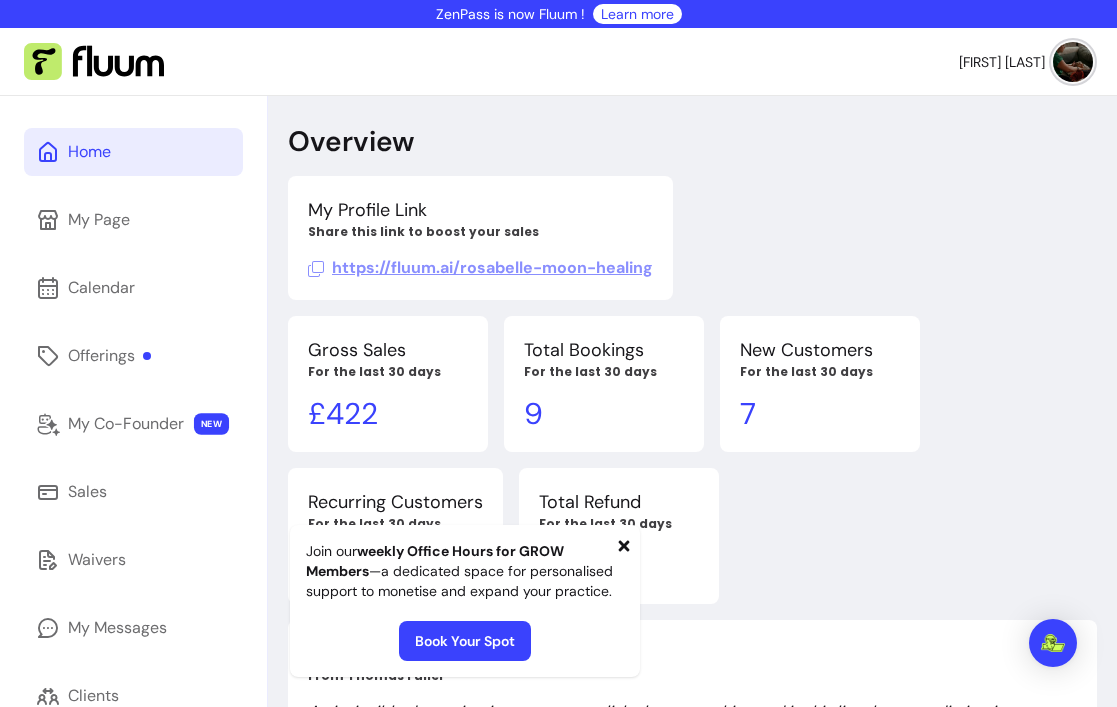 click on "My Profile Link Share this link to boost your sales https://fluum.ai/[TOKEN]" at bounding box center (480, 238) 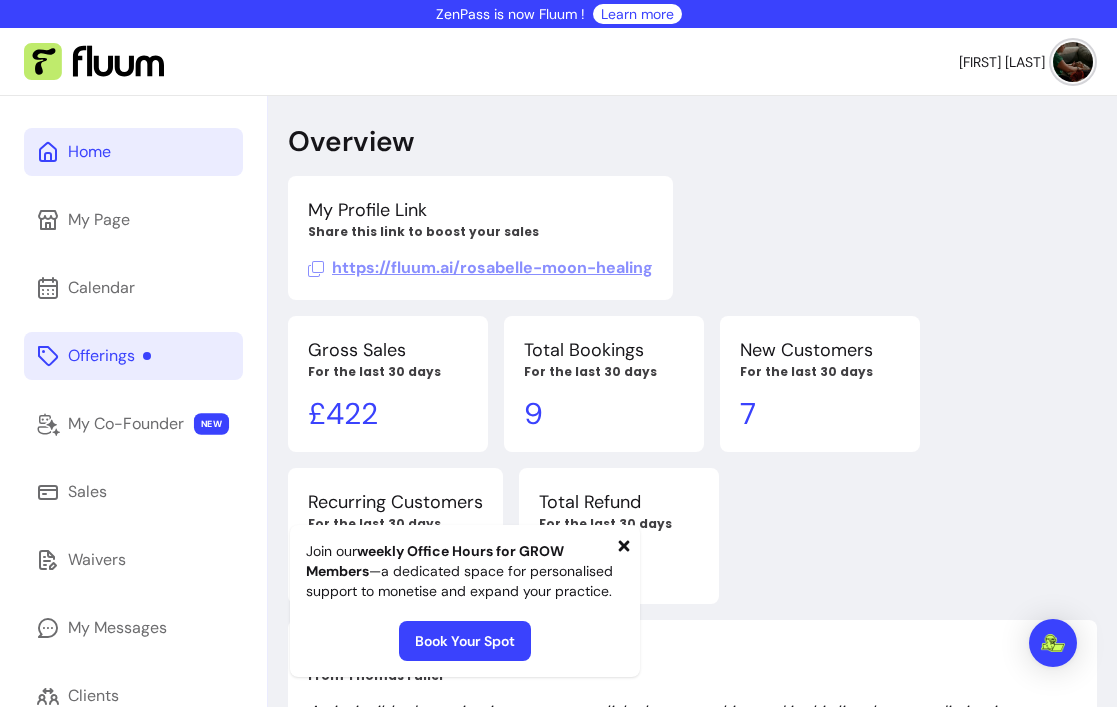 click on "Offerings" at bounding box center [109, 356] 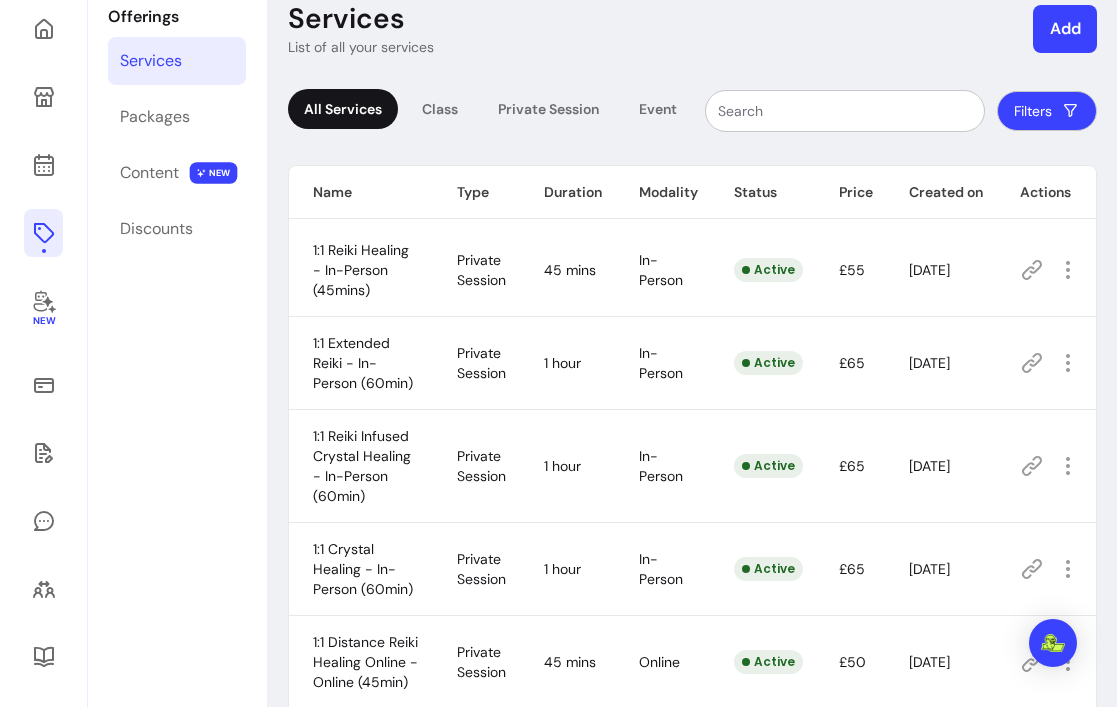 scroll, scrollTop: 129, scrollLeft: 0, axis: vertical 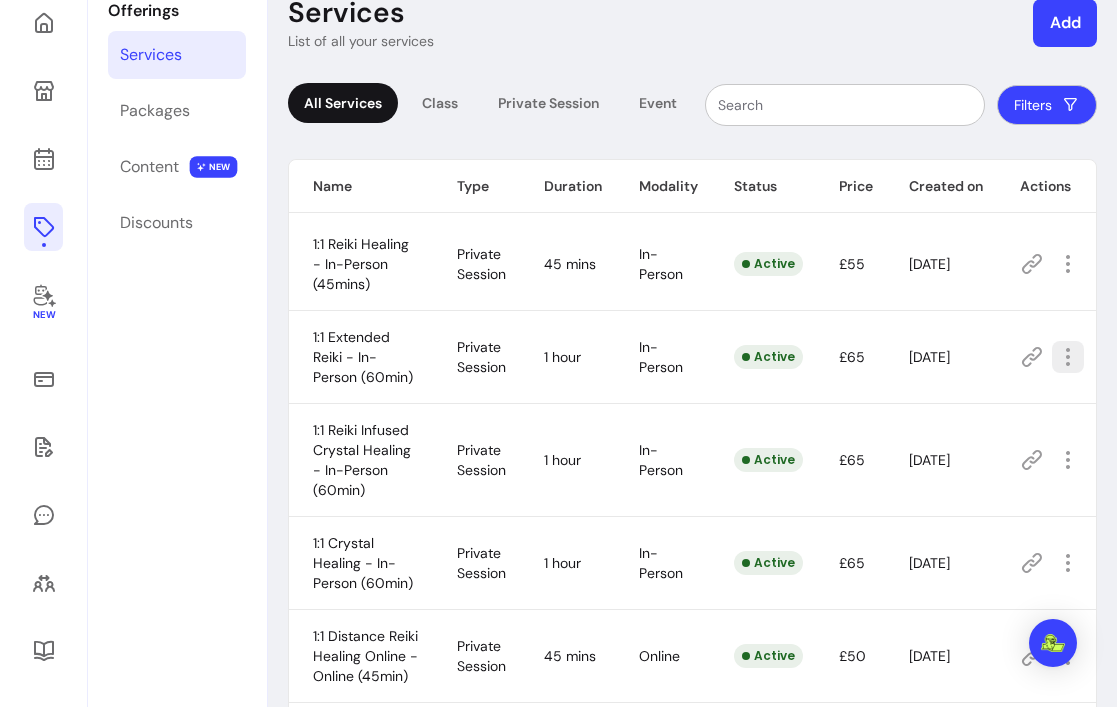 click 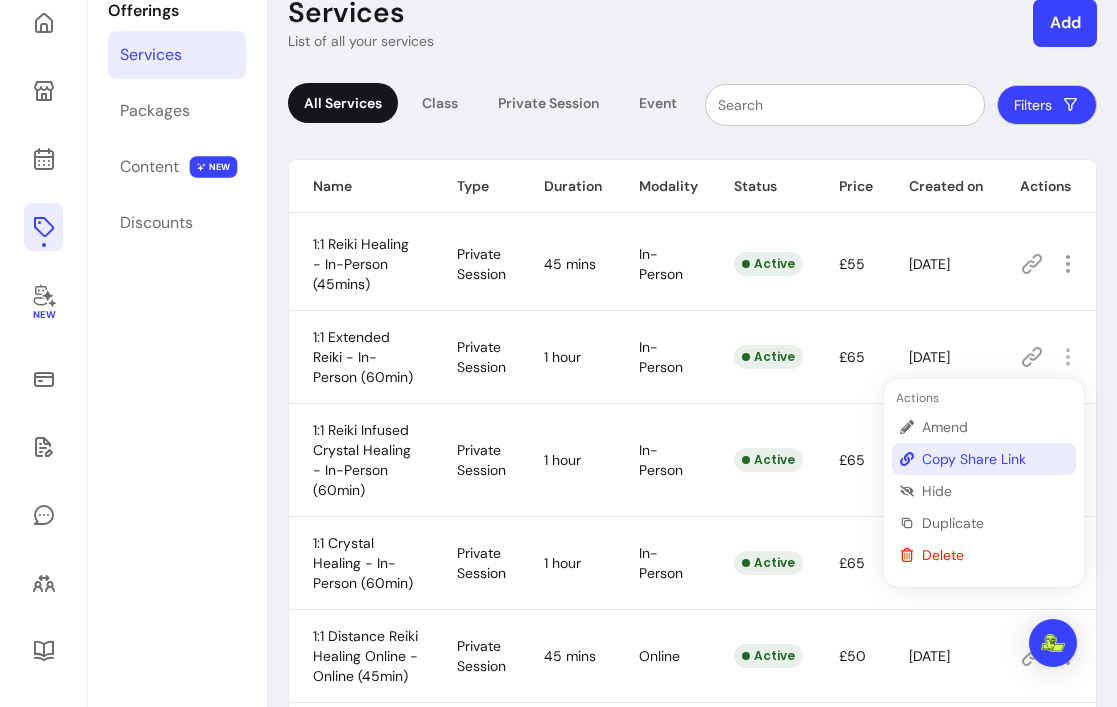 click on "Copy Share Link" at bounding box center (995, 459) 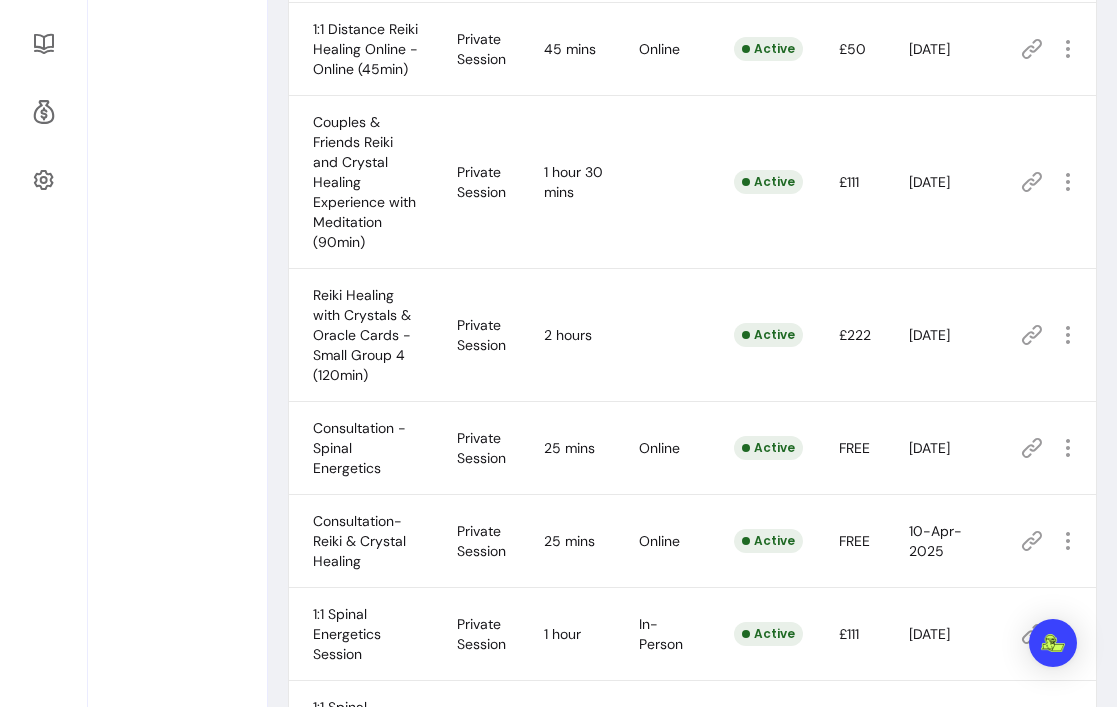 scroll, scrollTop: 753, scrollLeft: 0, axis: vertical 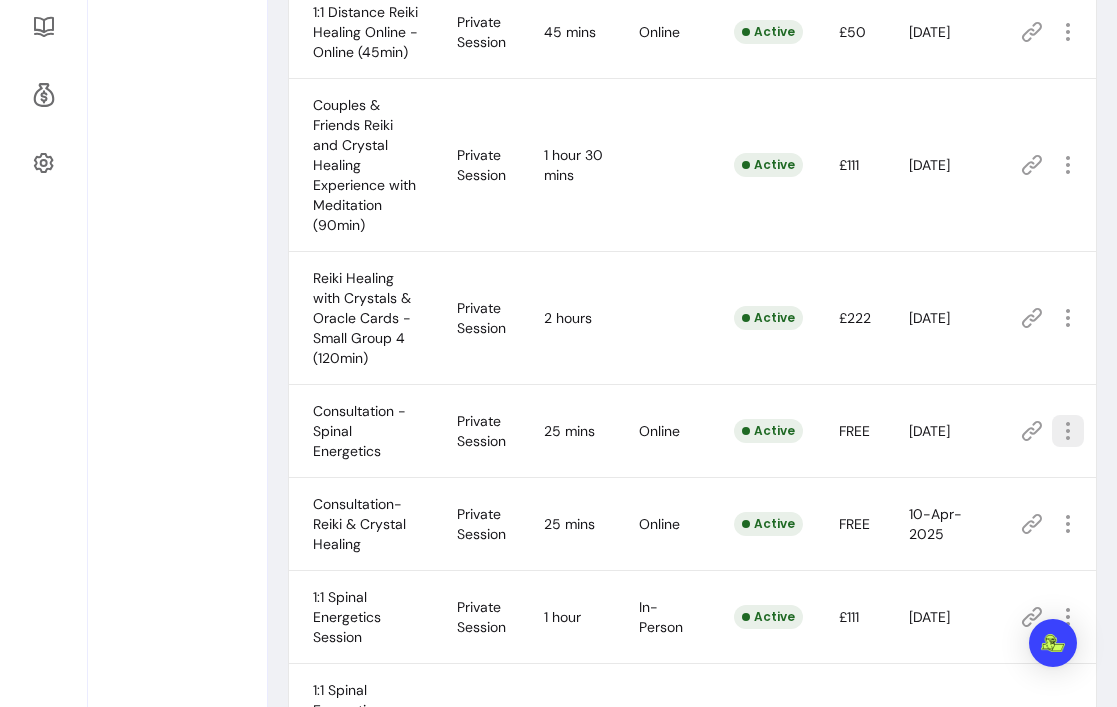 click 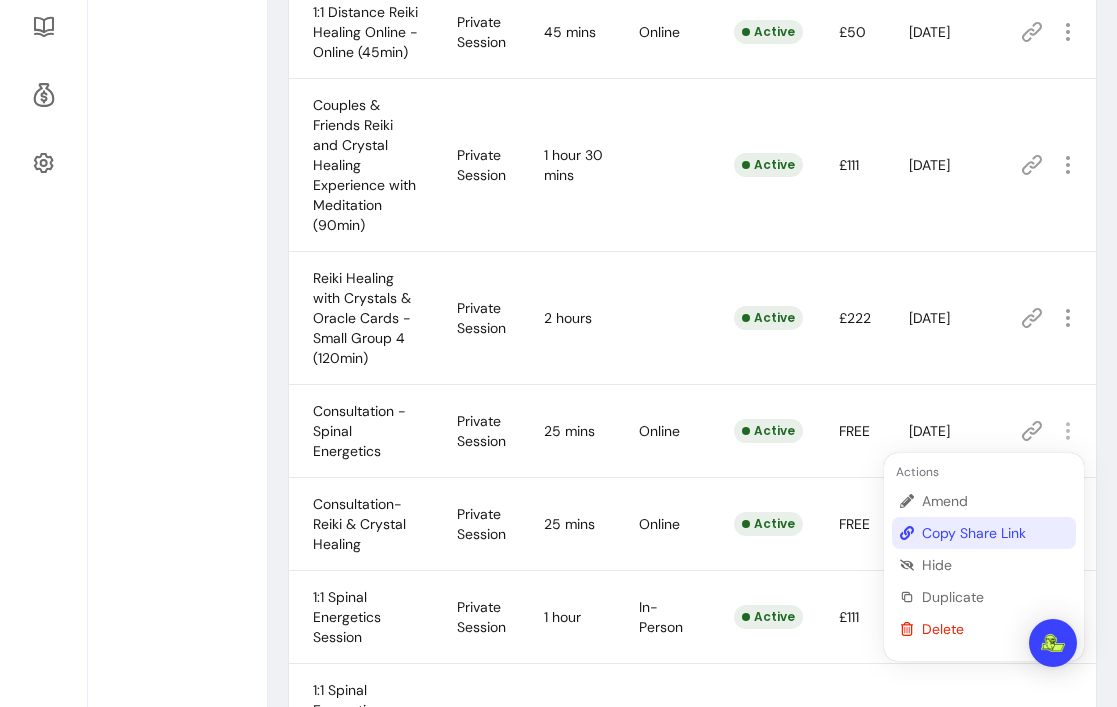 click on "Copy Share Link" at bounding box center (995, 533) 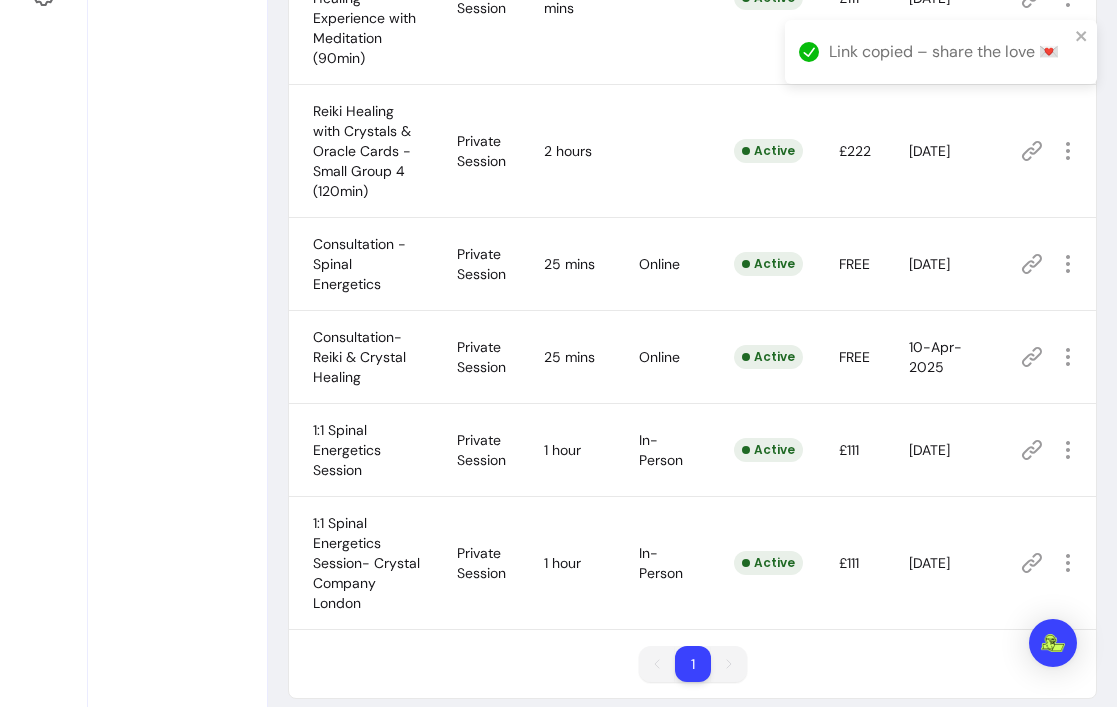 scroll, scrollTop: 940, scrollLeft: 0, axis: vertical 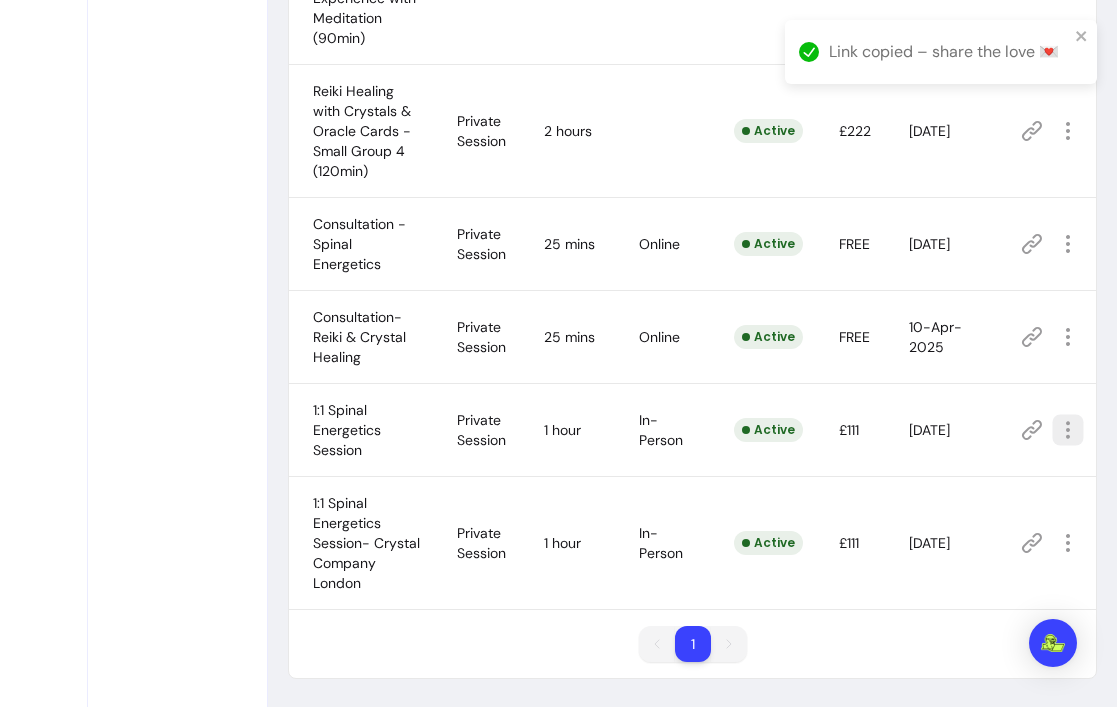 click 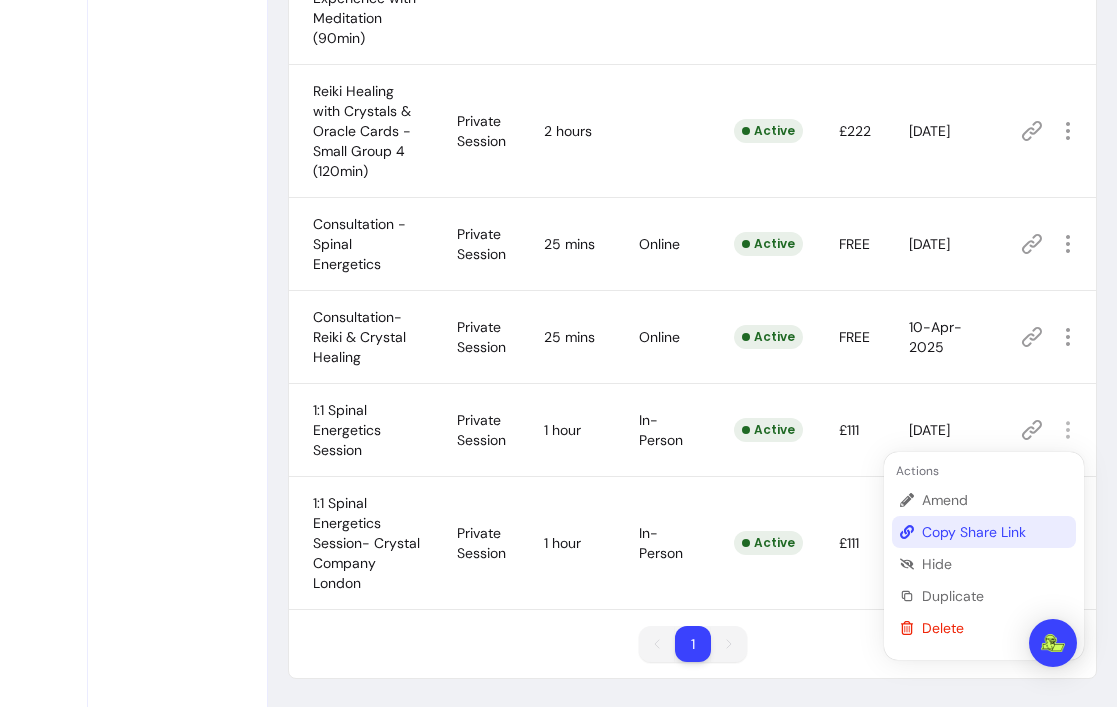 click on "Copy Share Link" at bounding box center (995, 532) 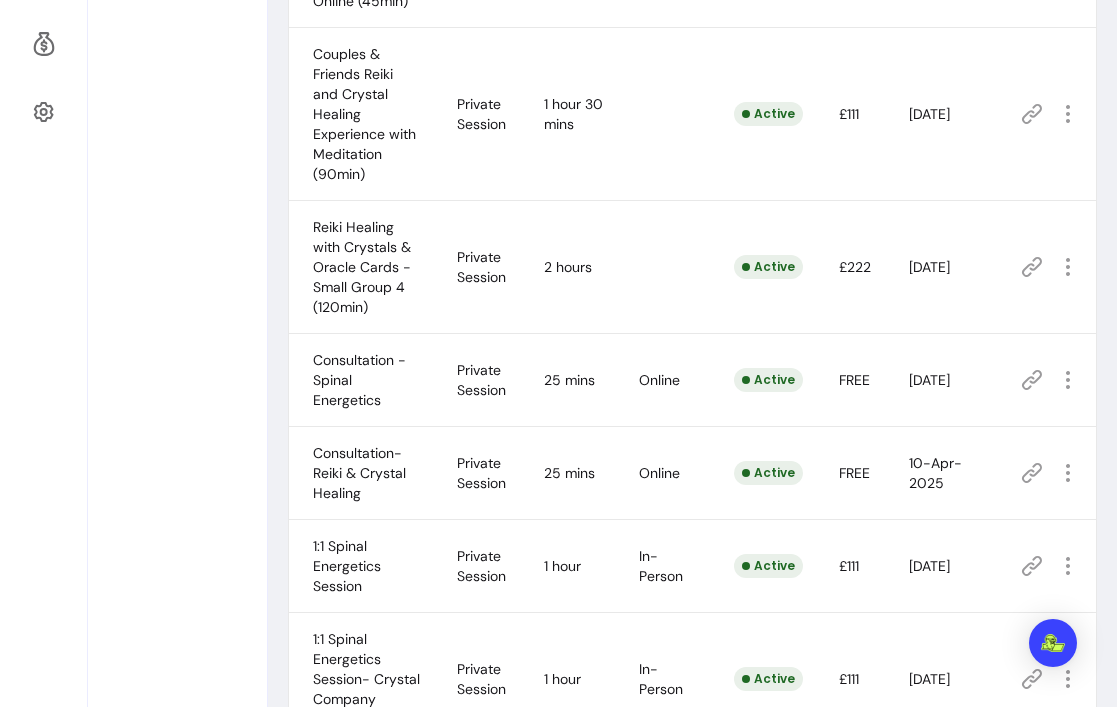 scroll, scrollTop: 940, scrollLeft: 0, axis: vertical 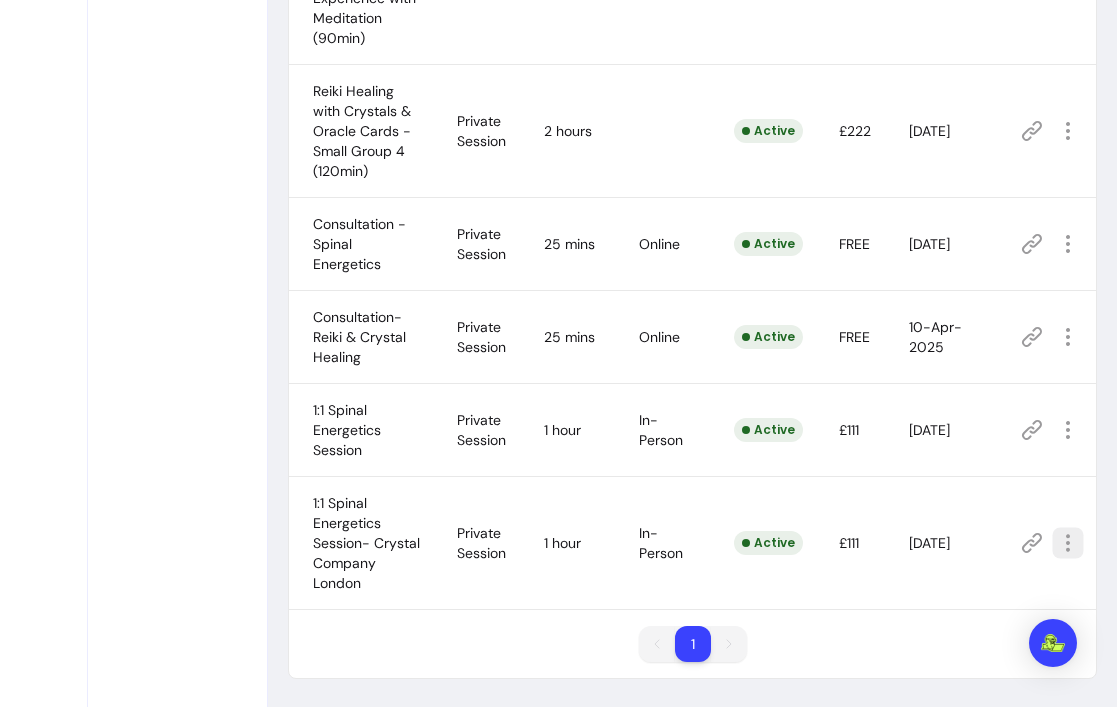 click 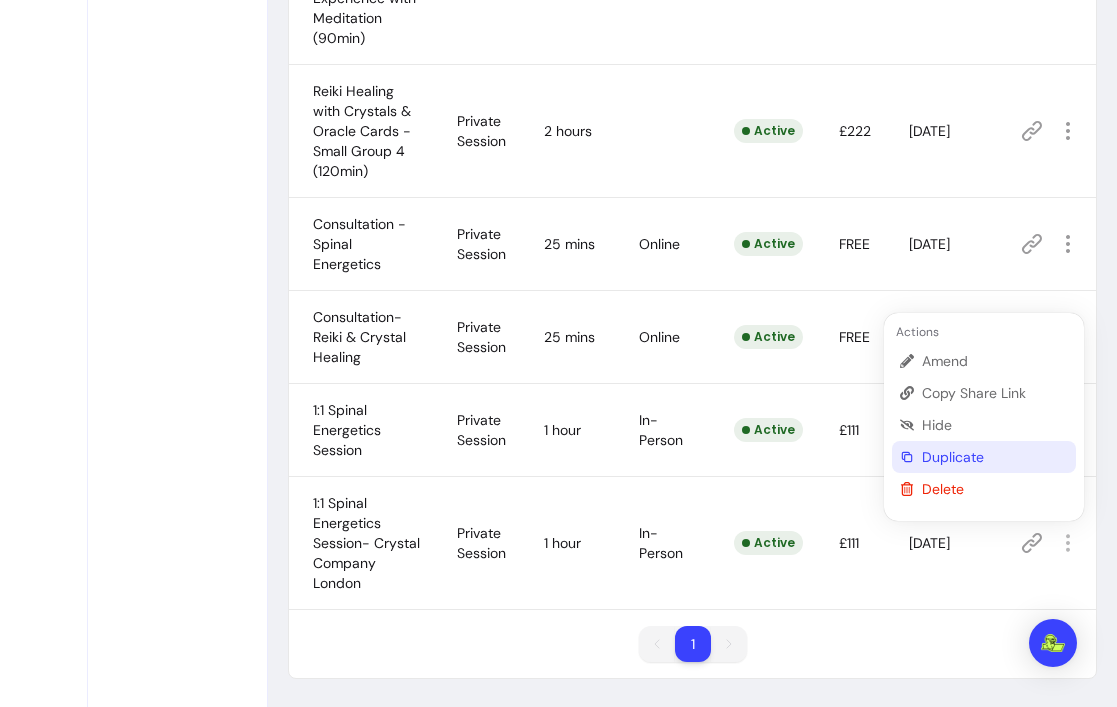 click on "Duplicate" at bounding box center [995, 457] 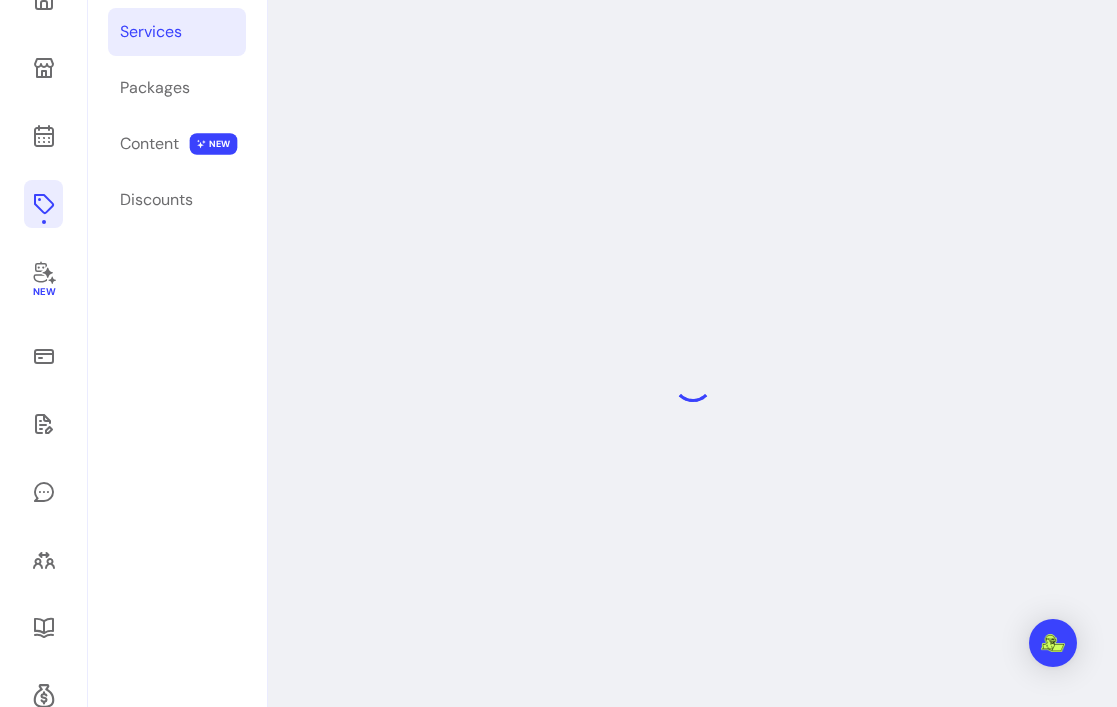 scroll, scrollTop: 96, scrollLeft: 0, axis: vertical 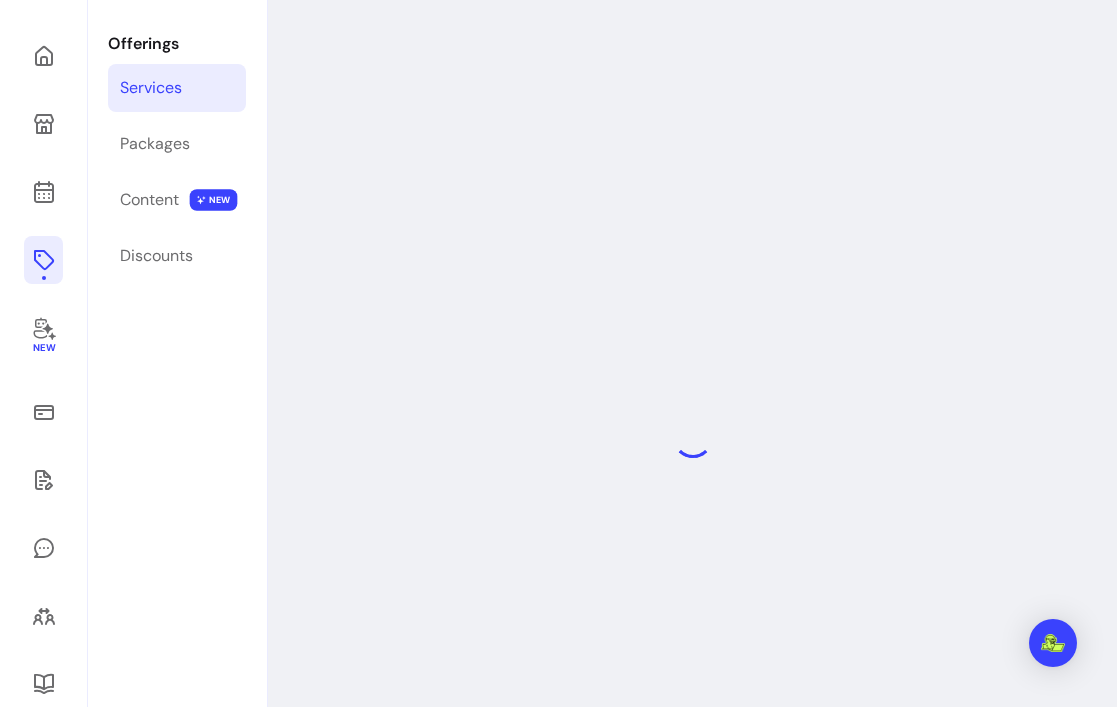 select on "**" 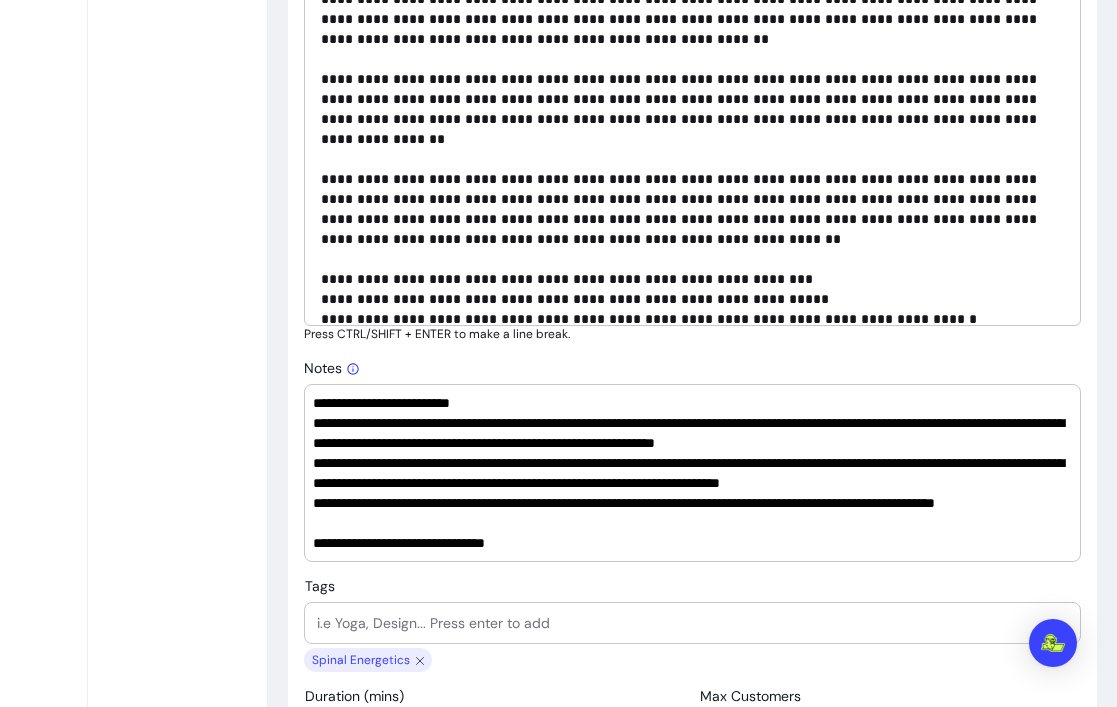 scroll, scrollTop: 1104, scrollLeft: 0, axis: vertical 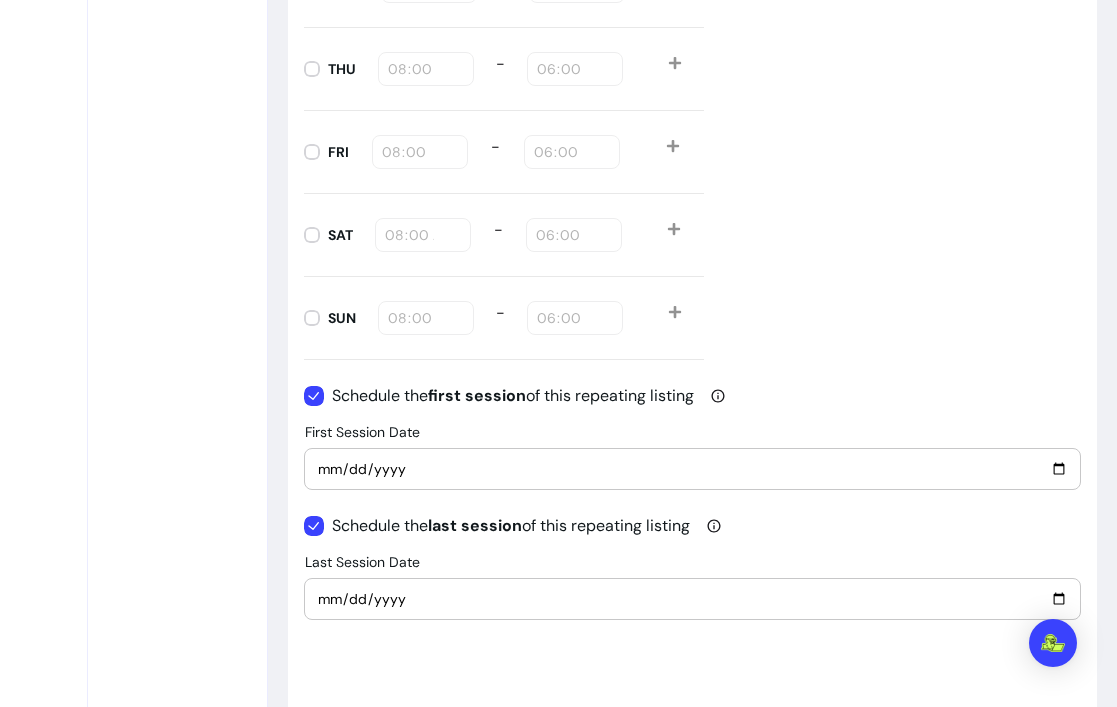 click on "2025-08-04" at bounding box center (693, 469) 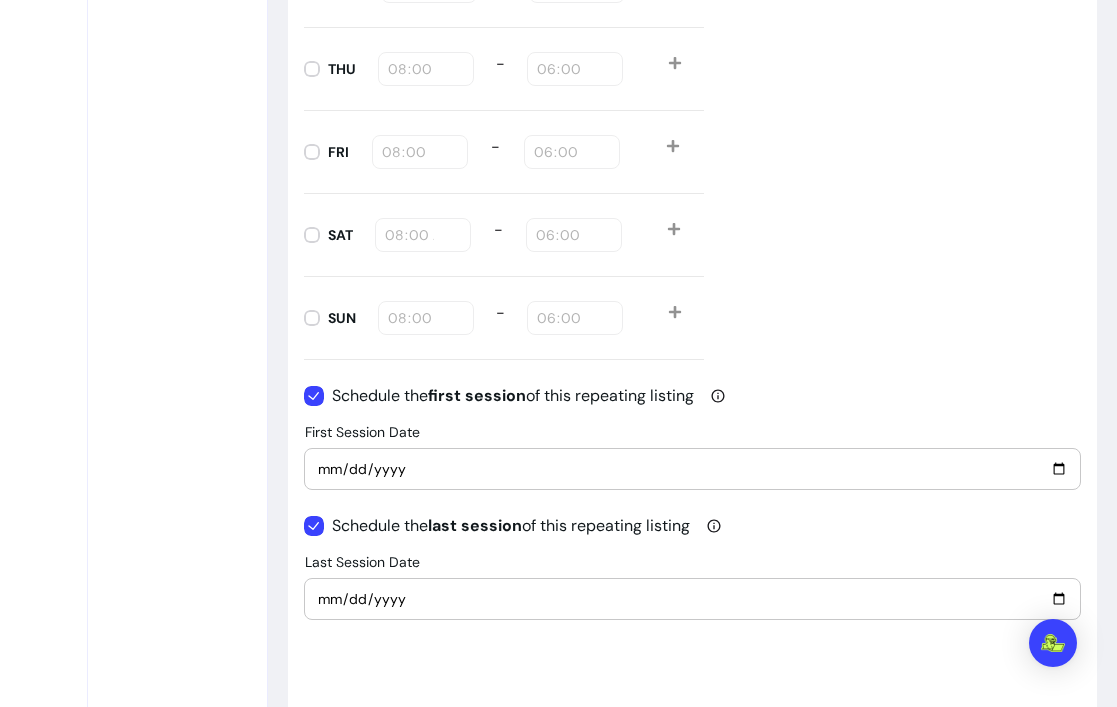 type on "[DATE]" 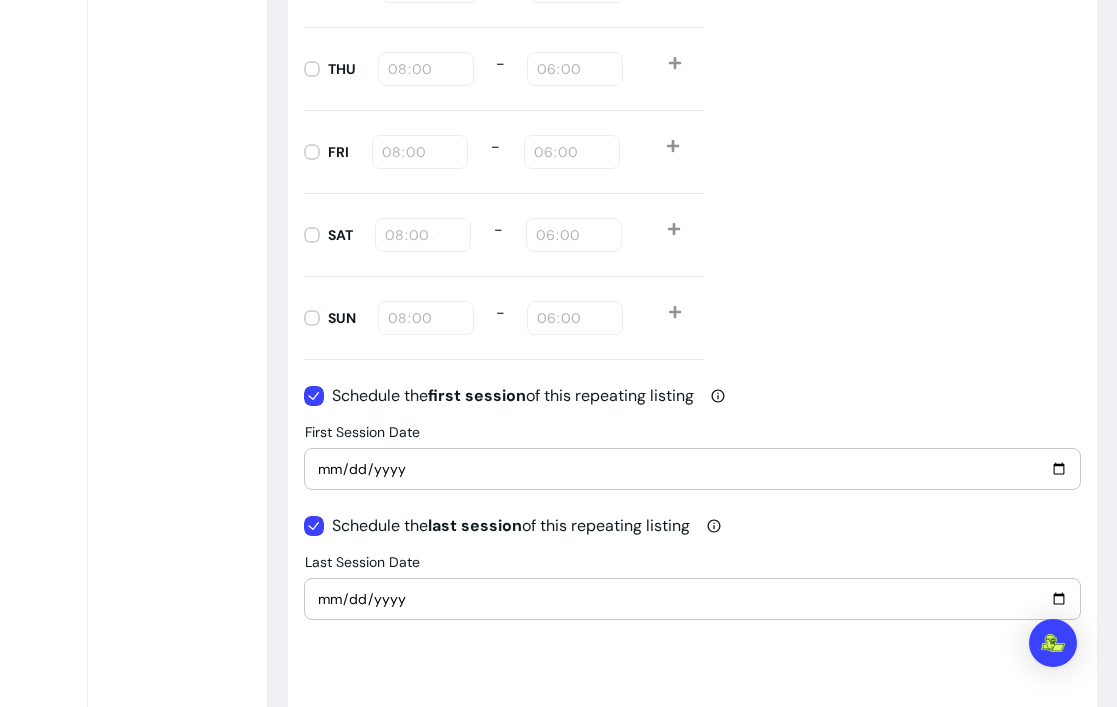 click on "2025-08-04" at bounding box center [693, 599] 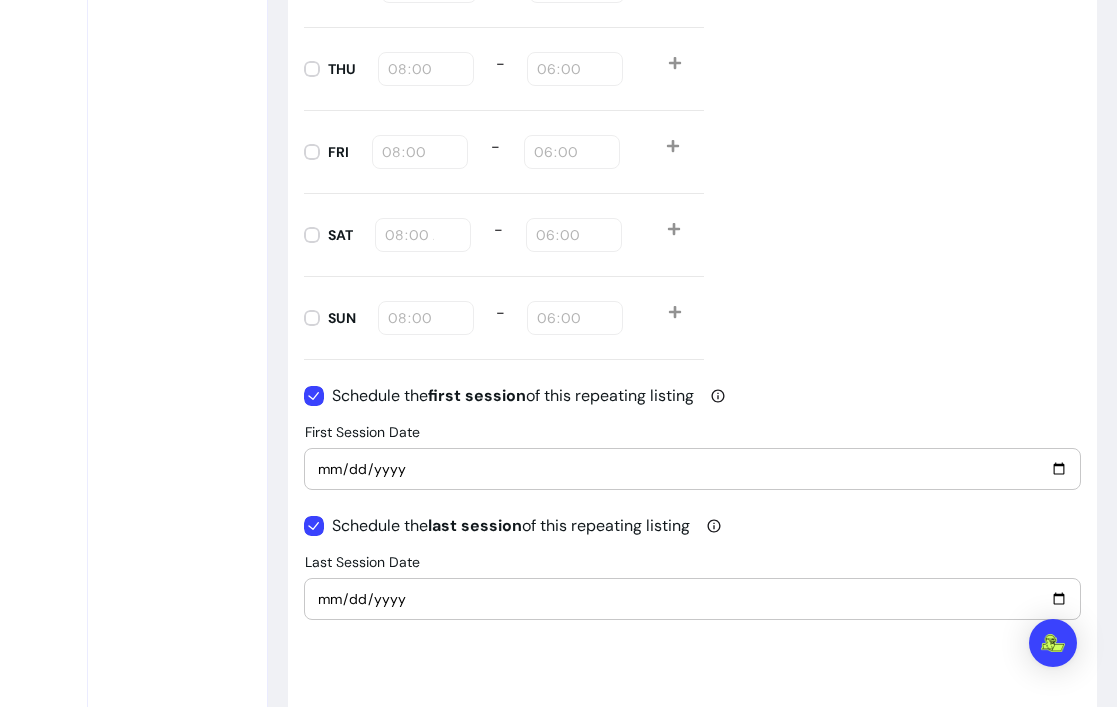 type on "[DATE]" 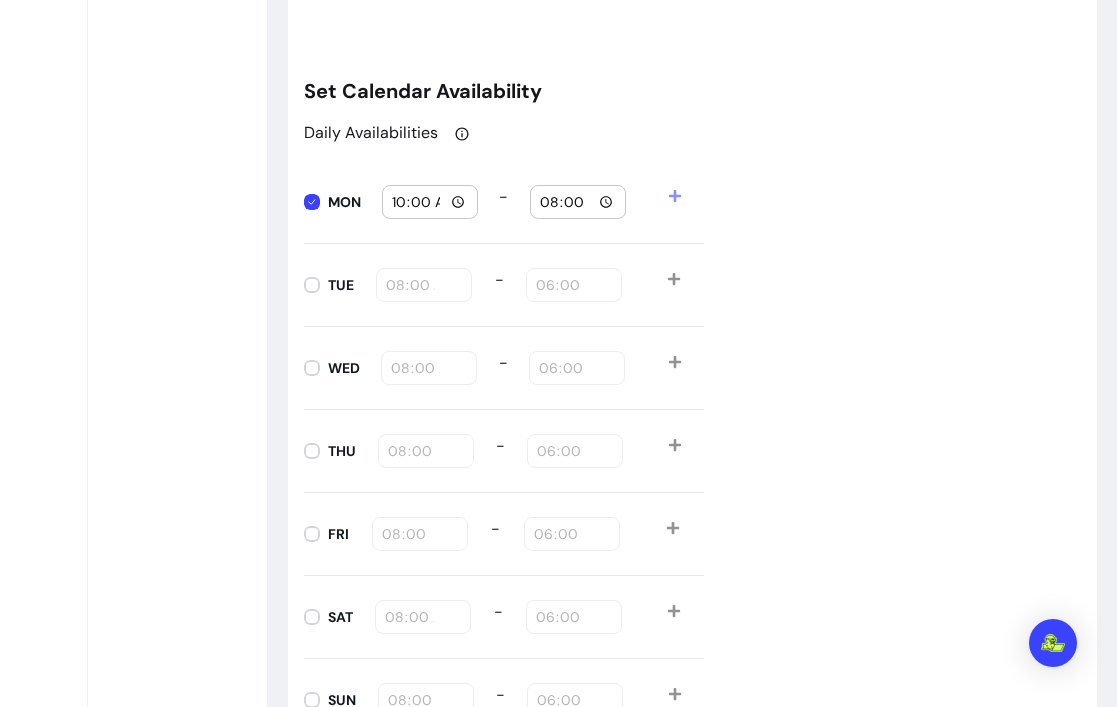 scroll, scrollTop: 2210, scrollLeft: 0, axis: vertical 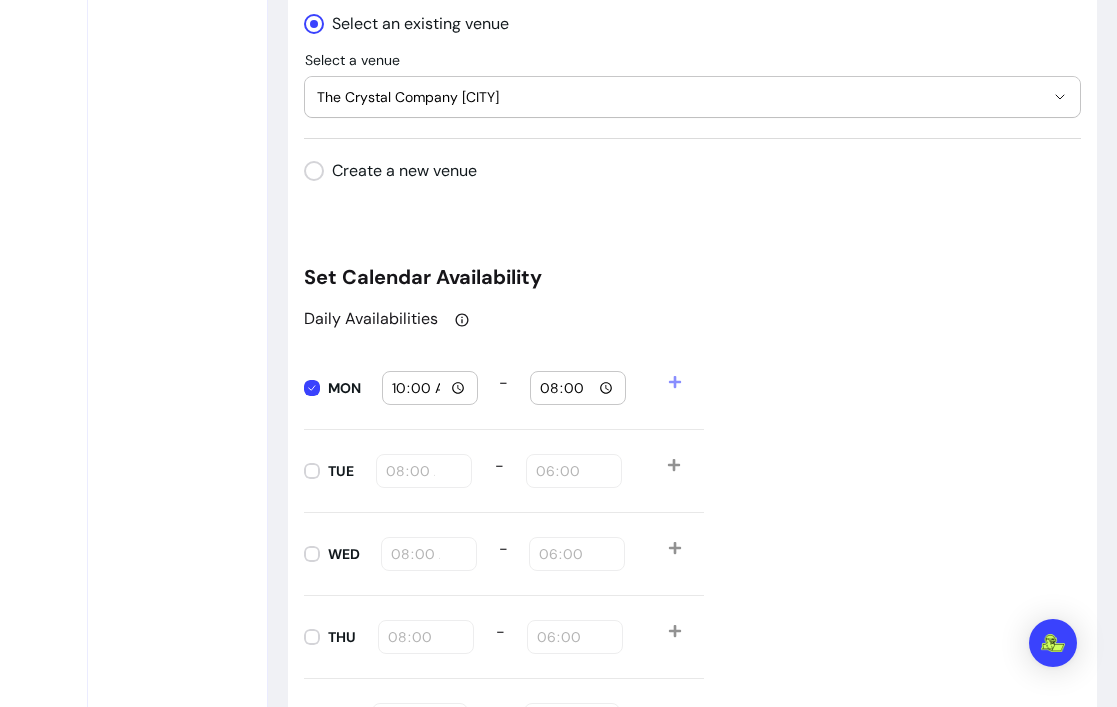 click on "10:00" at bounding box center (430, 388) 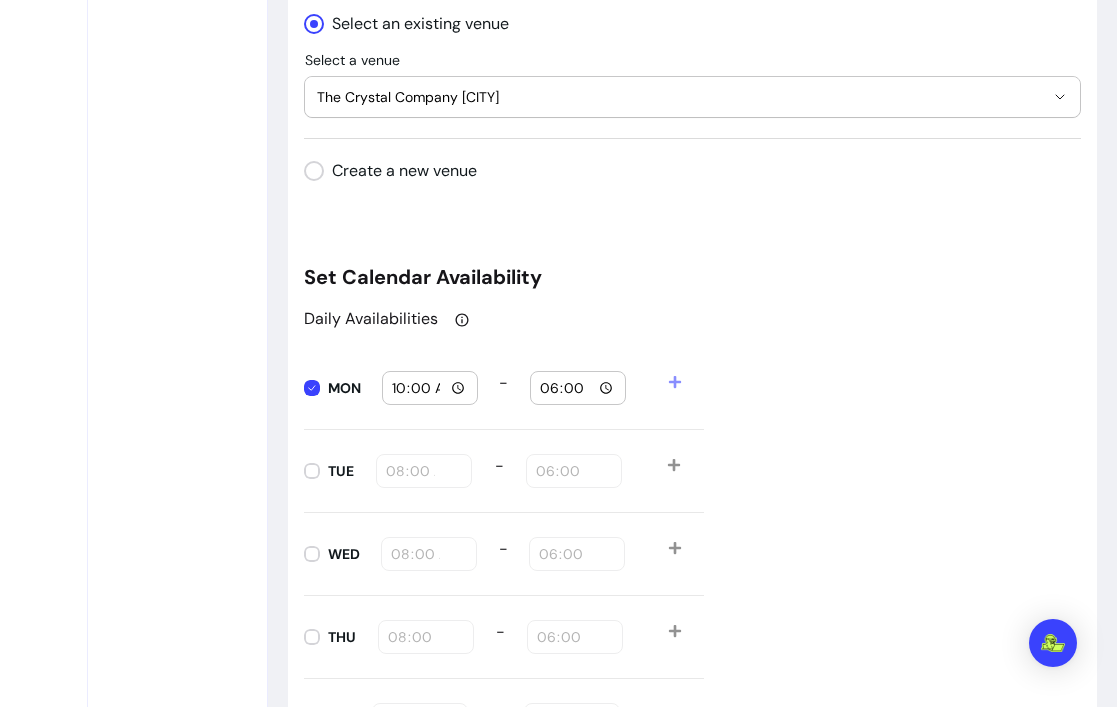 type on "18:00" 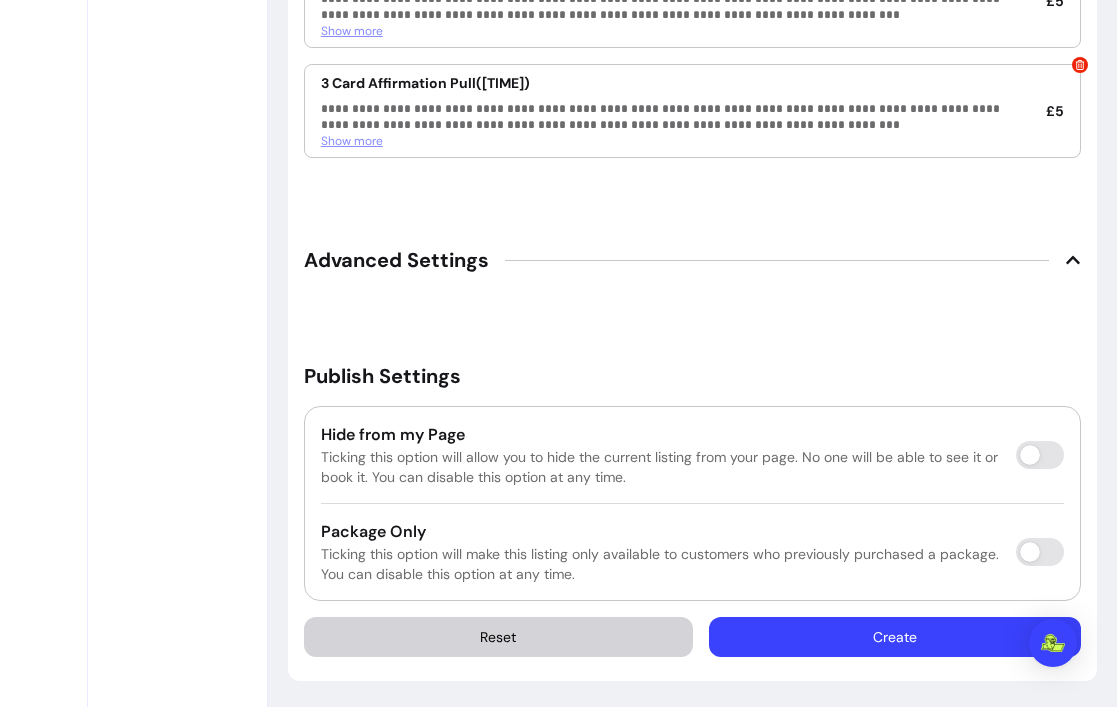 scroll, scrollTop: 3916, scrollLeft: 0, axis: vertical 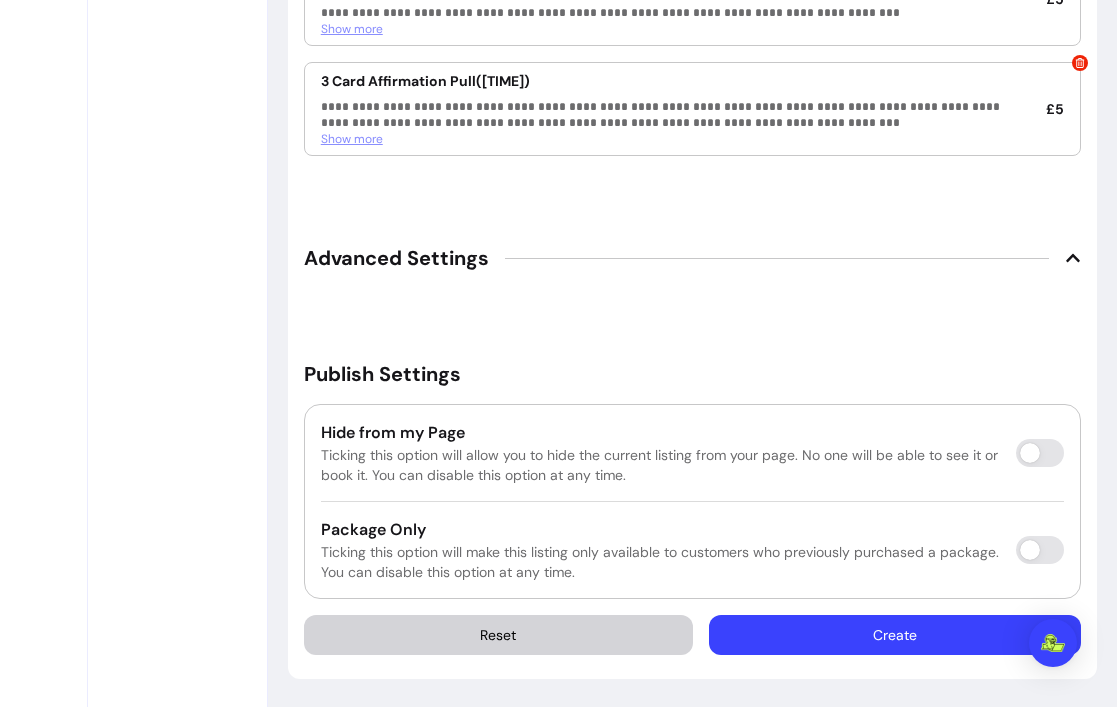 click on "Create" at bounding box center [895, 635] 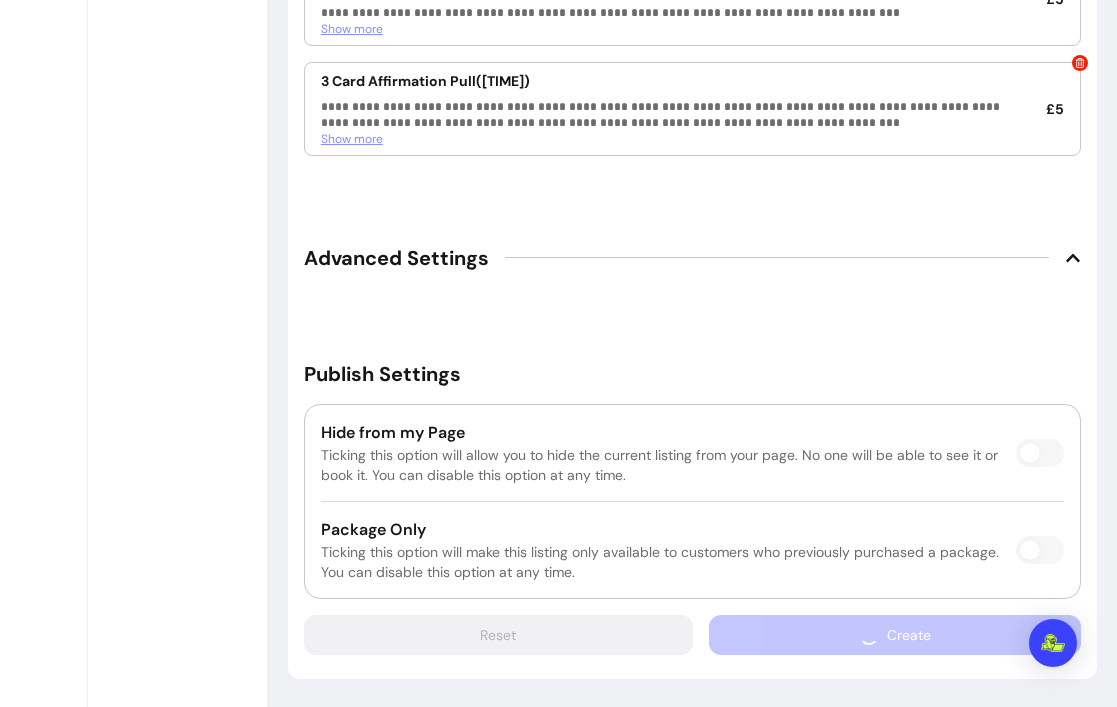 scroll, scrollTop: 3875, scrollLeft: 0, axis: vertical 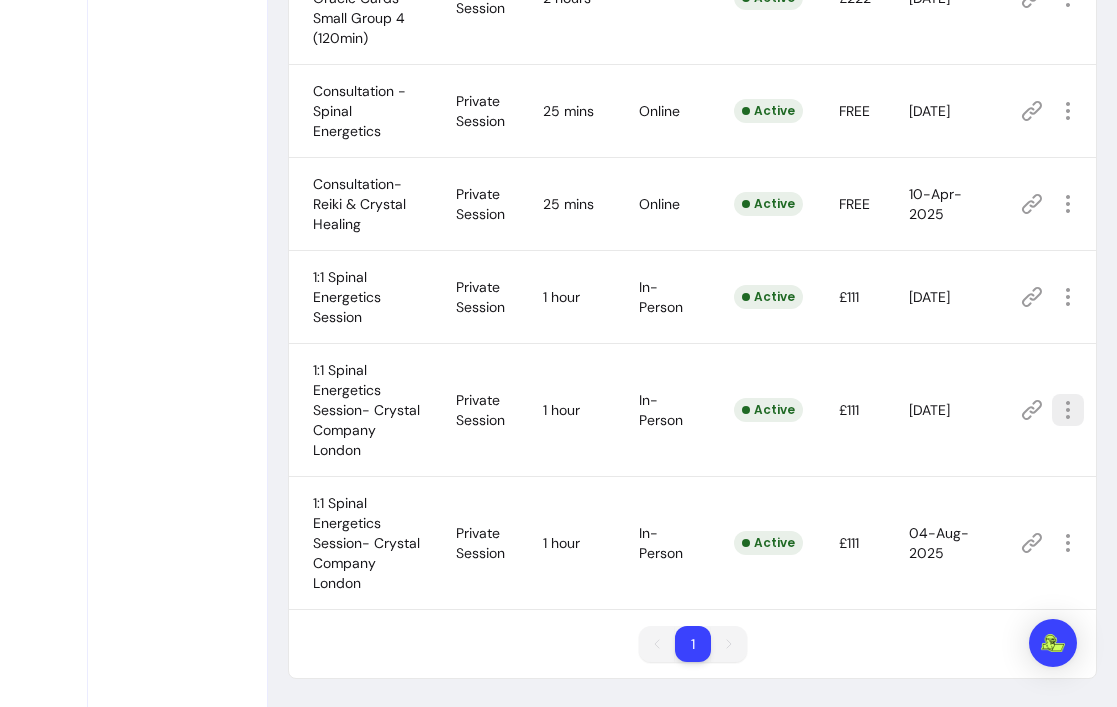 click 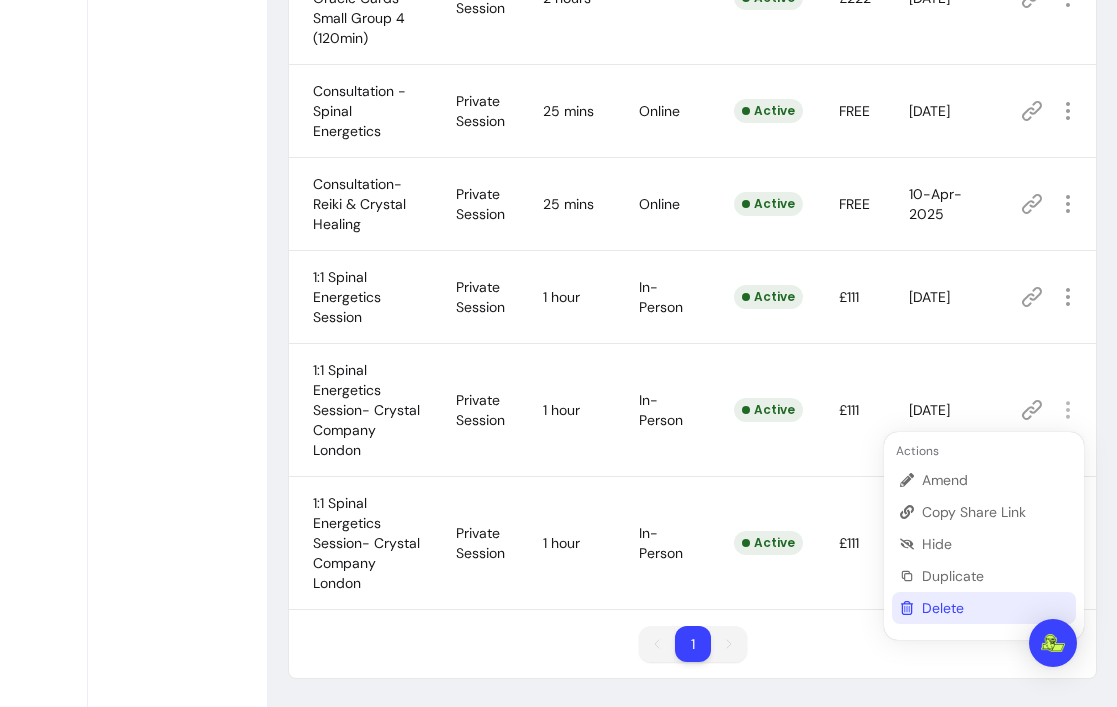 click on "Delete" at bounding box center [995, 608] 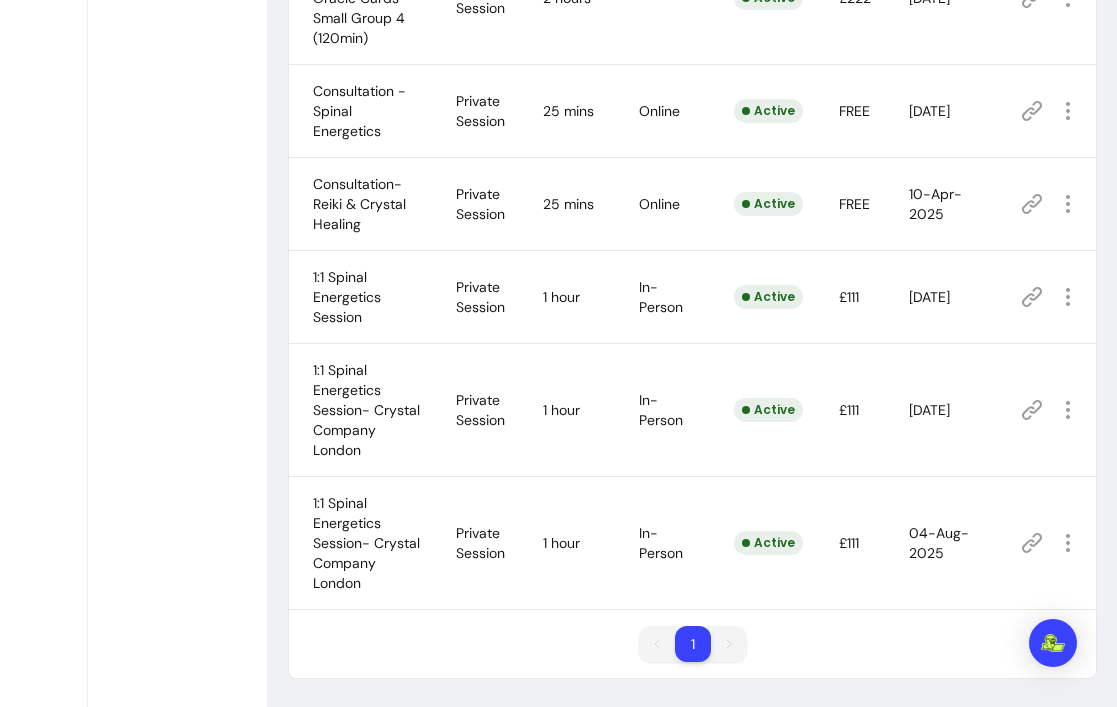 click on "Active" at bounding box center (762, 111) 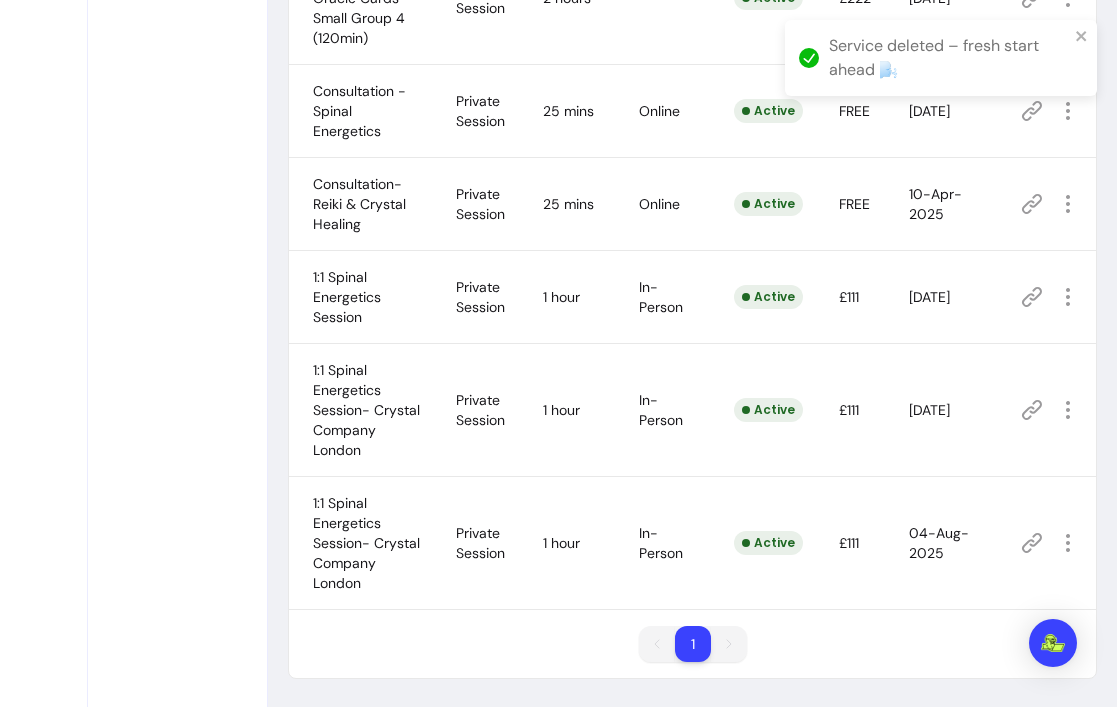 scroll, scrollTop: 940, scrollLeft: 0, axis: vertical 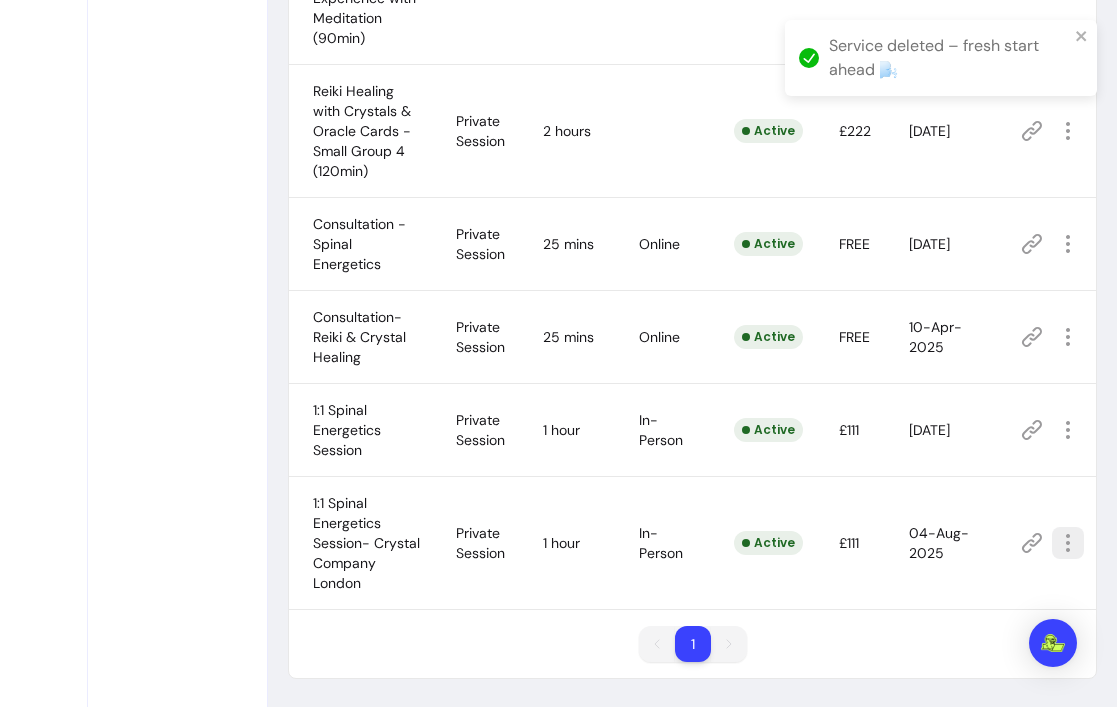 click 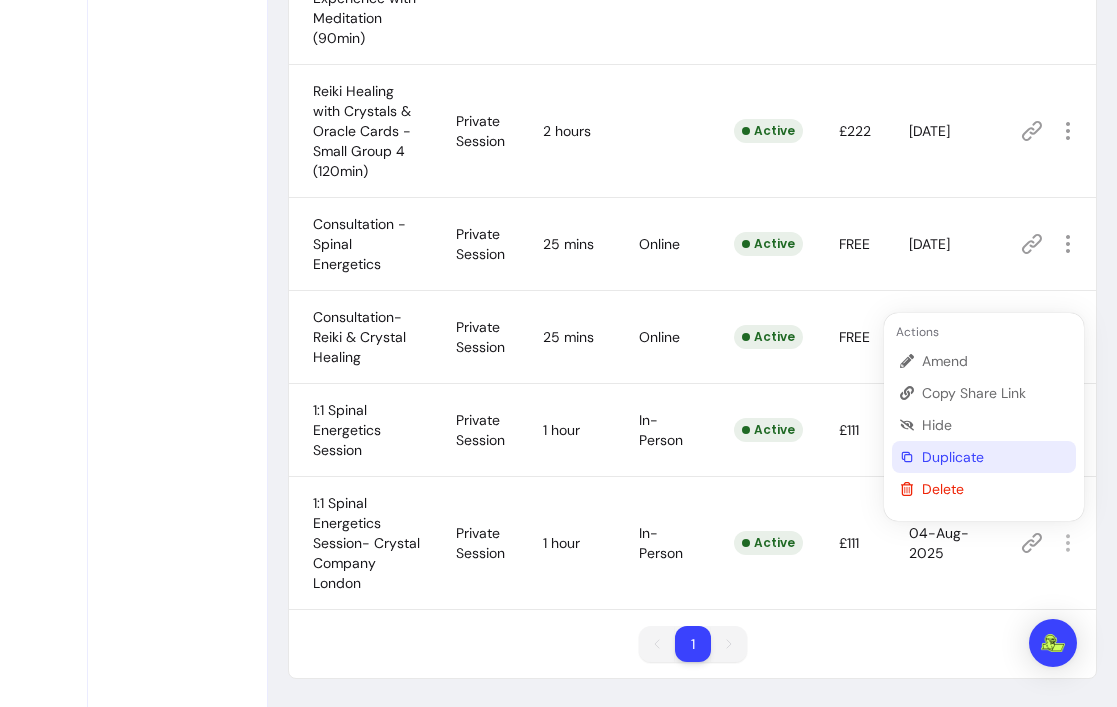 click on "Duplicate" at bounding box center [995, 457] 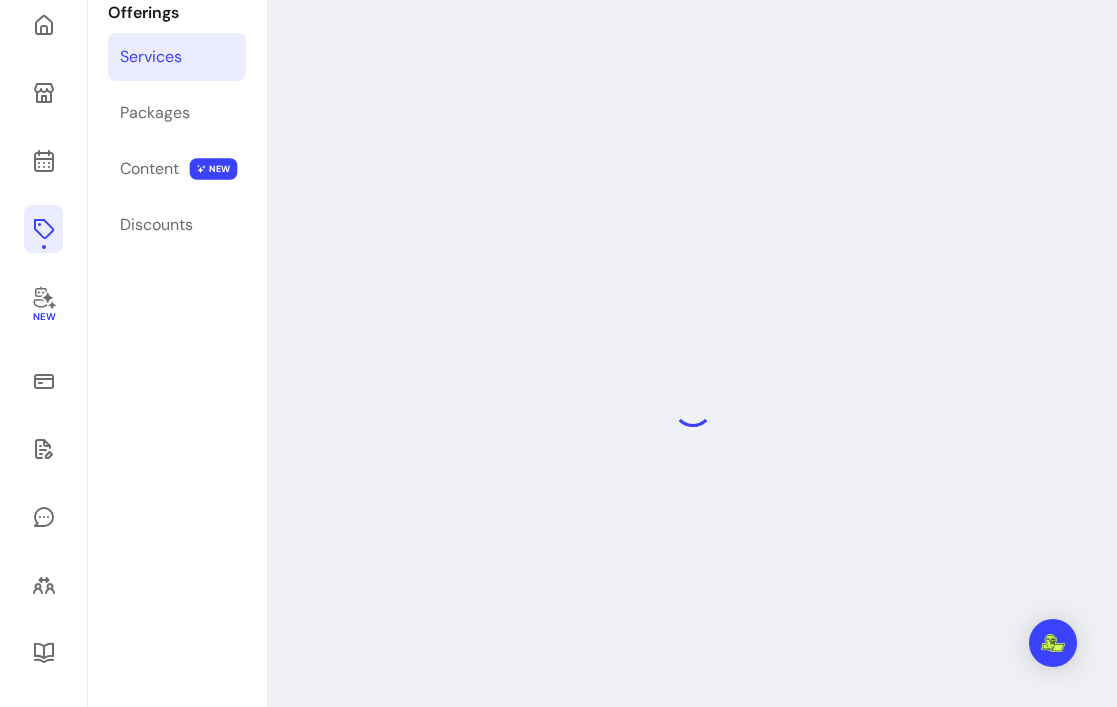 scroll, scrollTop: 96, scrollLeft: 0, axis: vertical 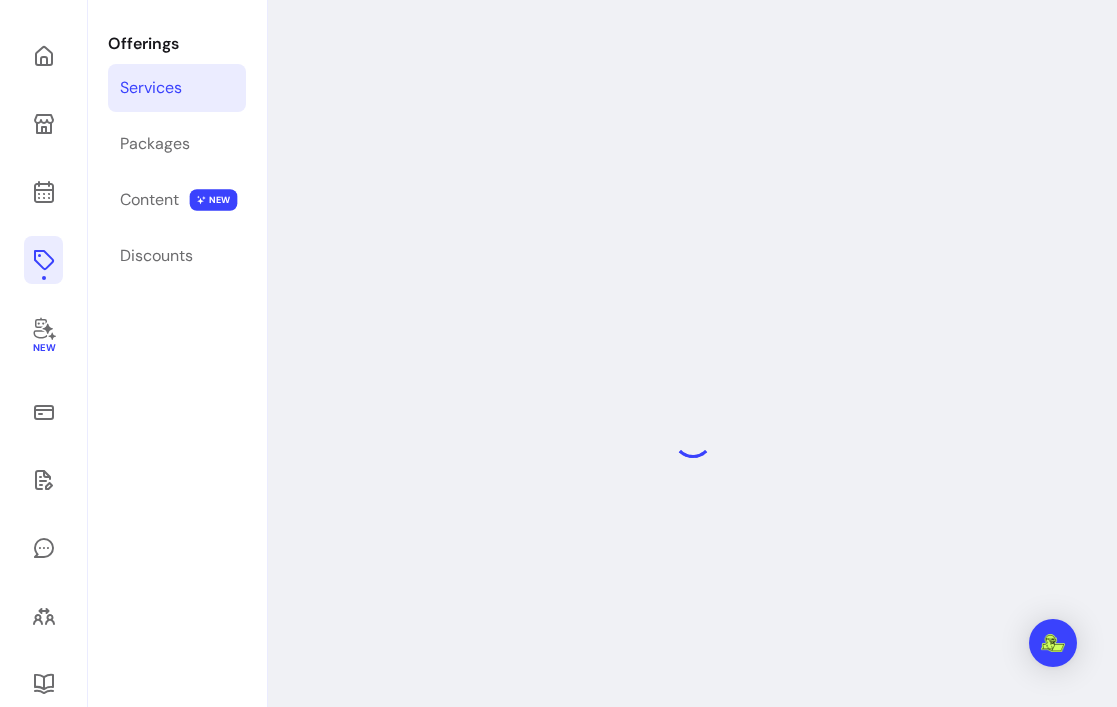 select on "**" 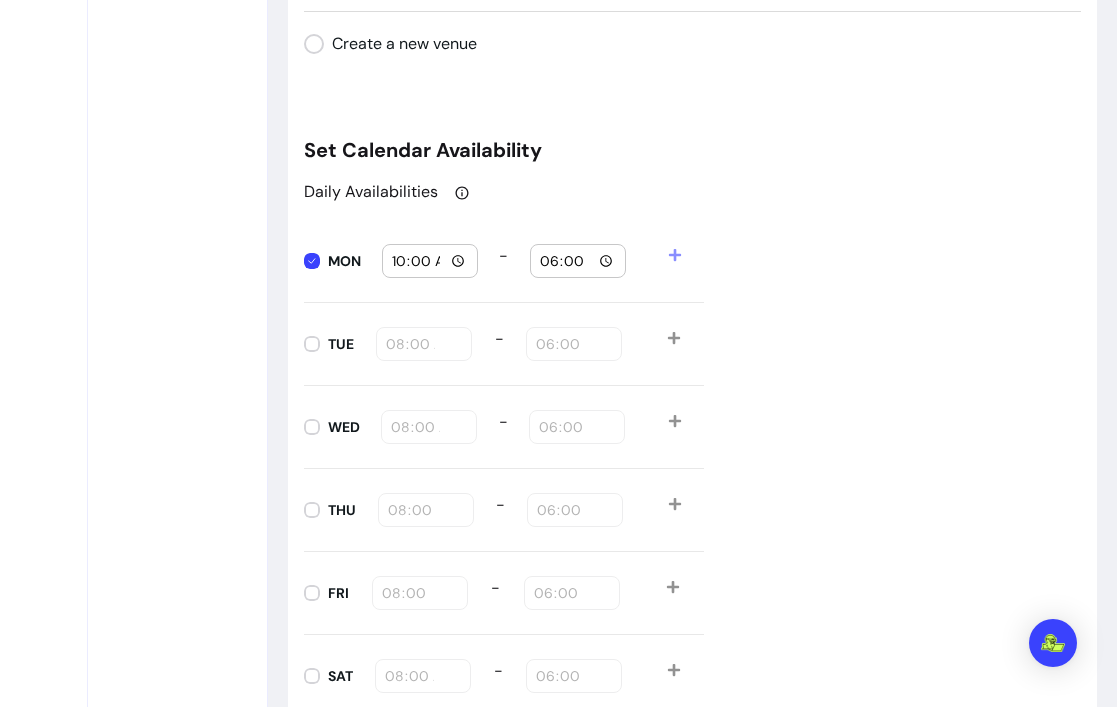 scroll, scrollTop: 2343, scrollLeft: 0, axis: vertical 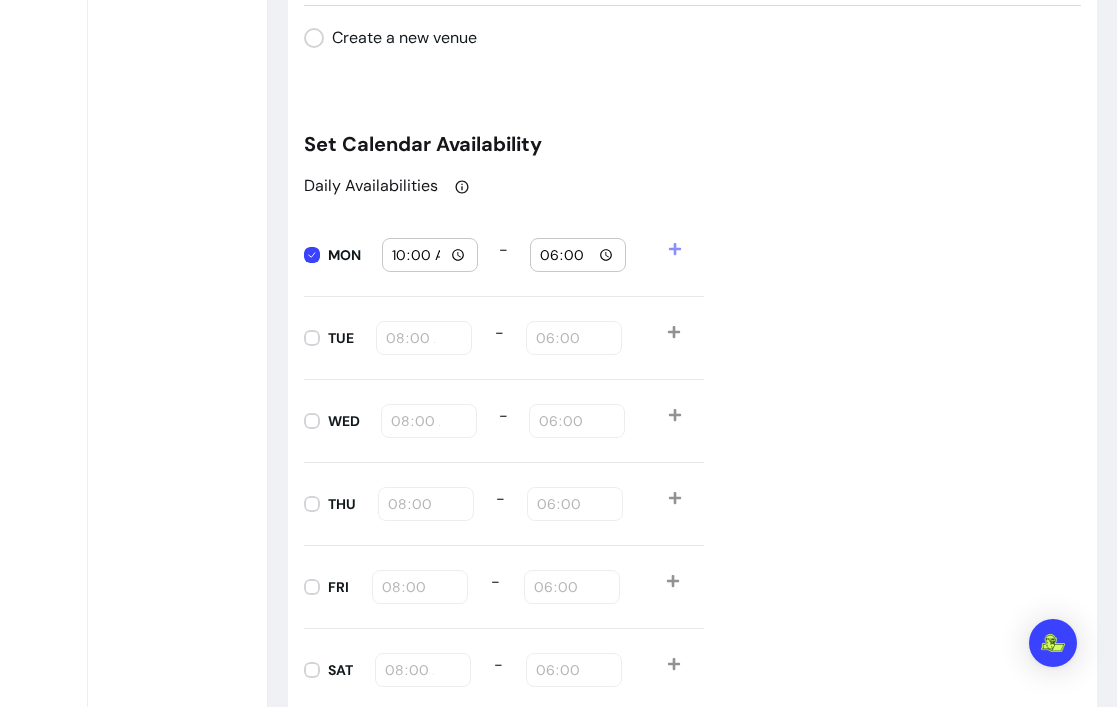 click on "18:00" at bounding box center (578, 255) 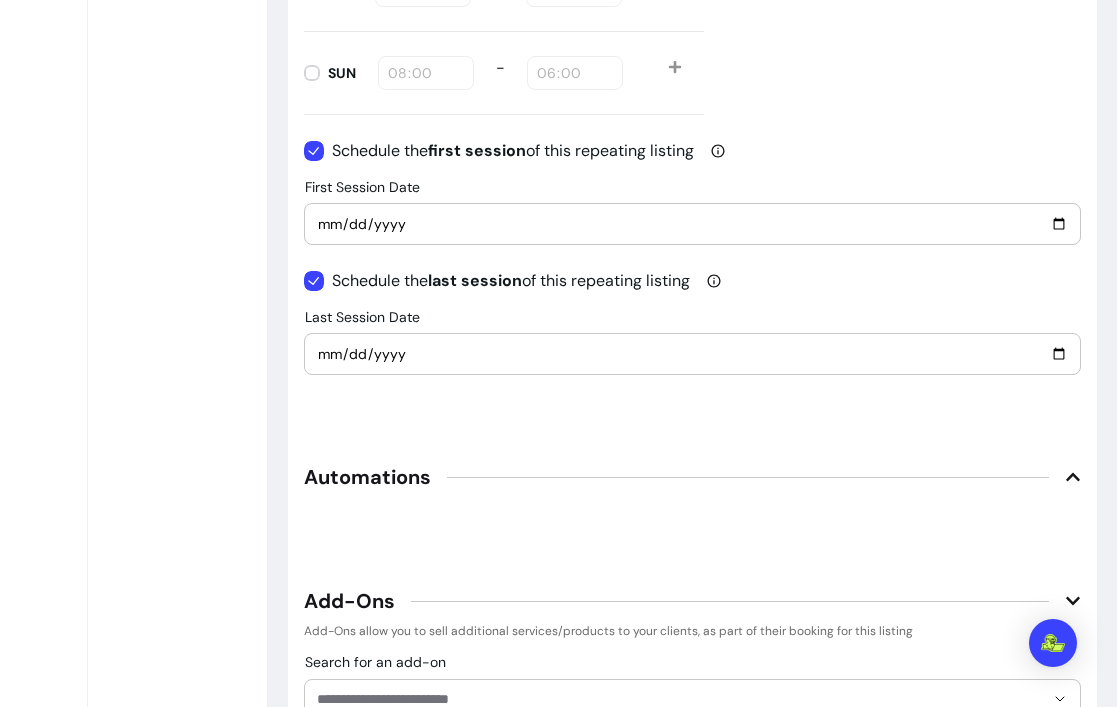 scroll, scrollTop: 3019, scrollLeft: 0, axis: vertical 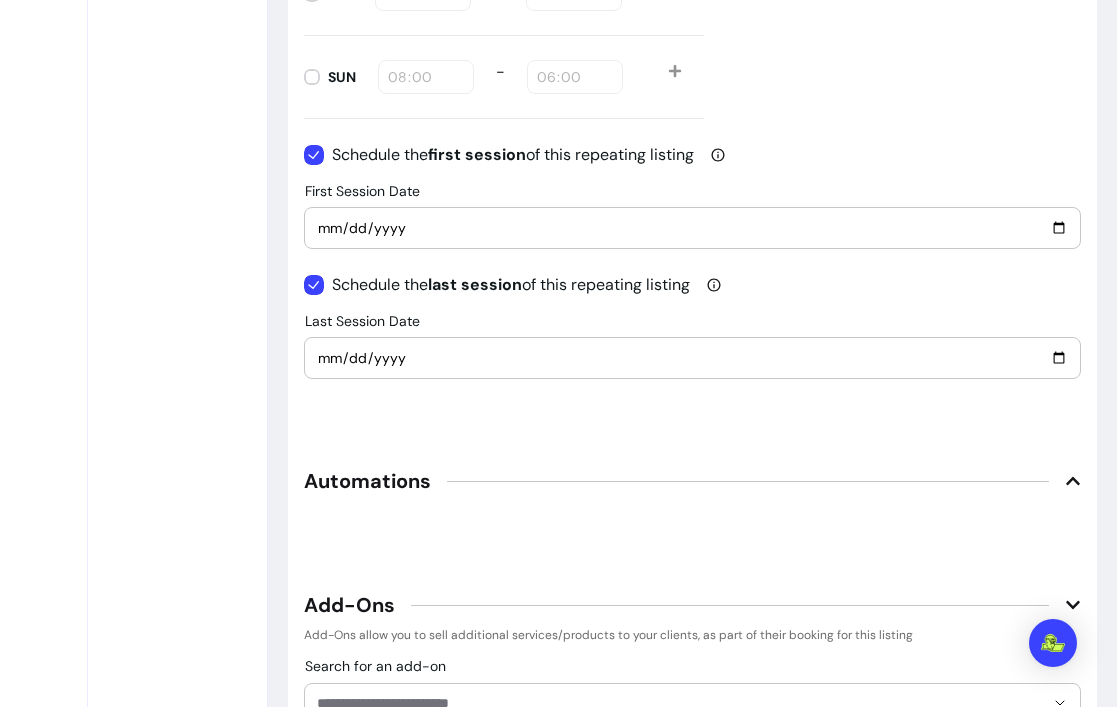 click on "[DATE]" at bounding box center [693, 228] 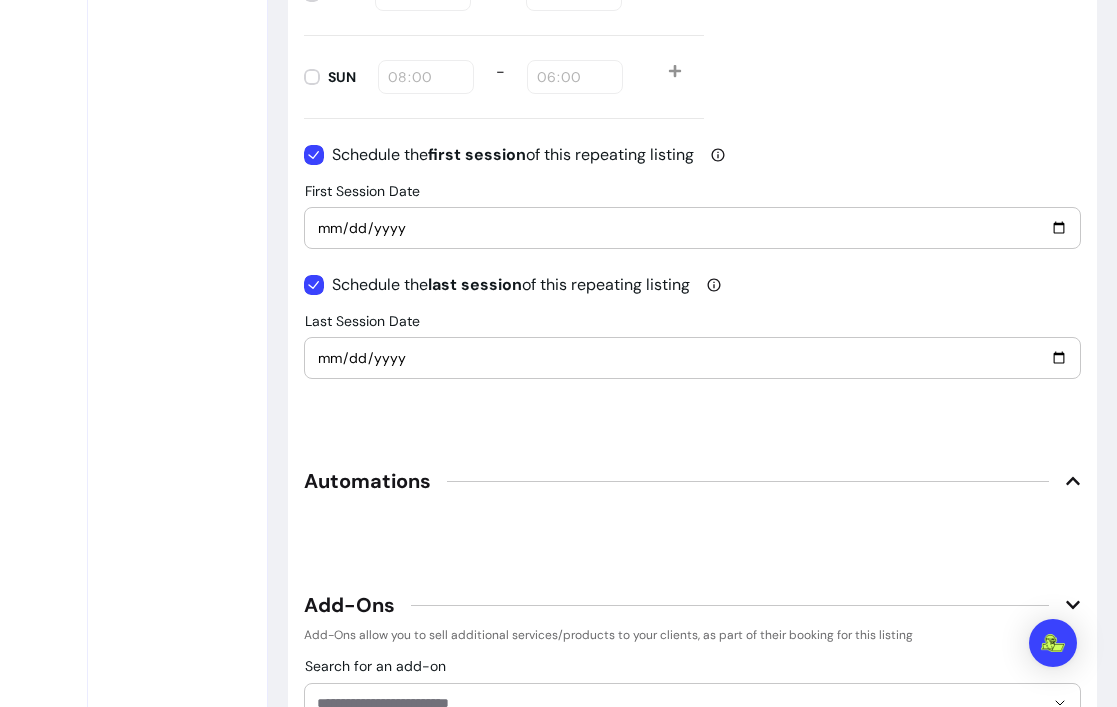 type on "[DATE]" 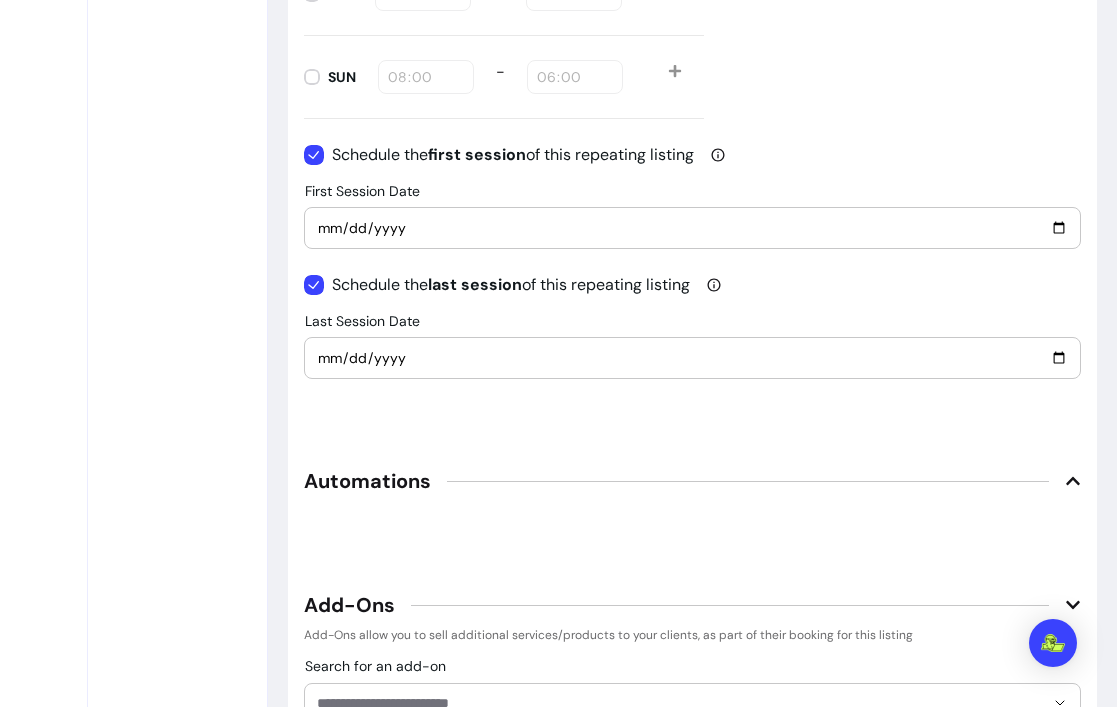 click on "[DATE]" at bounding box center [693, 358] 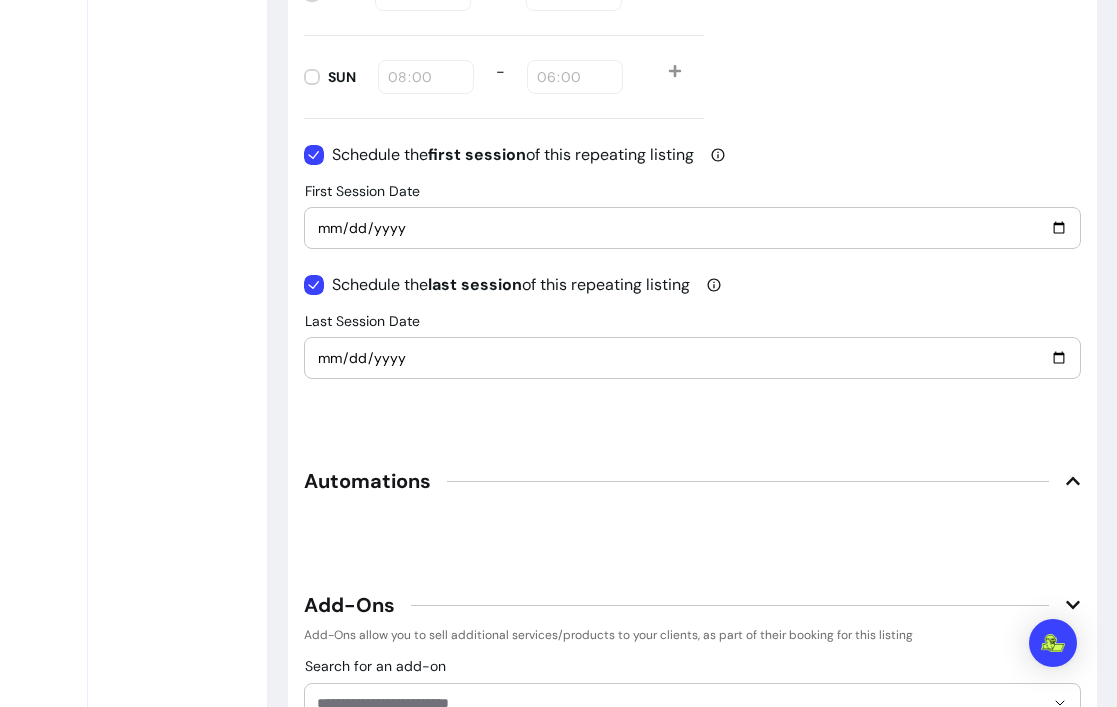 type on "[DATE]" 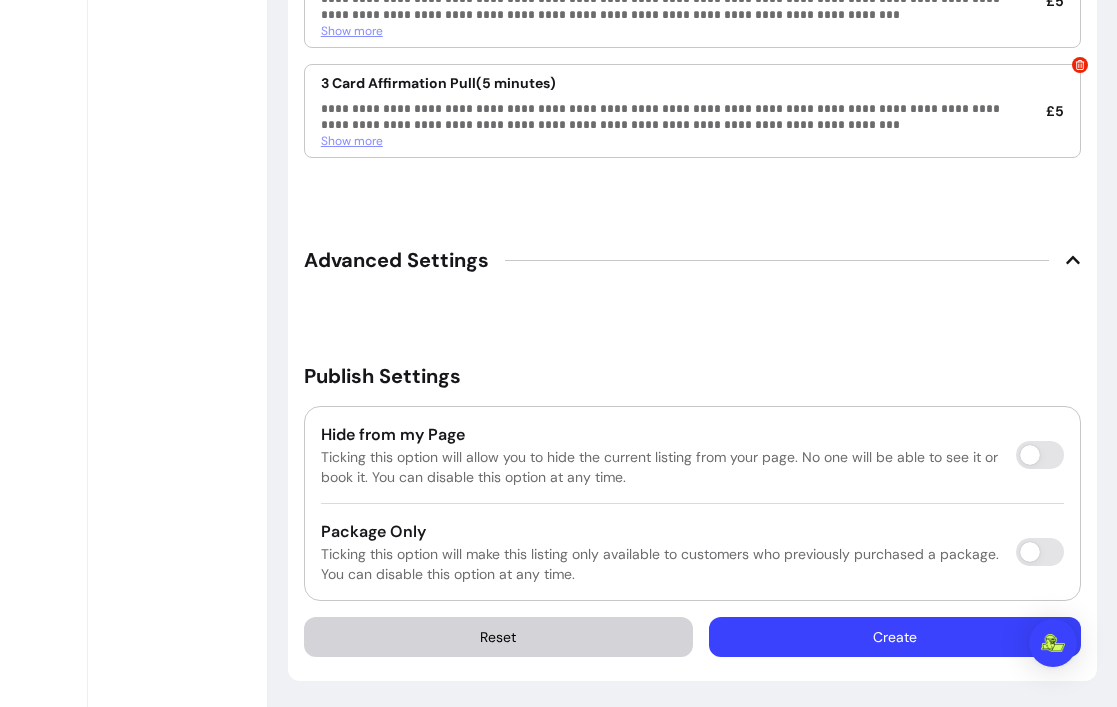 scroll, scrollTop: 3916, scrollLeft: 0, axis: vertical 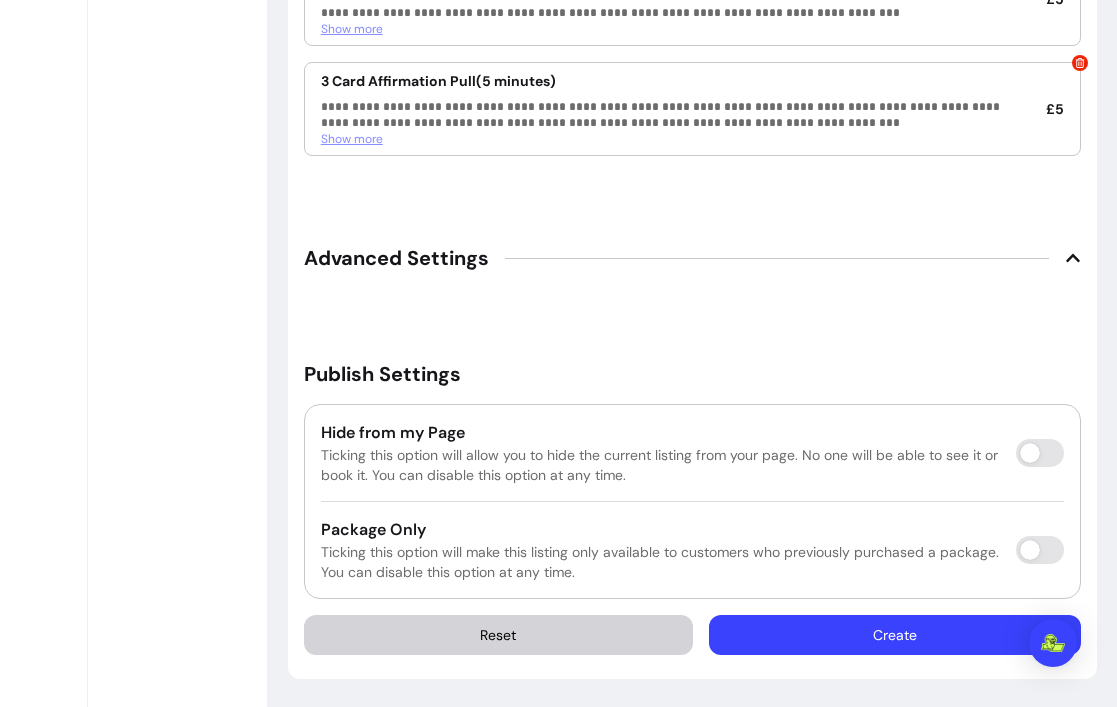 click on "Create" at bounding box center [895, 635] 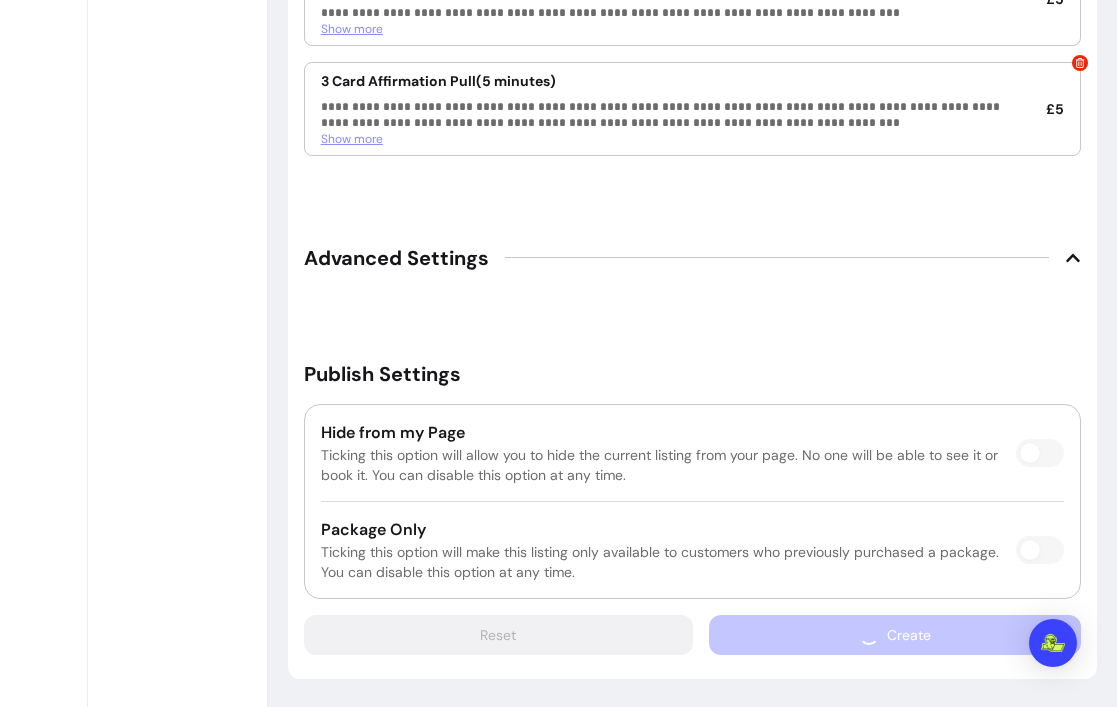 scroll, scrollTop: 3875, scrollLeft: 0, axis: vertical 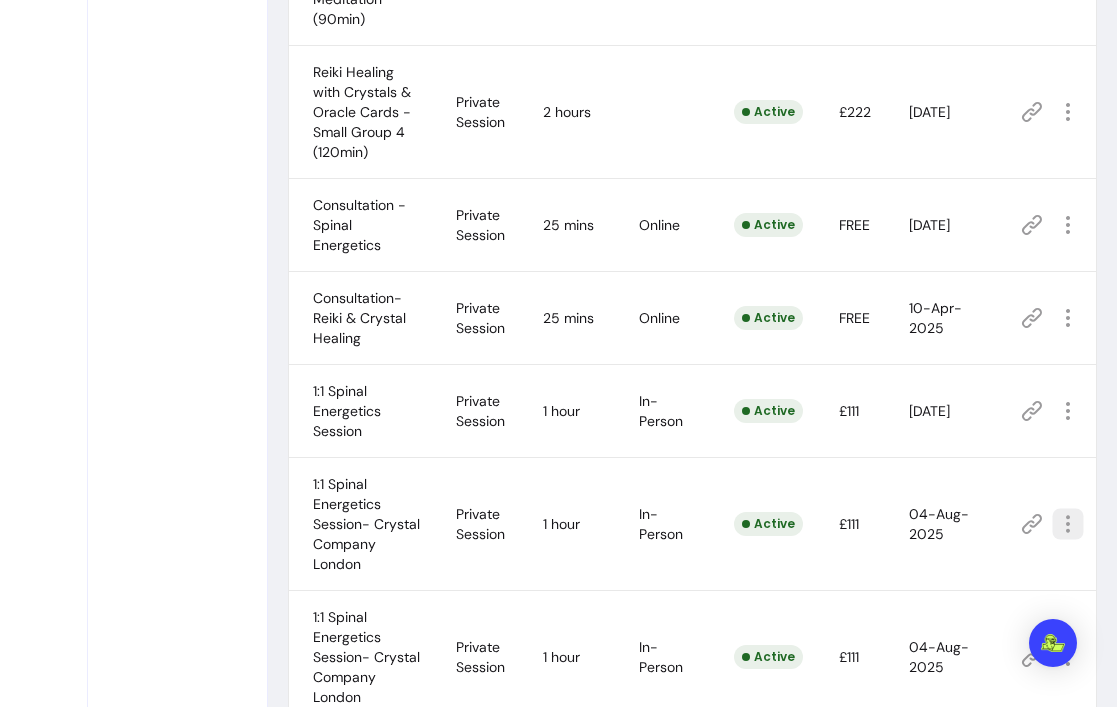 click 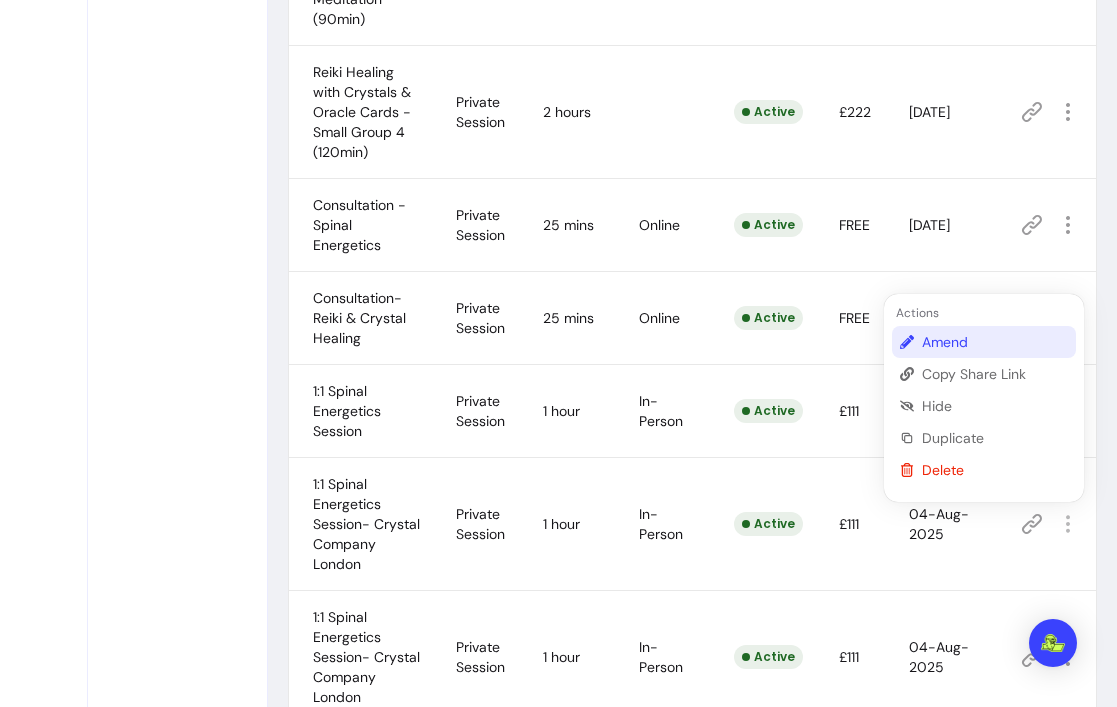 click on "Amend" at bounding box center (995, 342) 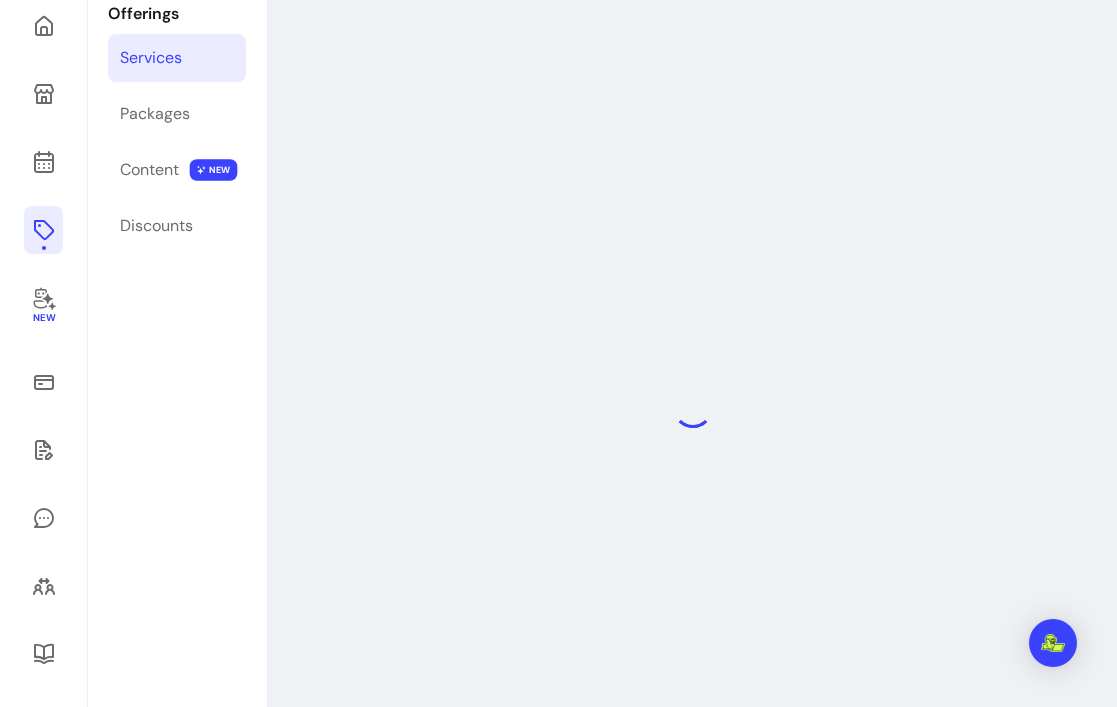 scroll, scrollTop: 96, scrollLeft: 0, axis: vertical 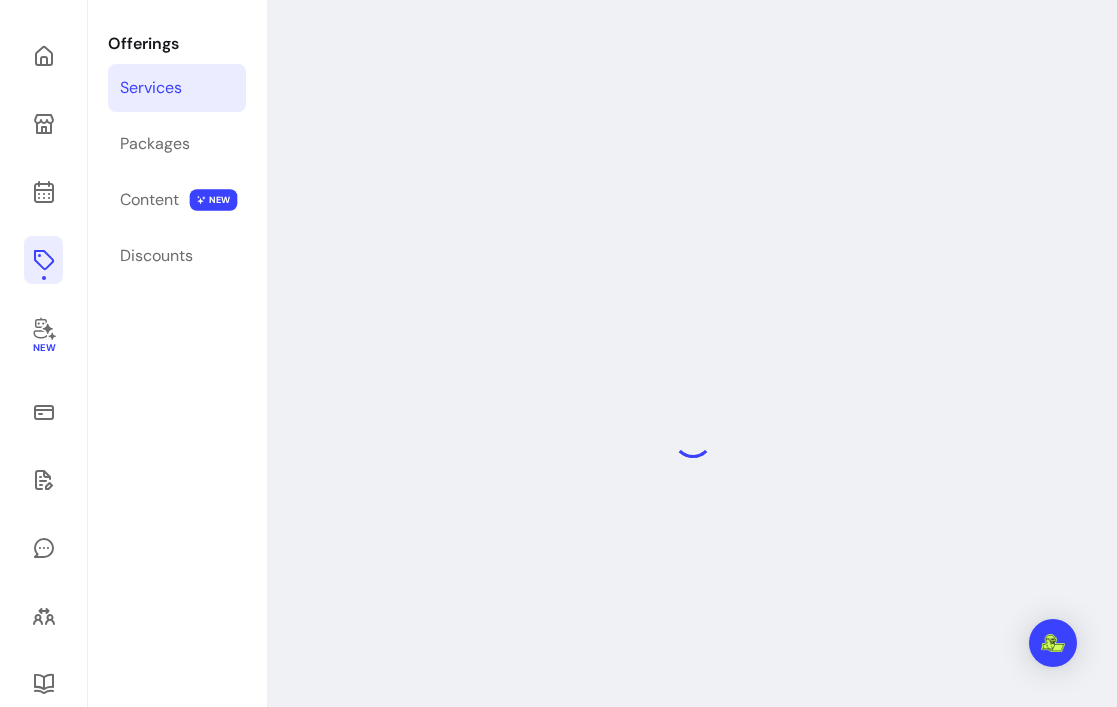 select on "**" 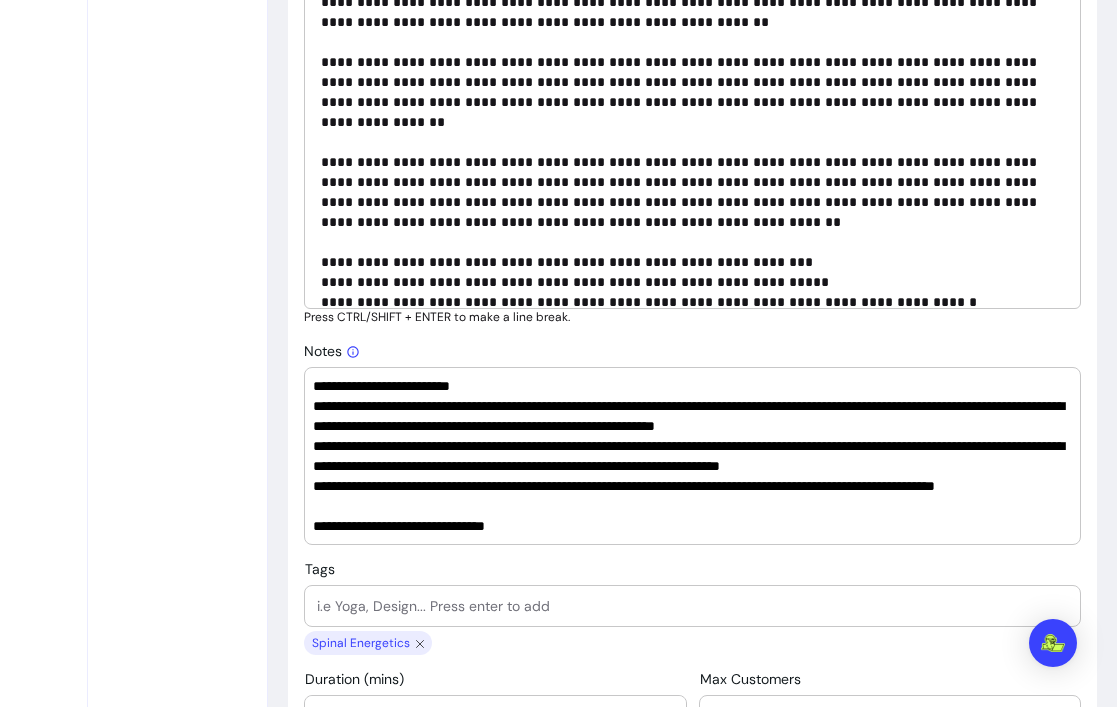 scroll, scrollTop: 1122, scrollLeft: 0, axis: vertical 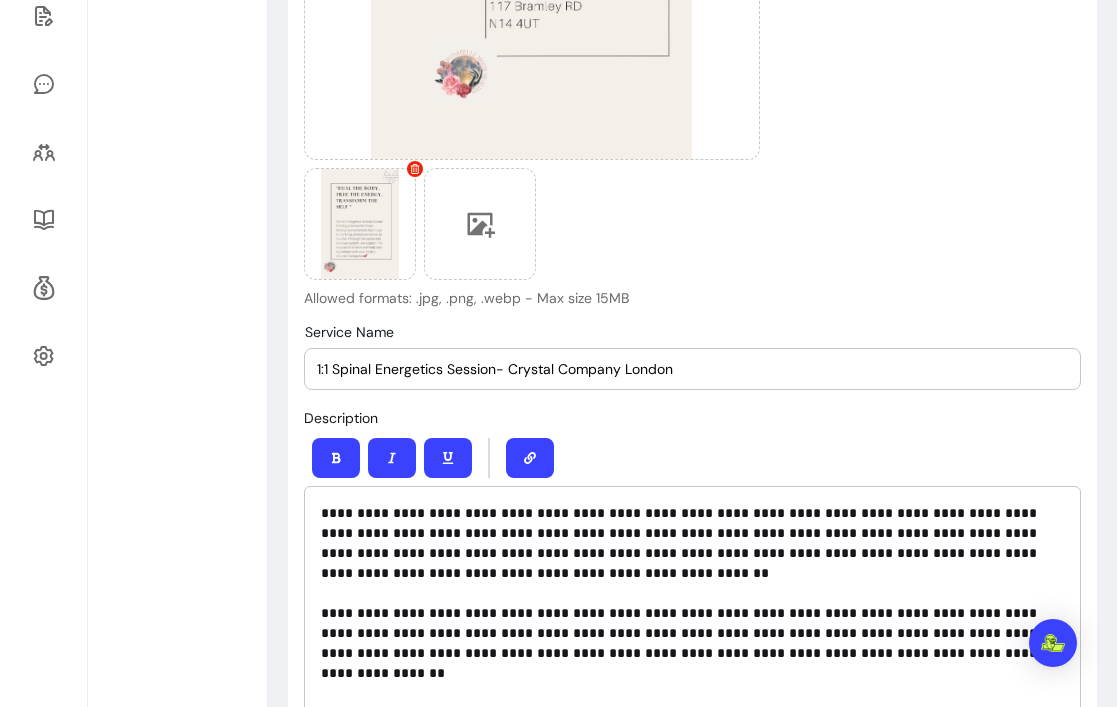 click on "Service Name 1:1 Spinal Energetics Session- Crystal Company London" at bounding box center (693, 369) 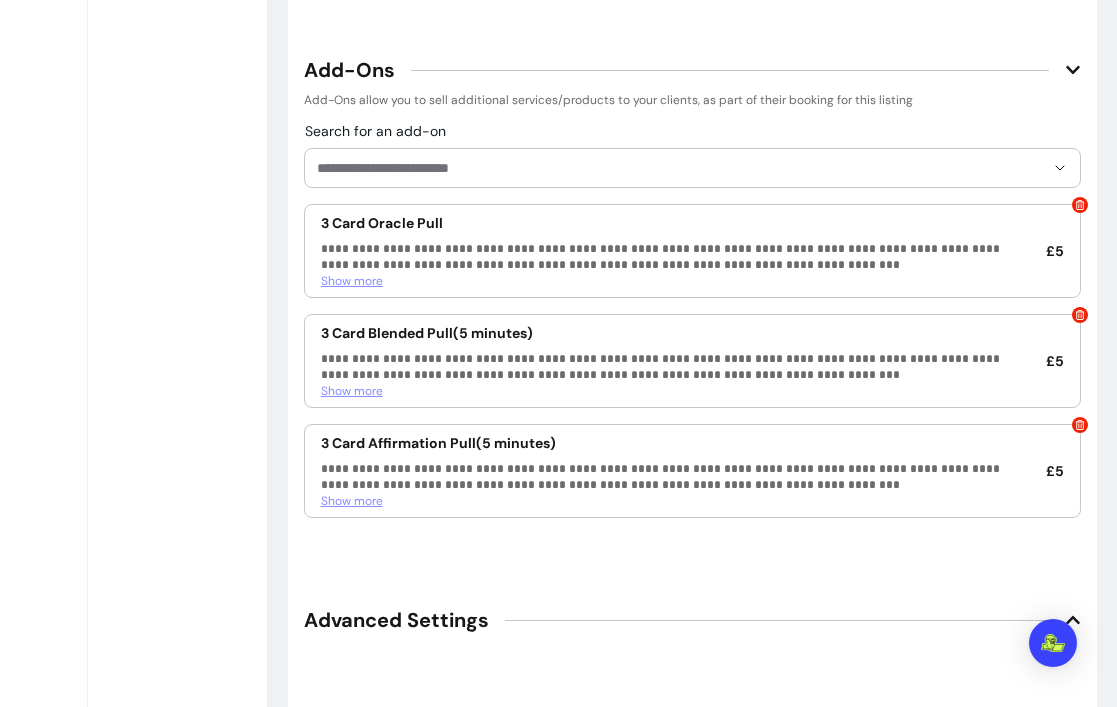 scroll, scrollTop: 3916, scrollLeft: 0, axis: vertical 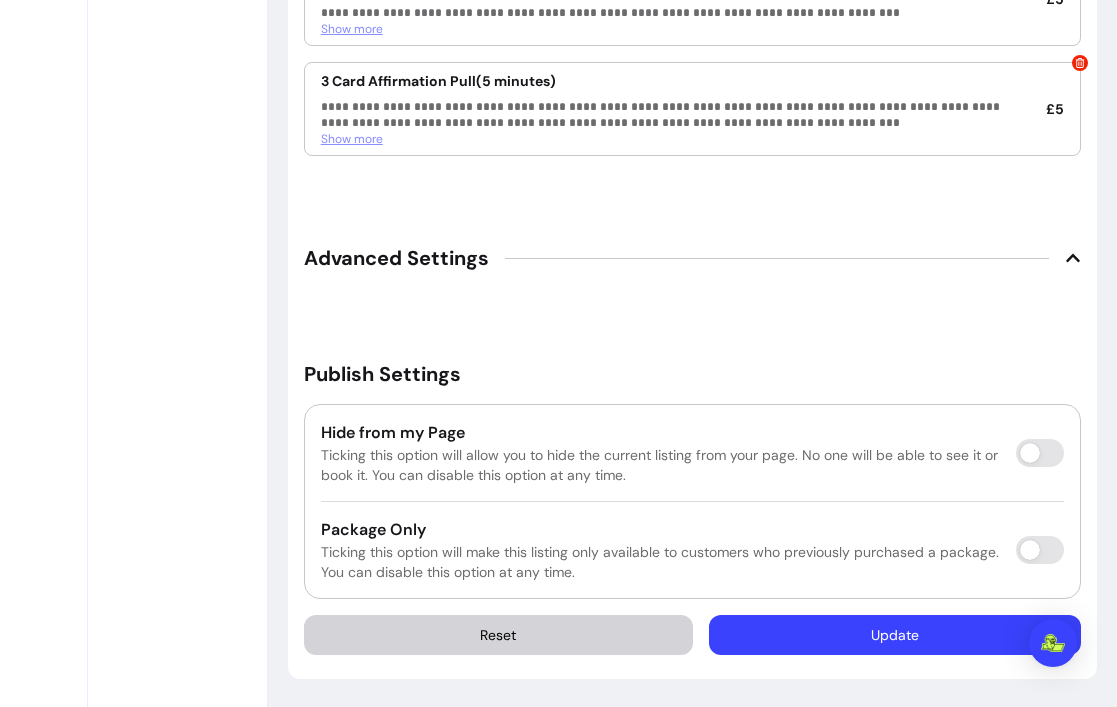 type on "SEPT [DATE] 1:1 Spinal Energetics Session- Crystal Company London" 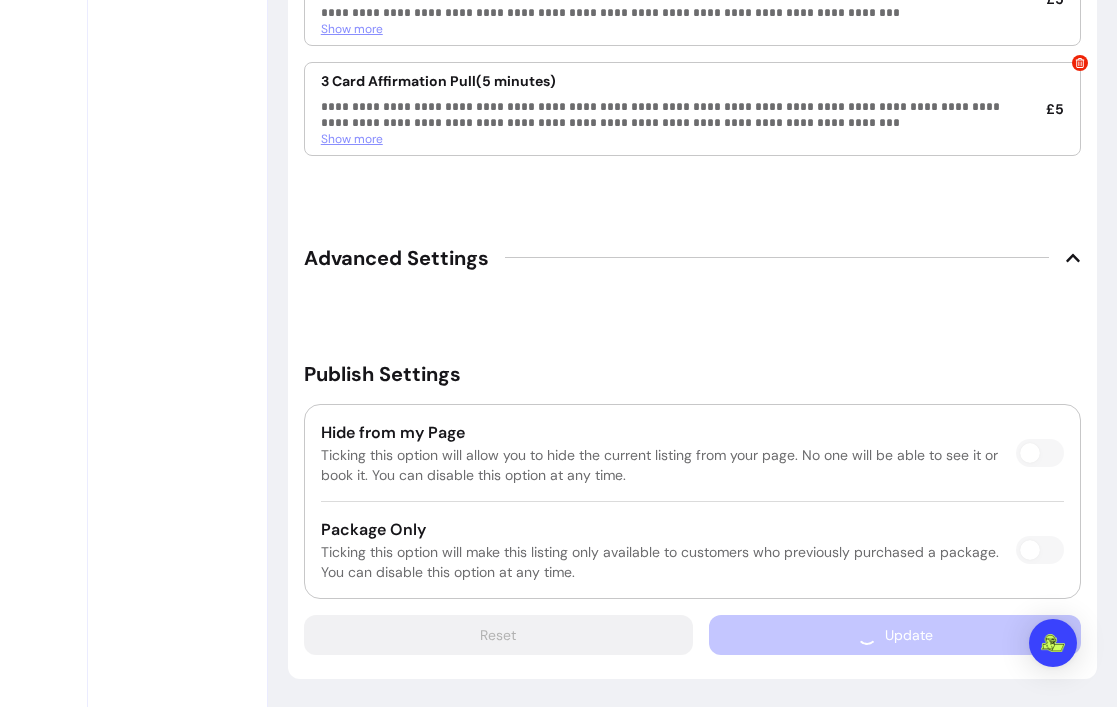 scroll, scrollTop: 3875, scrollLeft: 0, axis: vertical 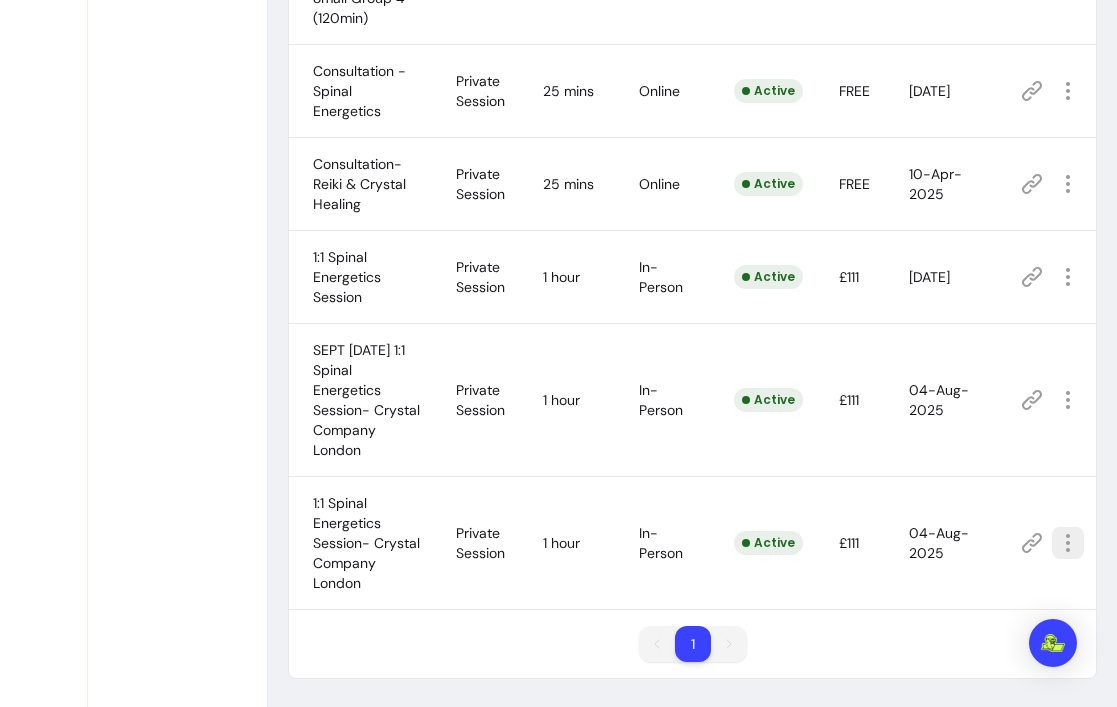click 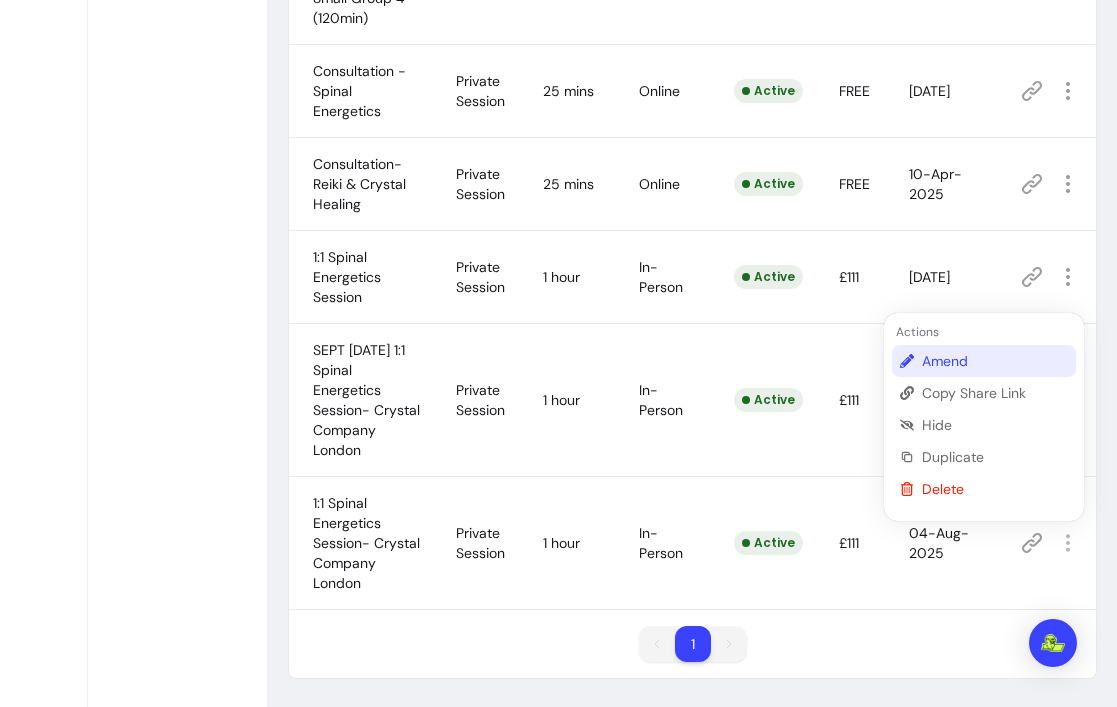 click on "Amend" at bounding box center (995, 361) 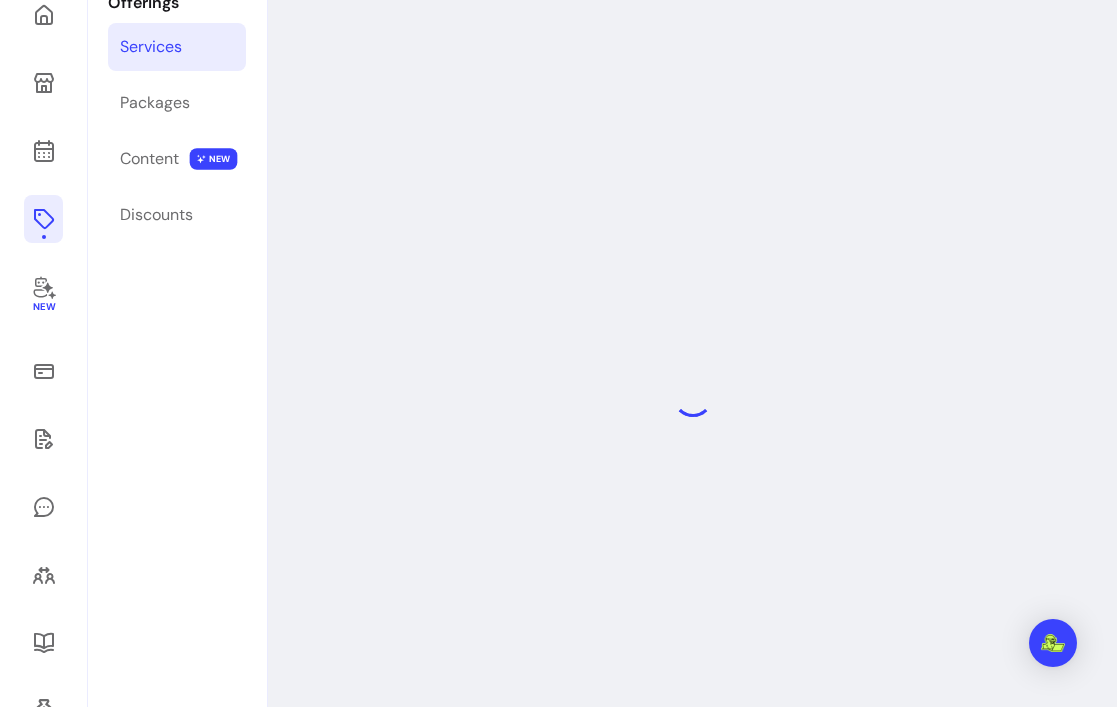 scroll, scrollTop: 96, scrollLeft: 0, axis: vertical 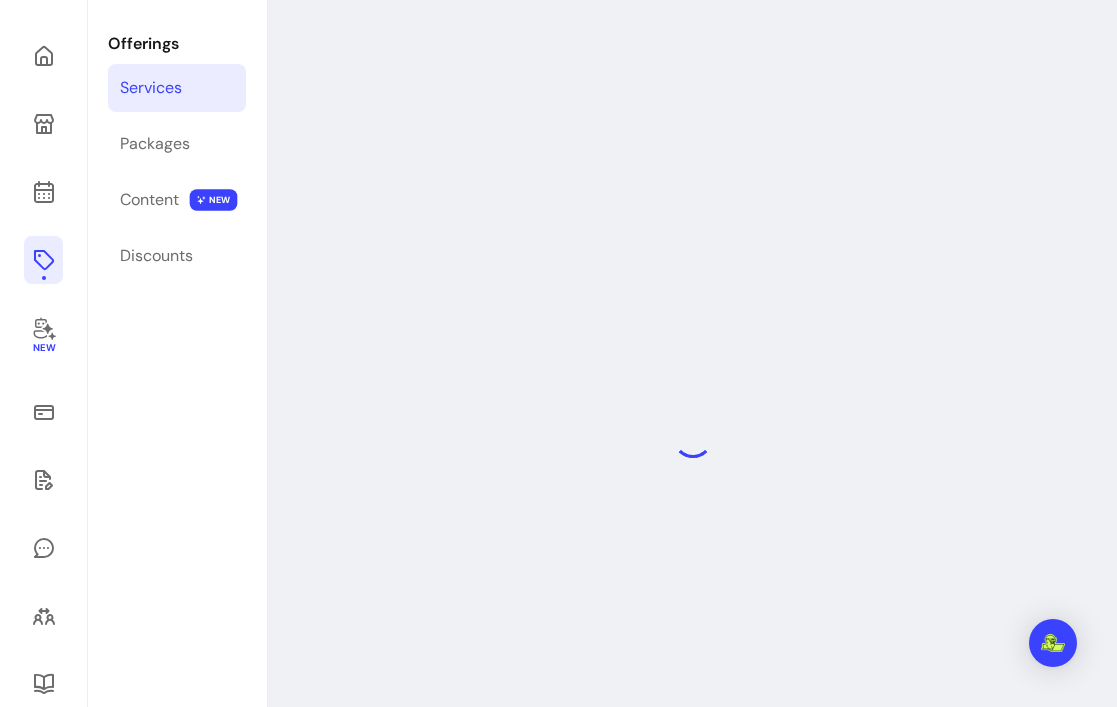 select on "**" 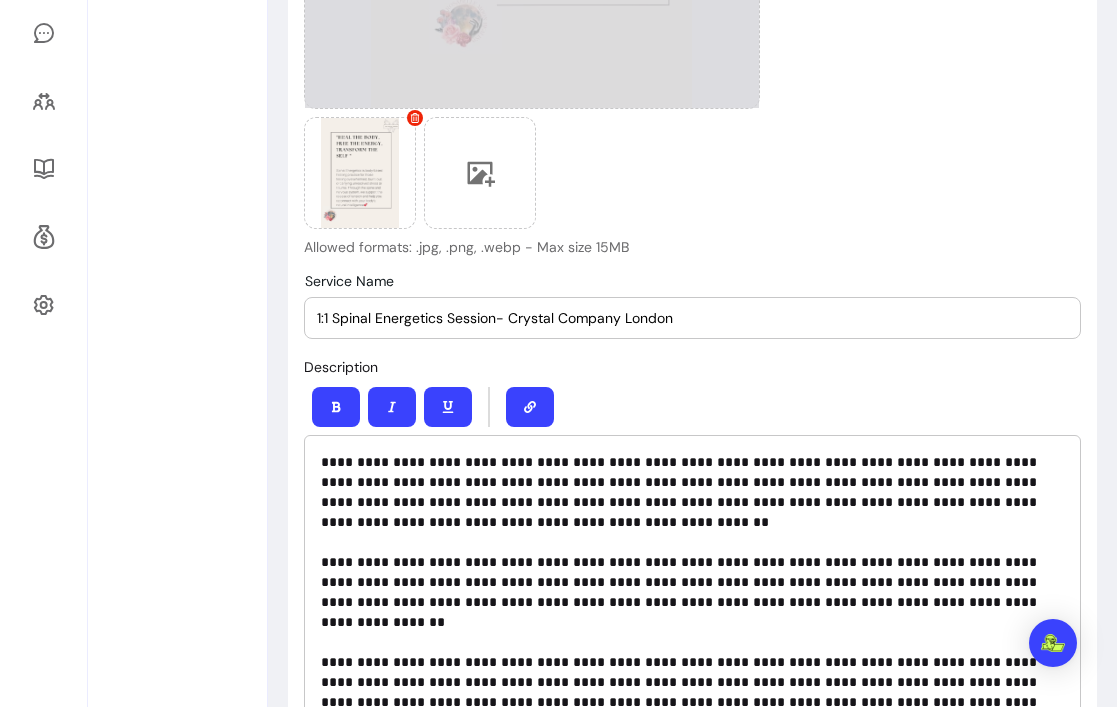 scroll, scrollTop: 625, scrollLeft: 0, axis: vertical 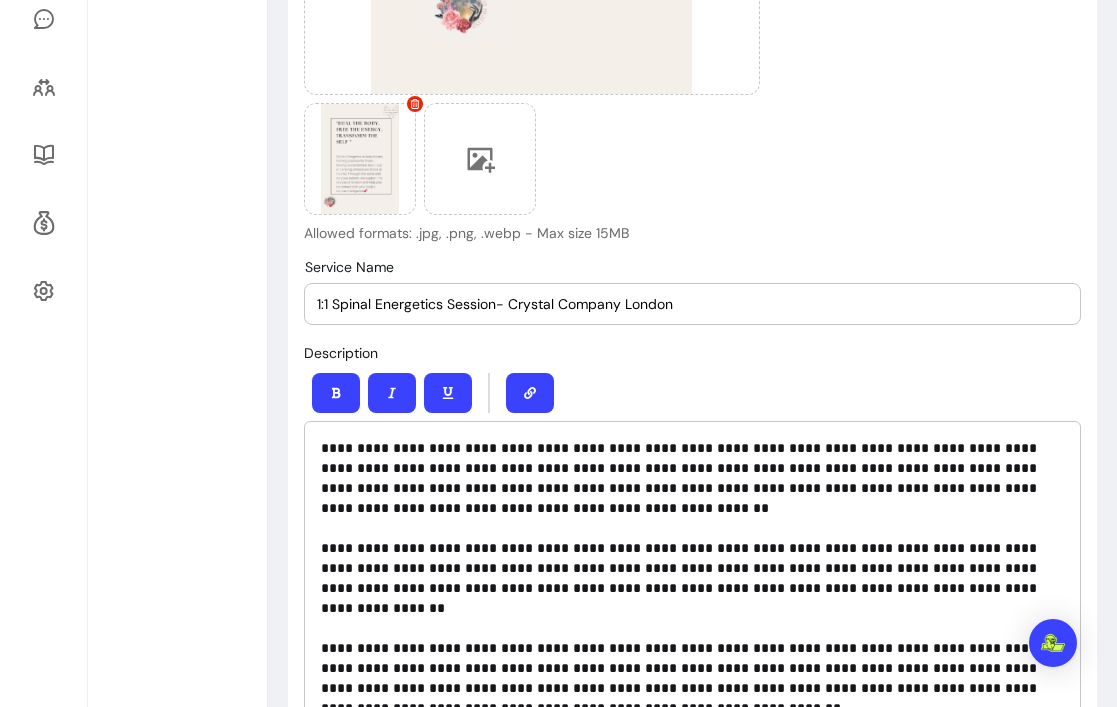 click on "Service Name 1:1 Spinal Energetics Session- Crystal Company London" at bounding box center (693, 304) 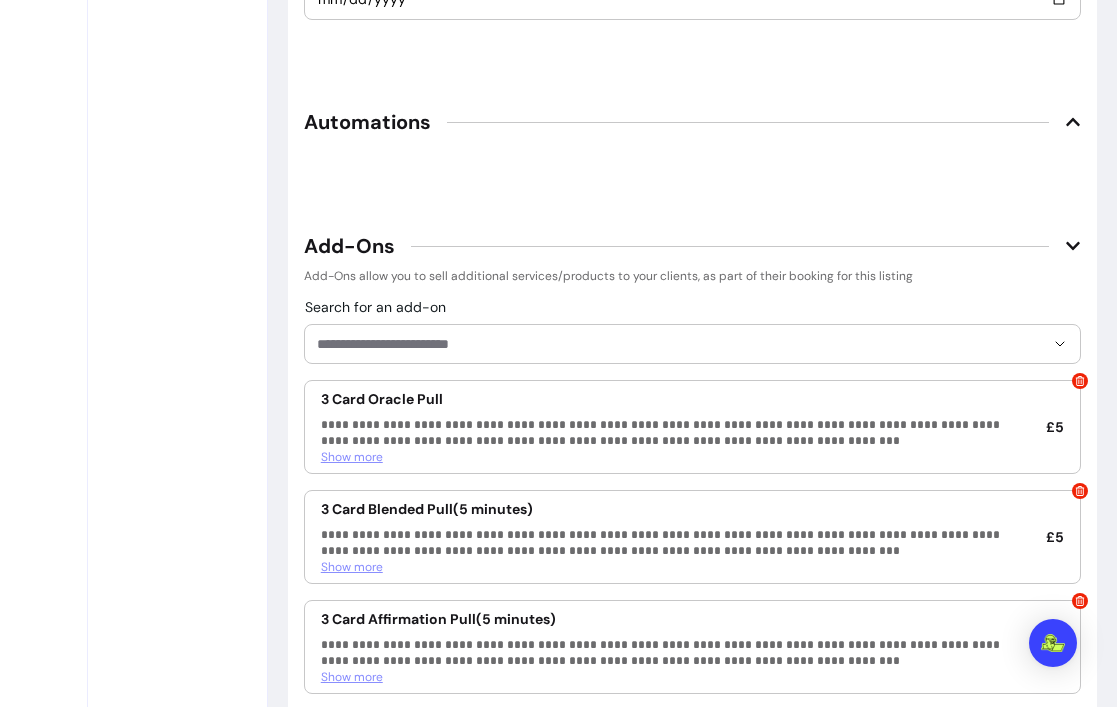 scroll, scrollTop: 3916, scrollLeft: 0, axis: vertical 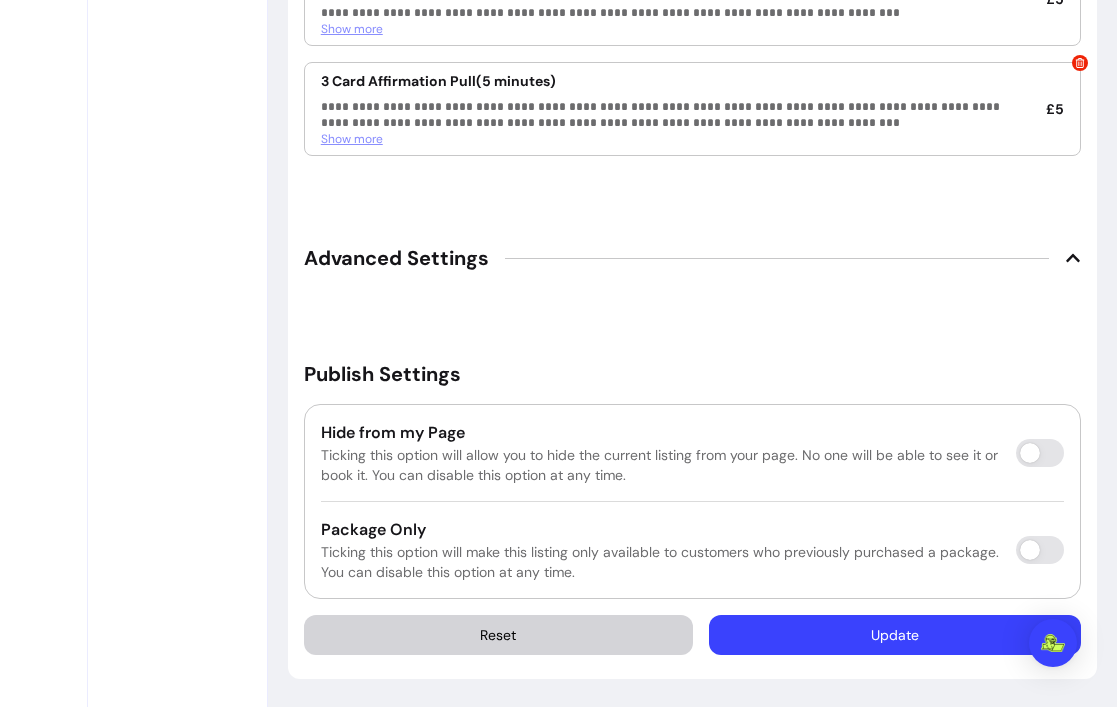 type on "5TH OCT 1:1 Spinal Energetics Session- Crystal Company London" 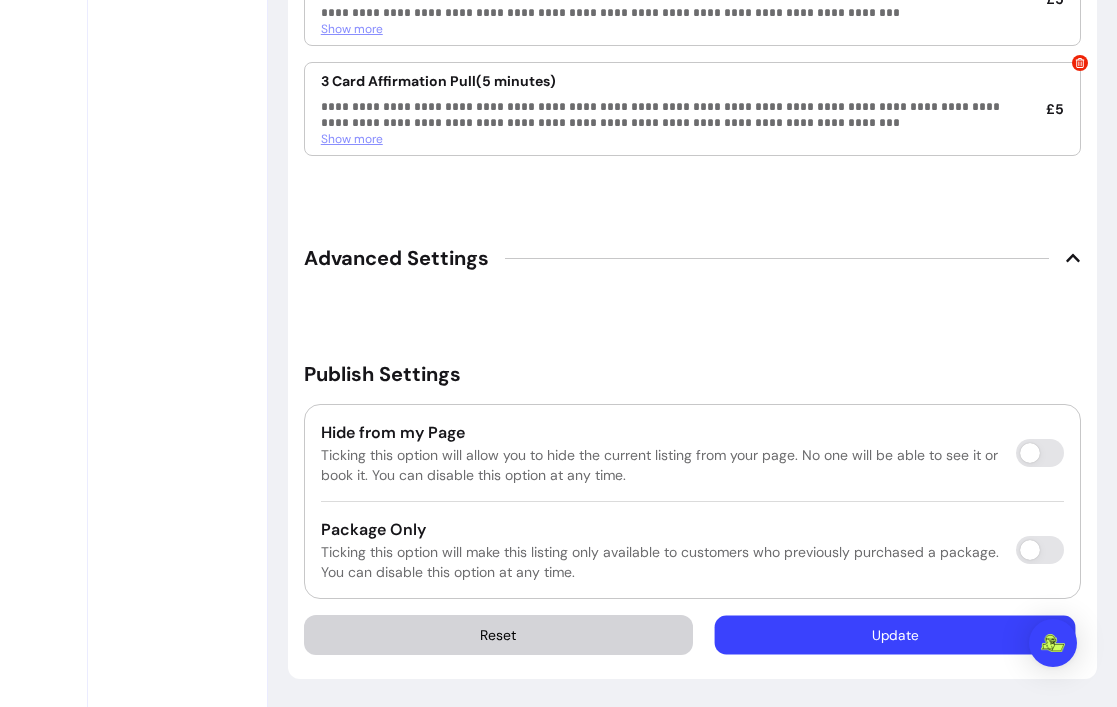 click on "Update" at bounding box center [894, 635] 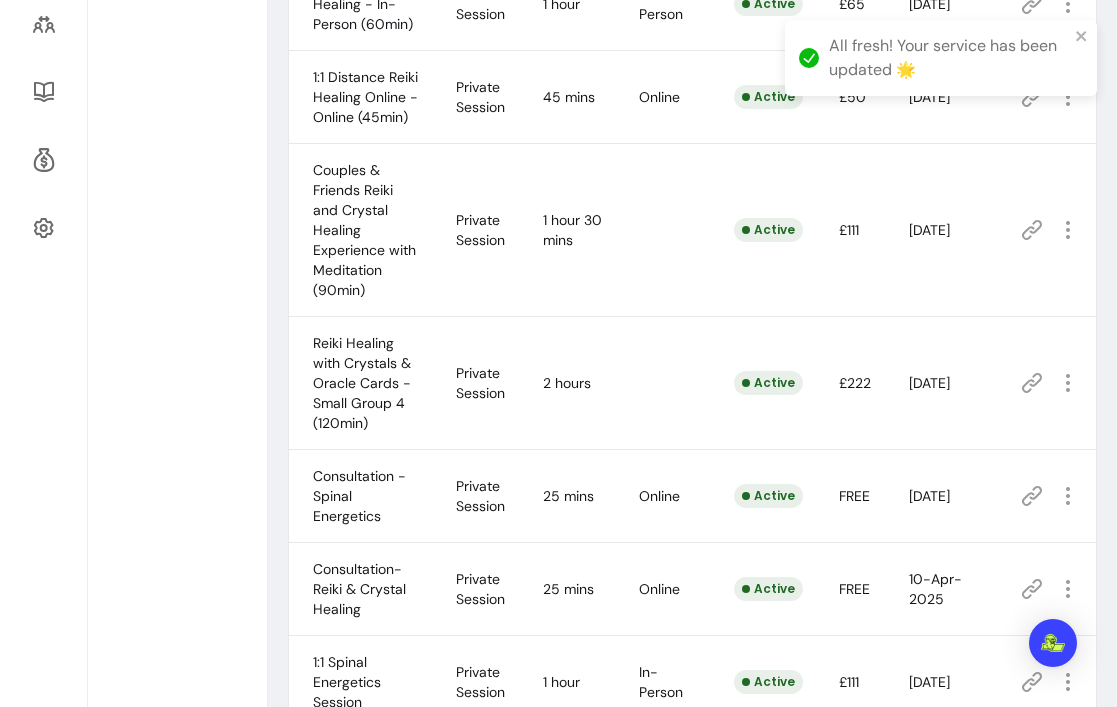 scroll, scrollTop: 1113, scrollLeft: 0, axis: vertical 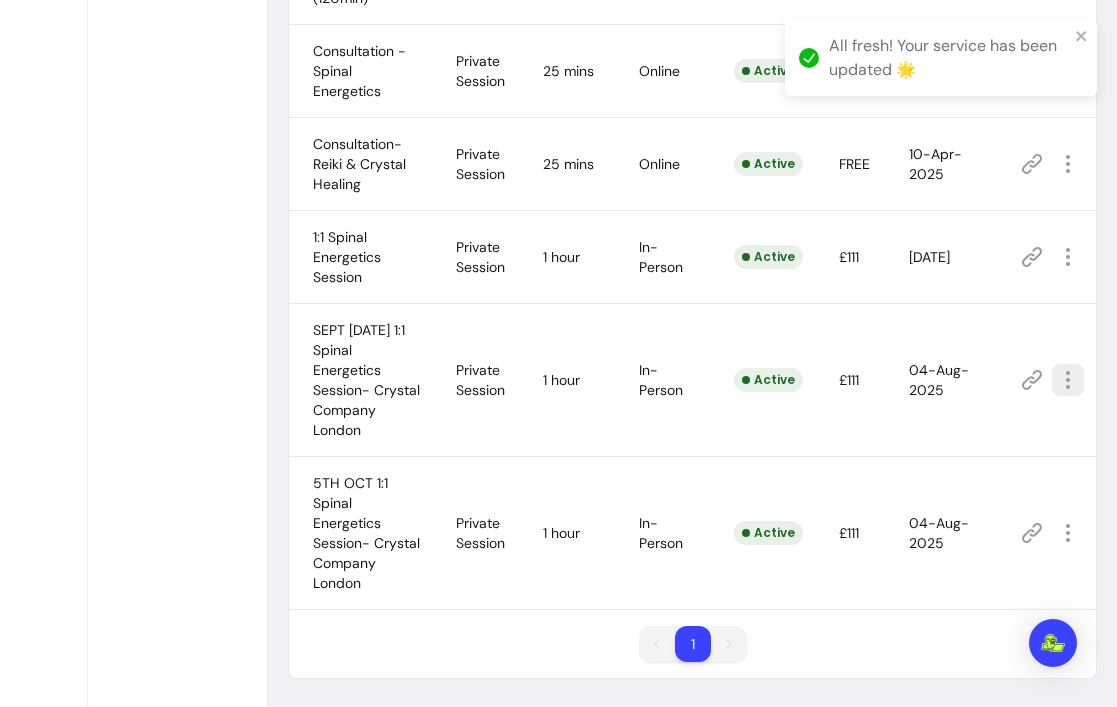 click 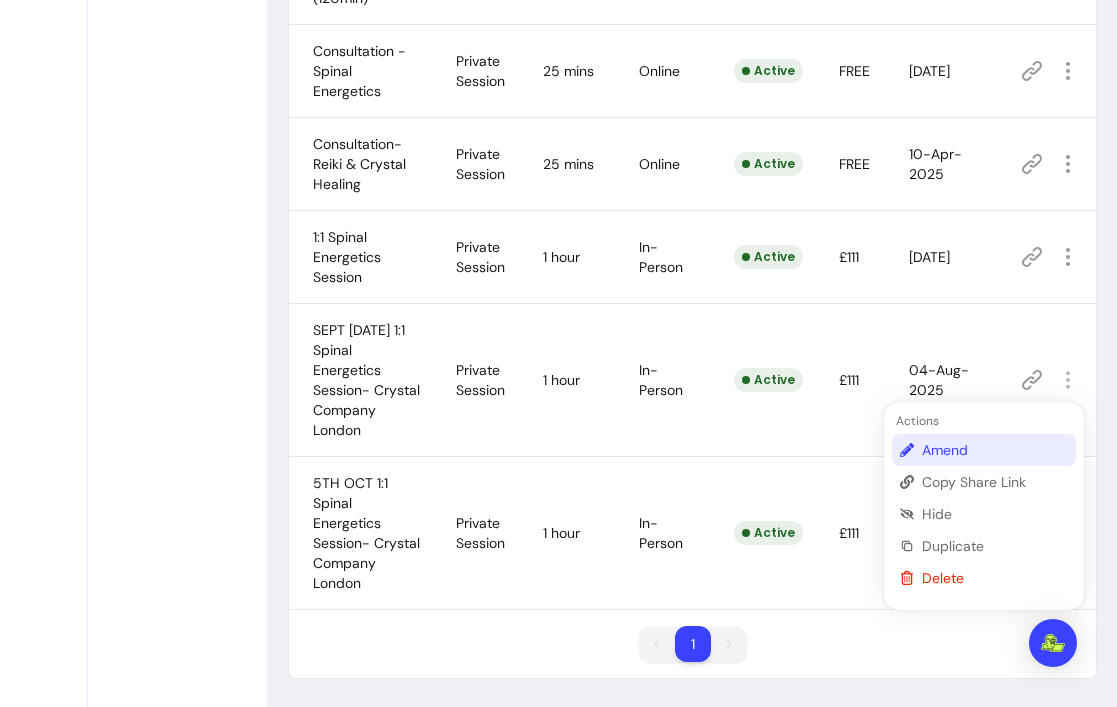 click on "Amend" at bounding box center (995, 450) 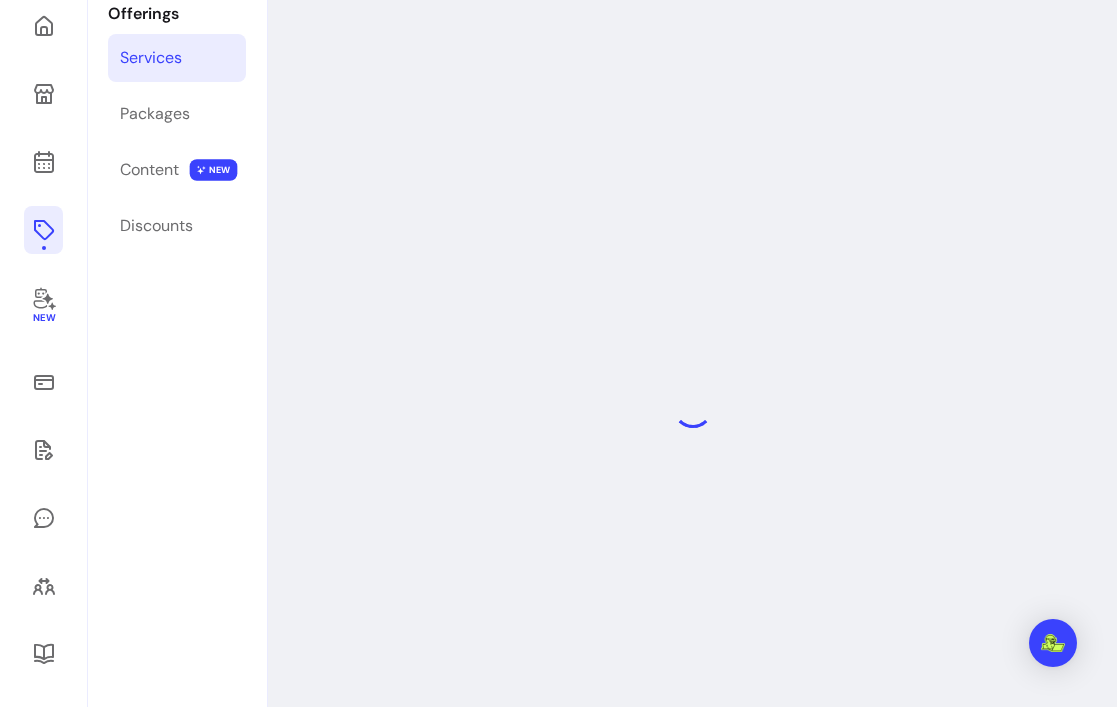 scroll, scrollTop: 96, scrollLeft: 0, axis: vertical 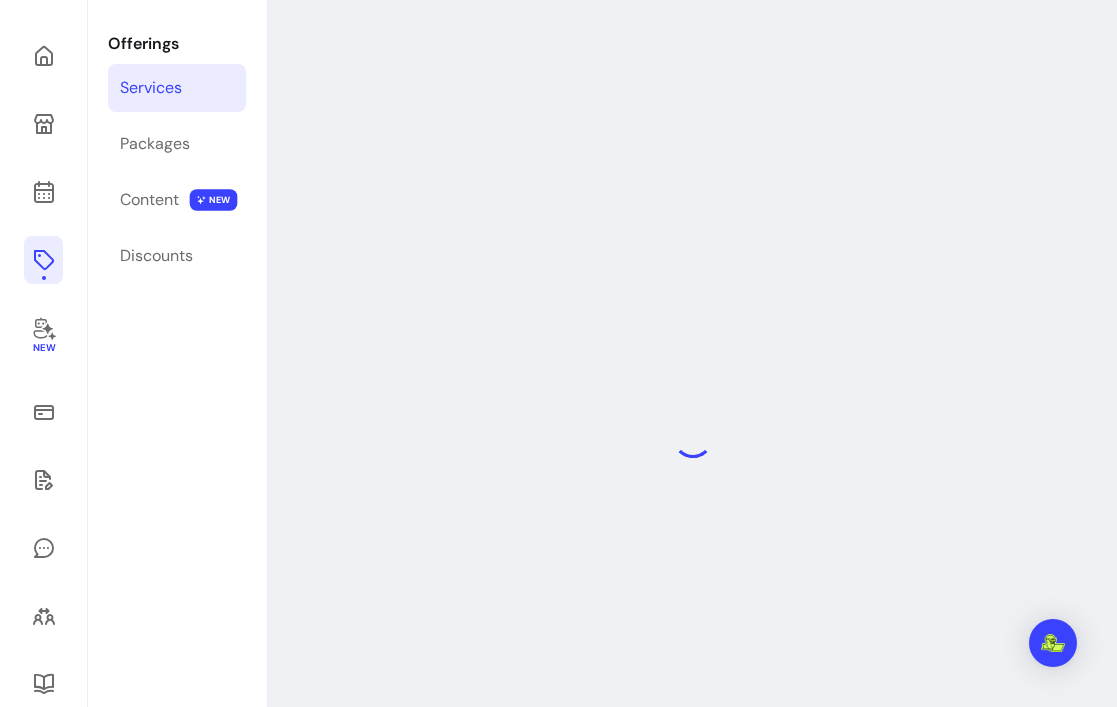 select on "**" 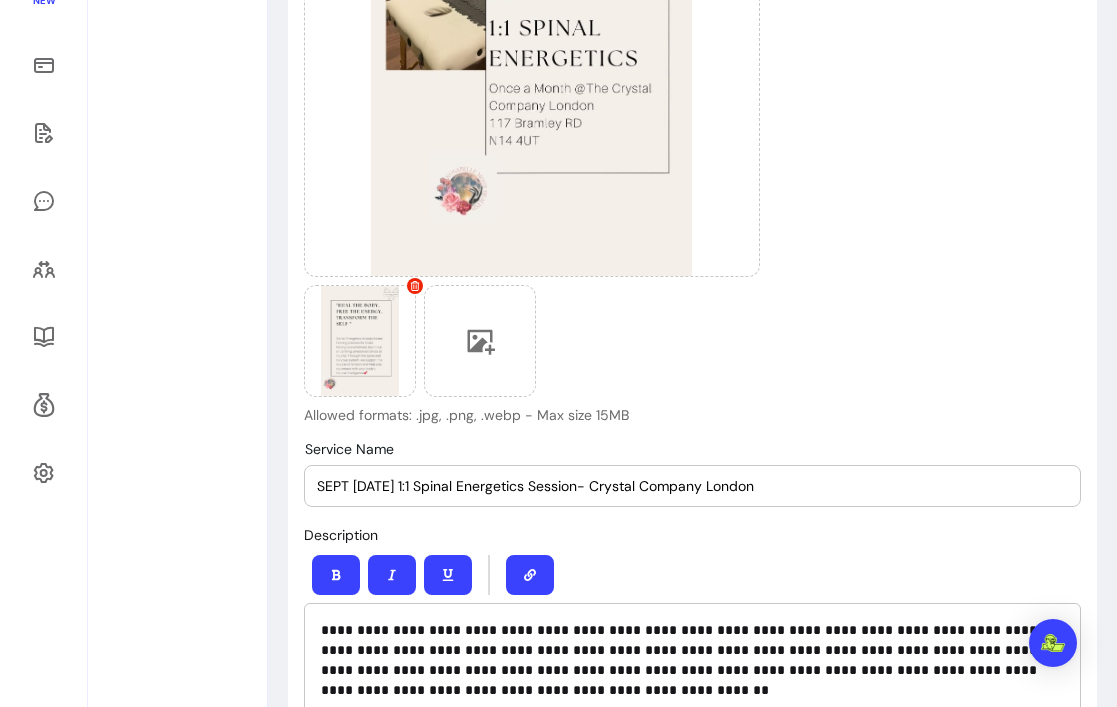 scroll, scrollTop: 432, scrollLeft: 0, axis: vertical 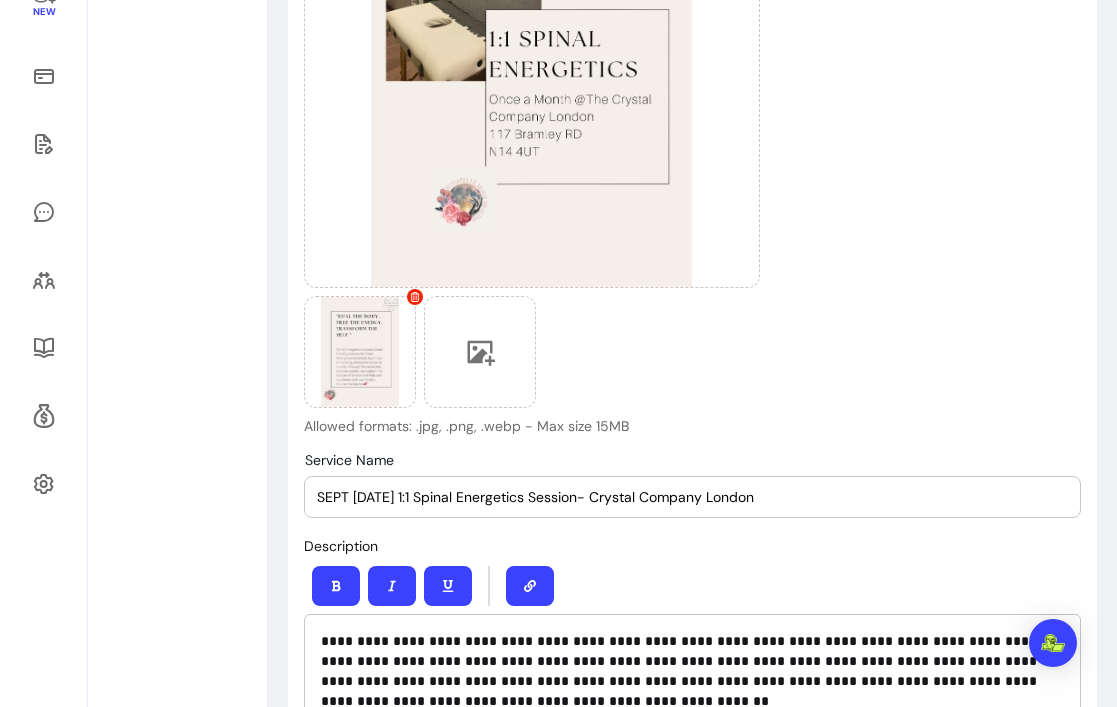 click on "SEPT [DATE] 1:1 Spinal Energetics Session- Crystal Company London" at bounding box center [693, 497] 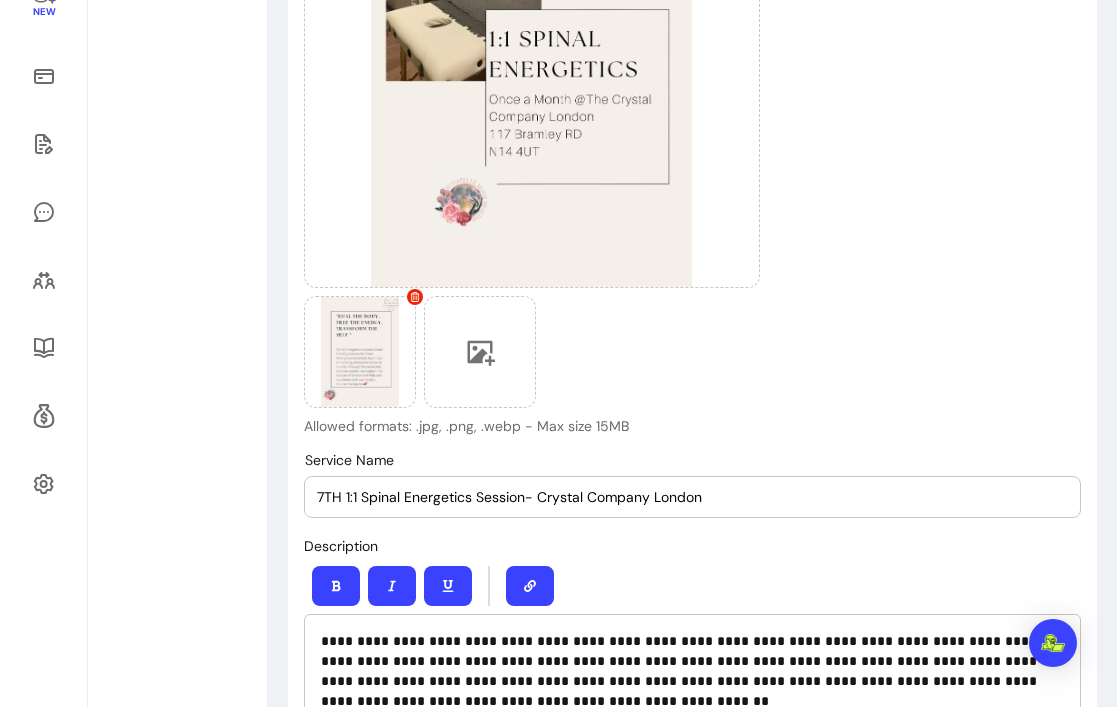 click on "7TH 1:1 Spinal Energetics Session- Crystal Company London" at bounding box center (693, 497) 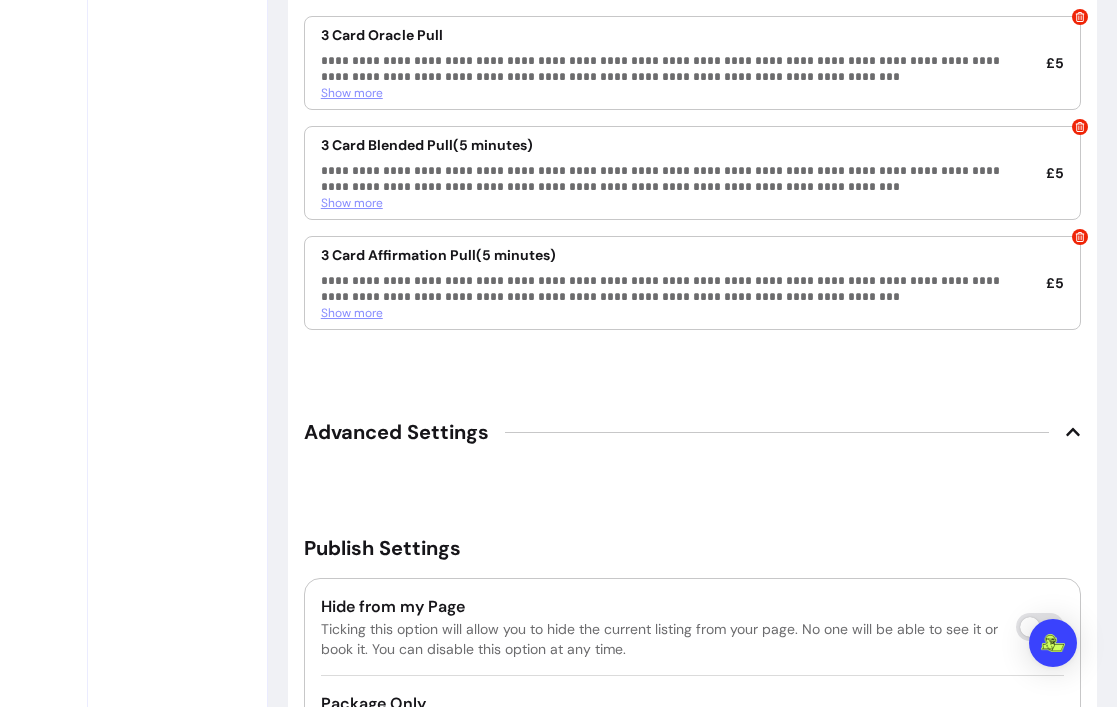 scroll, scrollTop: 3916, scrollLeft: 0, axis: vertical 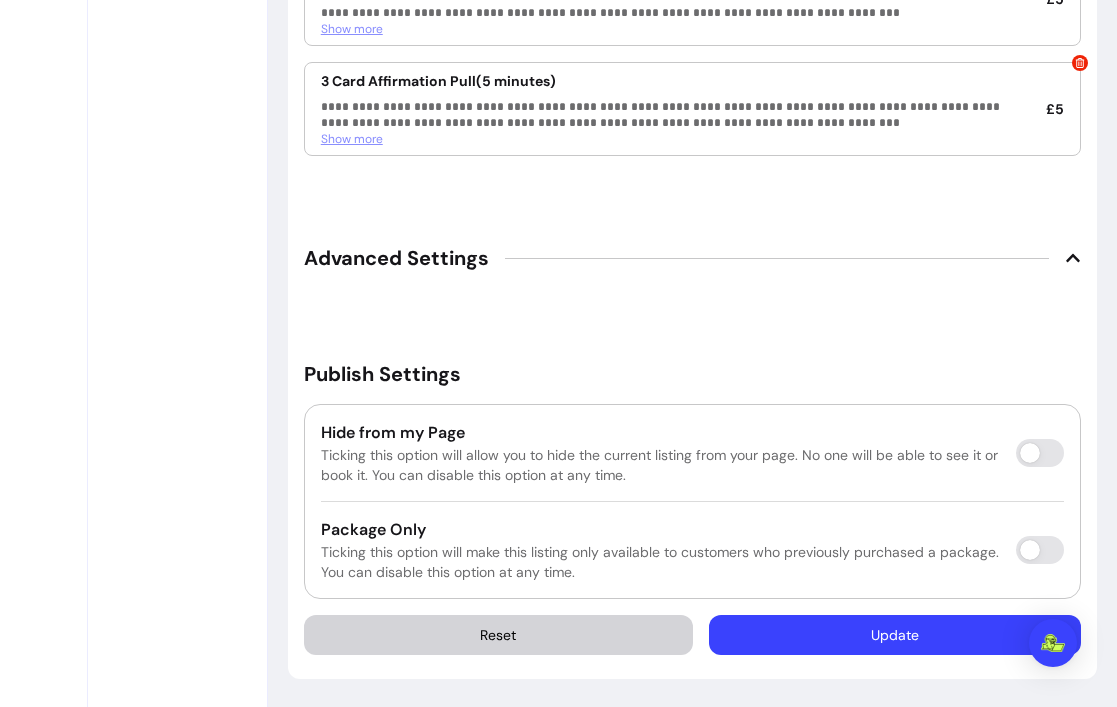 type on "[DATE] SEPT 1:1 Spinal Energetics Session- Crystal Company London" 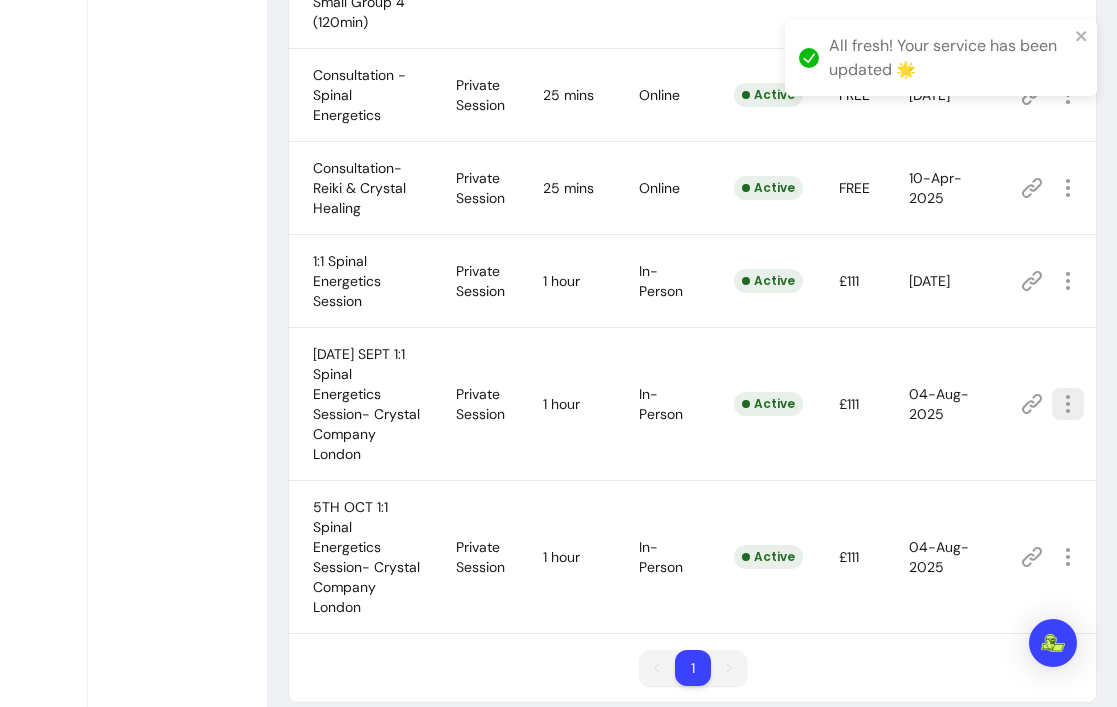 scroll, scrollTop: 1113, scrollLeft: 0, axis: vertical 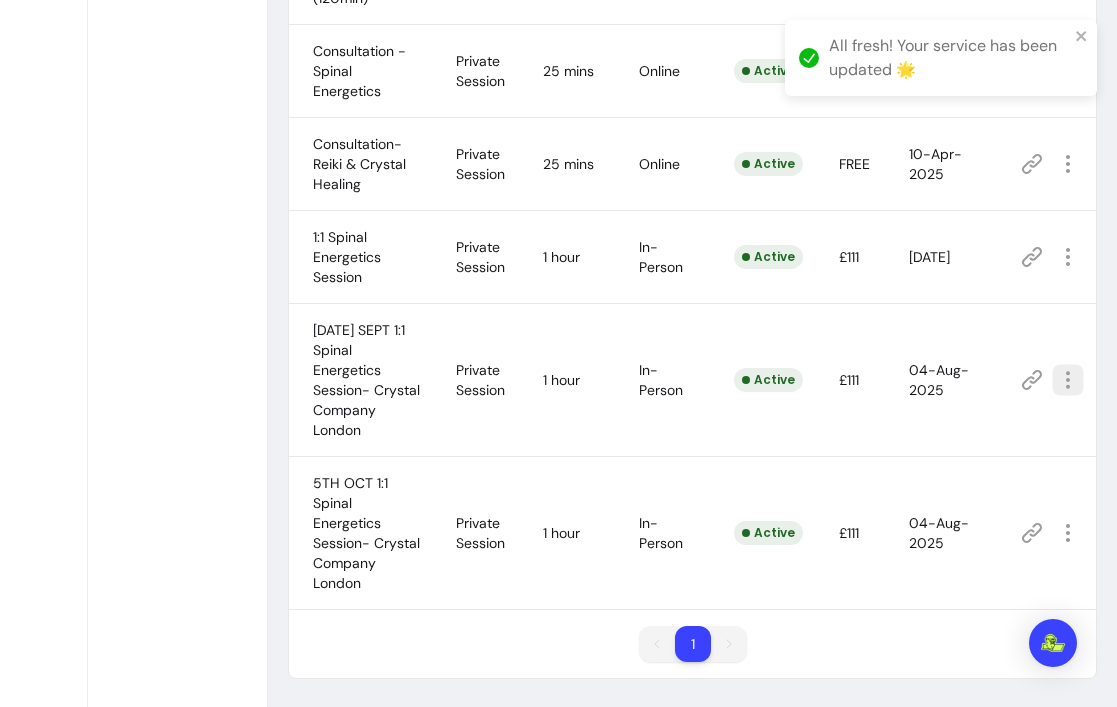 click 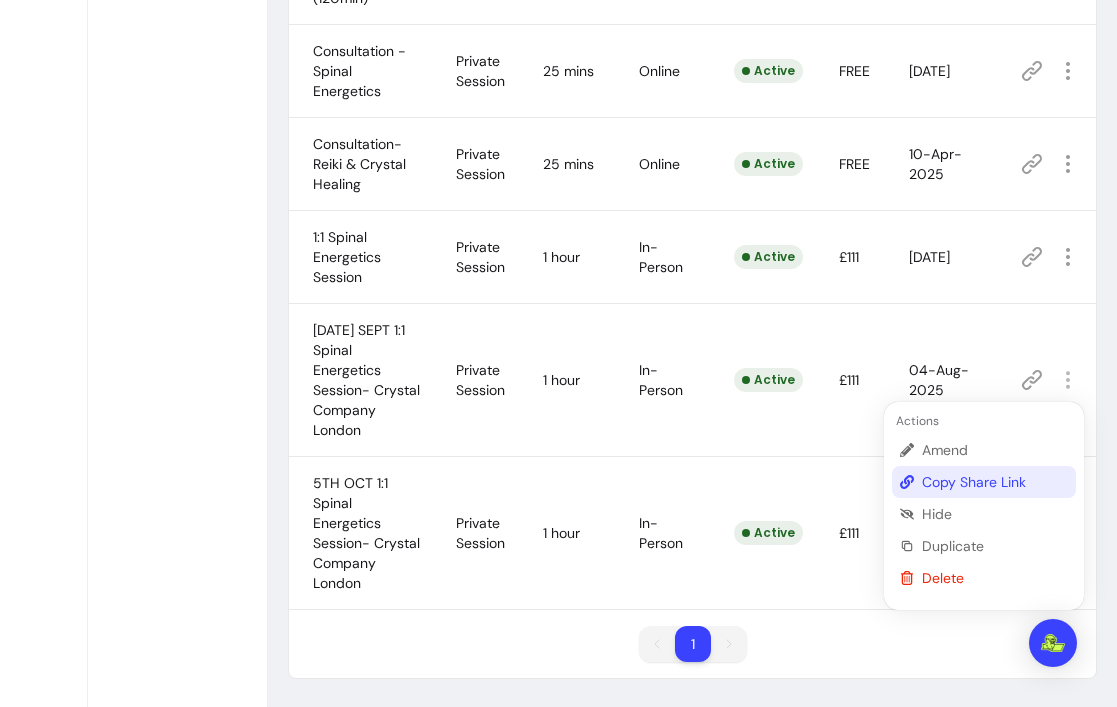 click on "Copy Share Link" at bounding box center (995, 482) 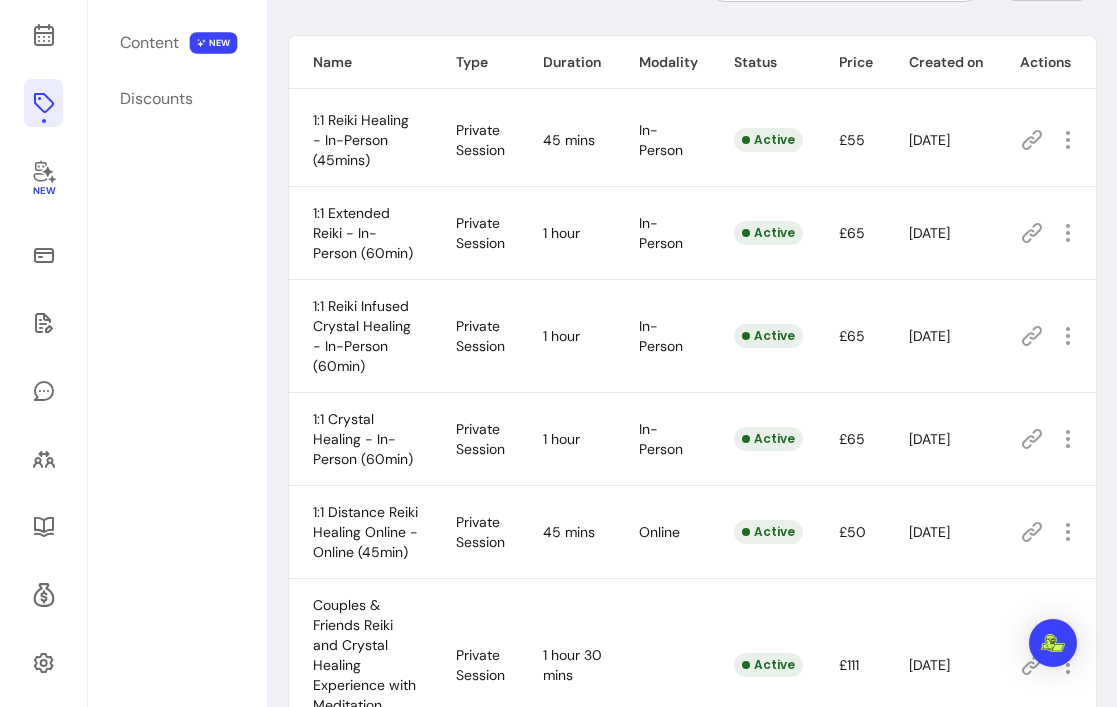 scroll, scrollTop: 0, scrollLeft: 0, axis: both 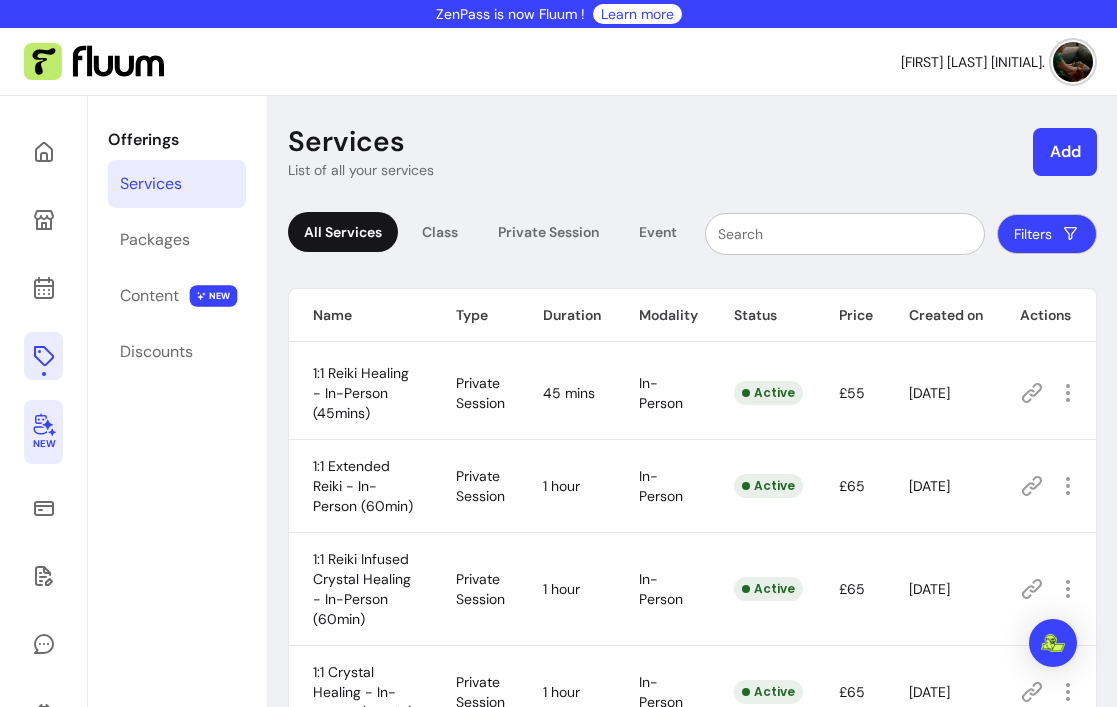 click 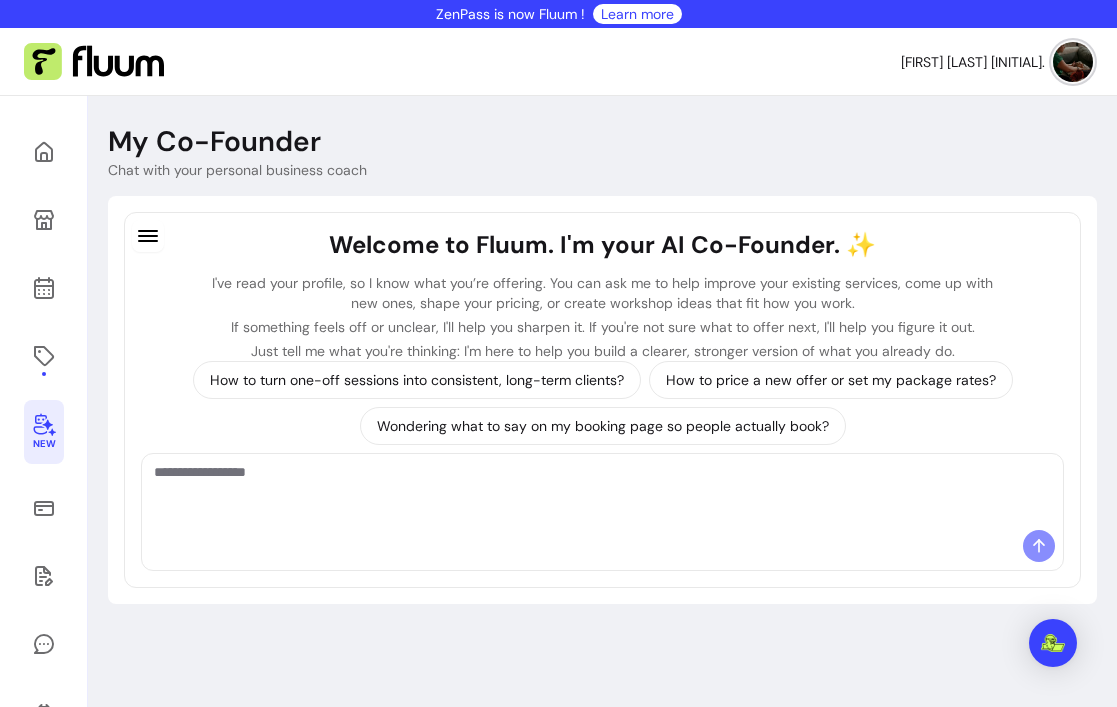 click at bounding box center [602, 492] 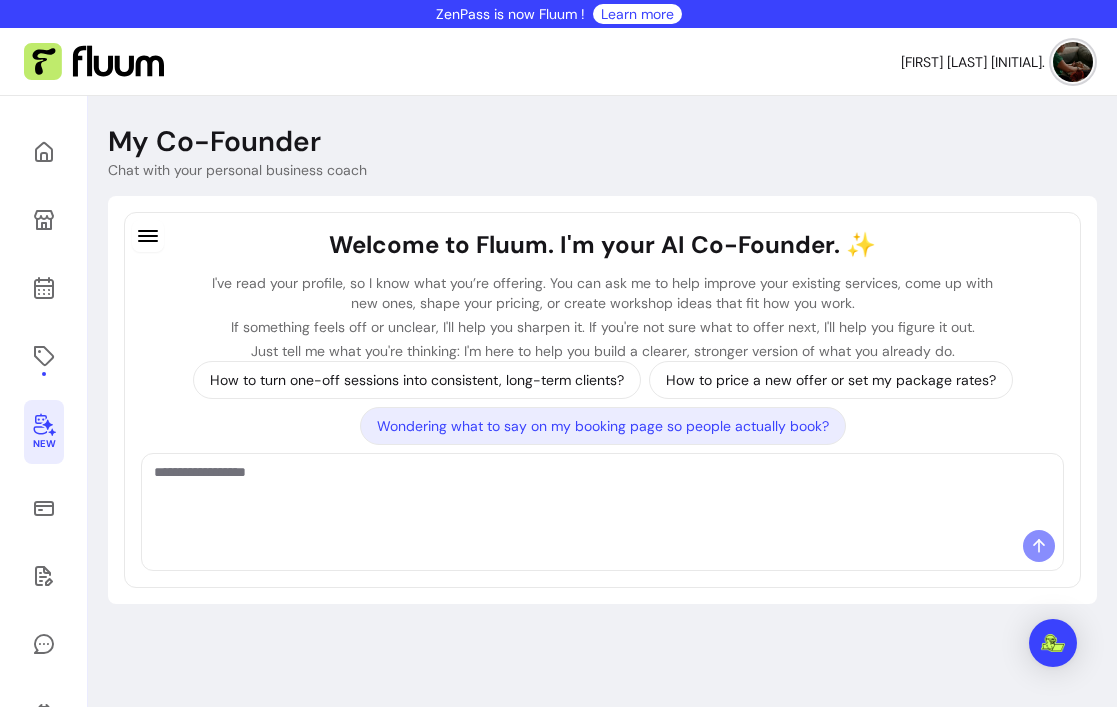 click on "Wondering what to say on my booking page so people actually book?" at bounding box center (603, 426) 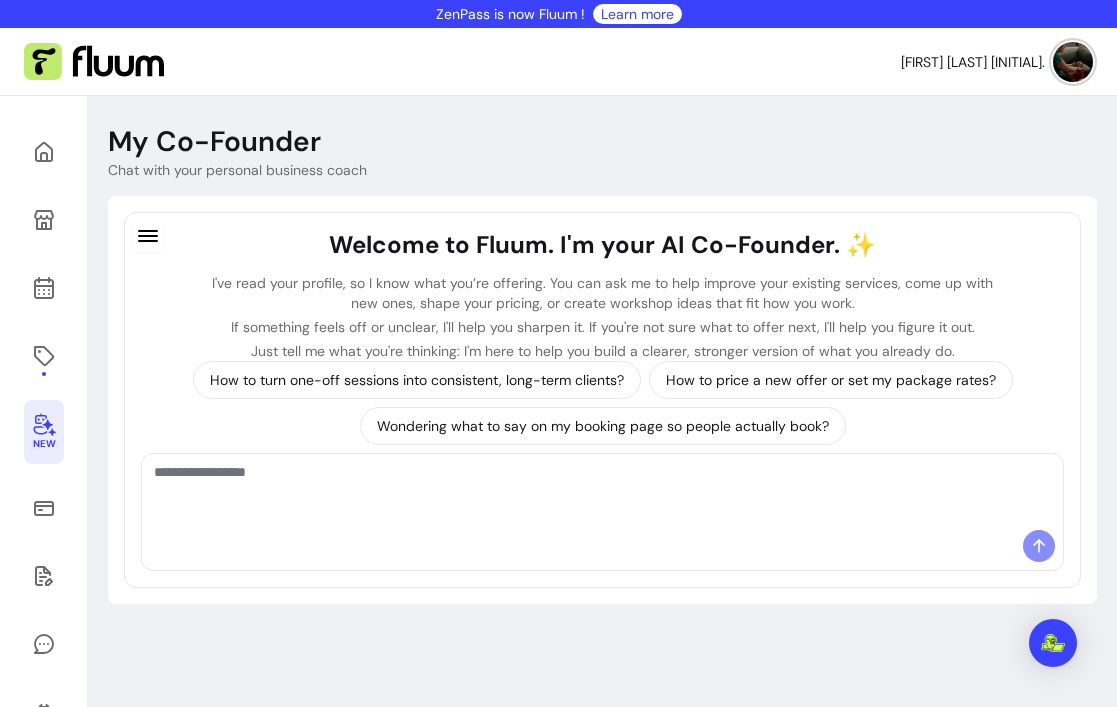 click at bounding box center [602, 492] 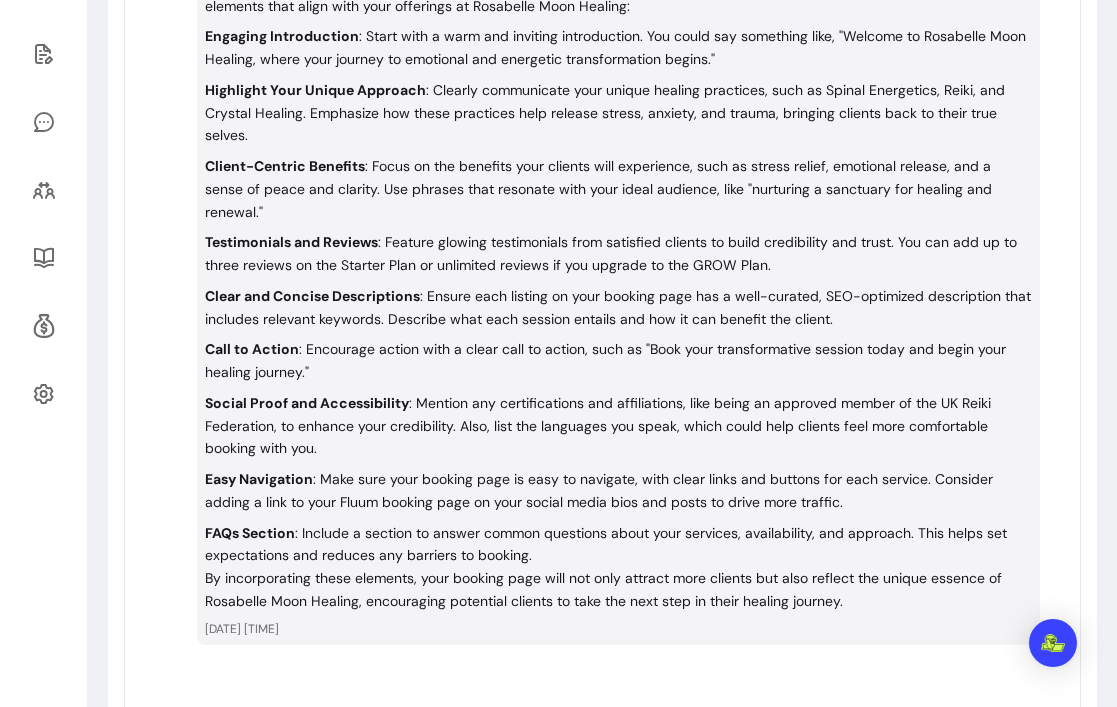 scroll, scrollTop: 680, scrollLeft: 0, axis: vertical 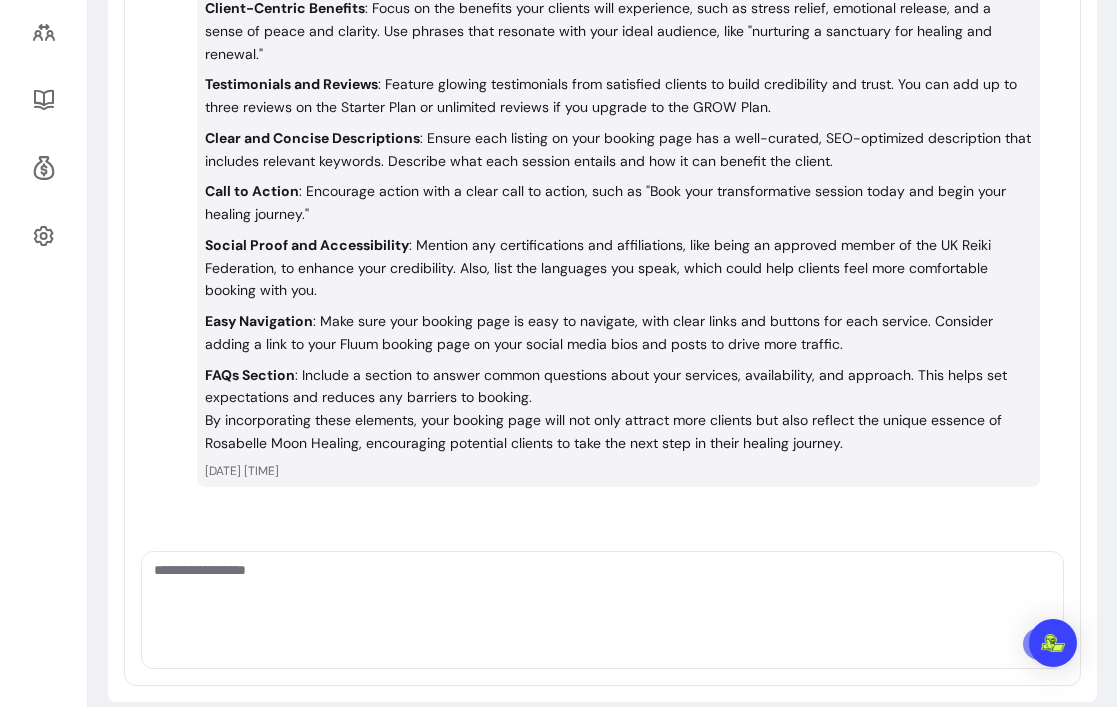 click at bounding box center (602, 590) 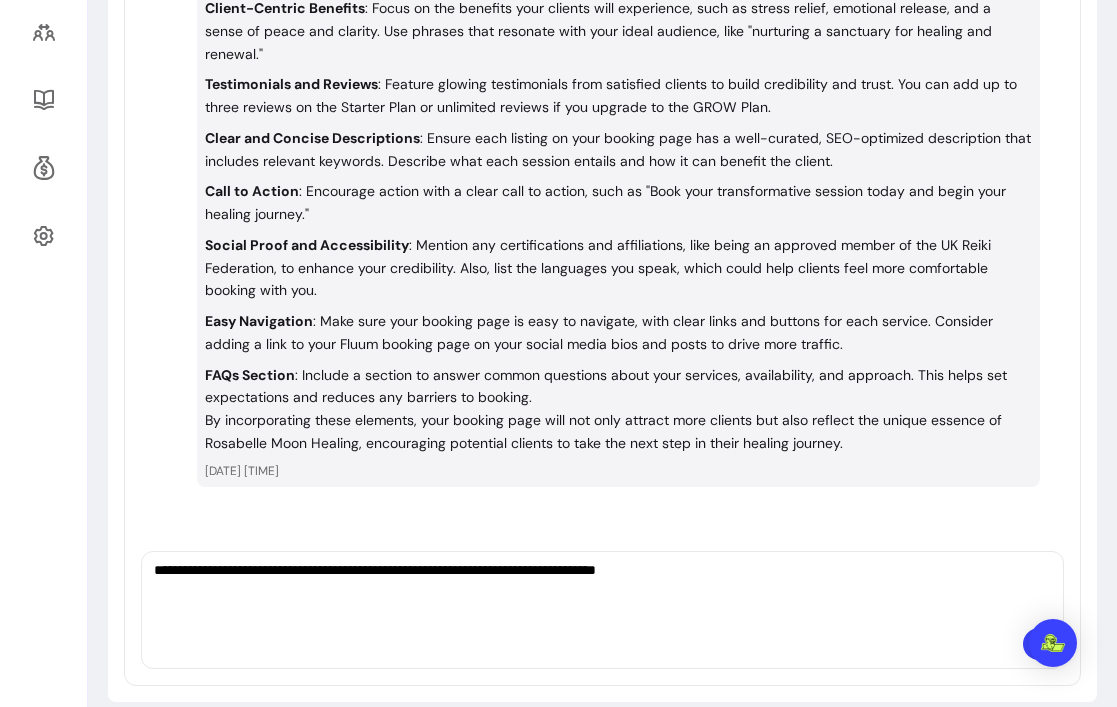 type on "**********" 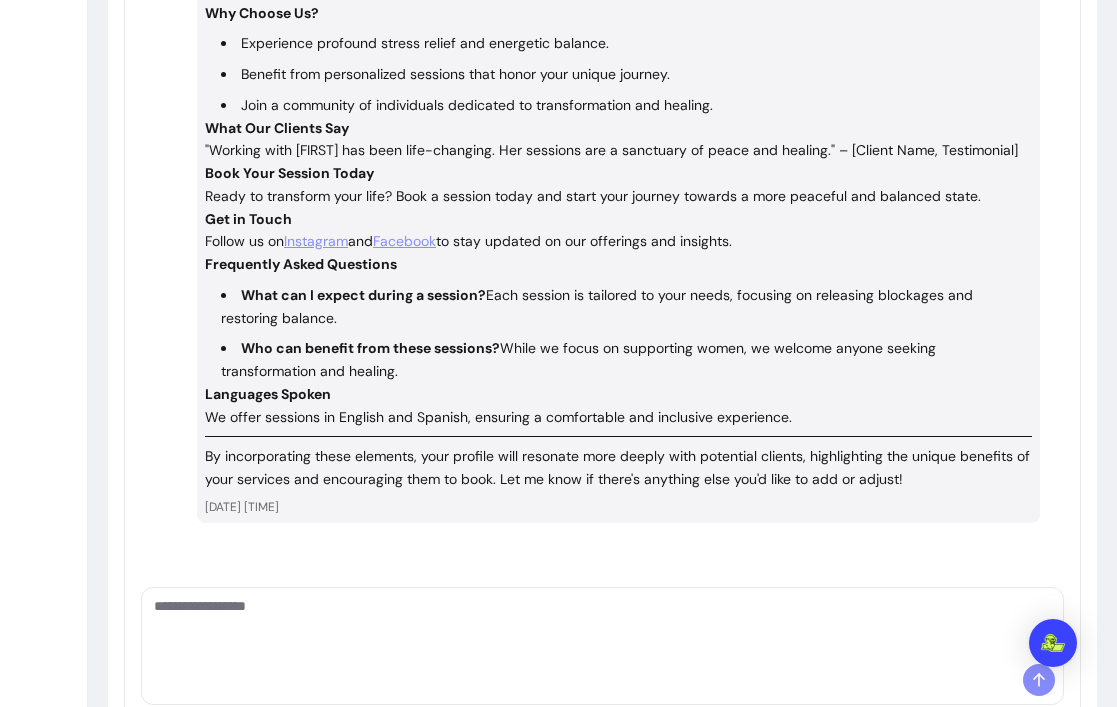 scroll, scrollTop: 1708, scrollLeft: 0, axis: vertical 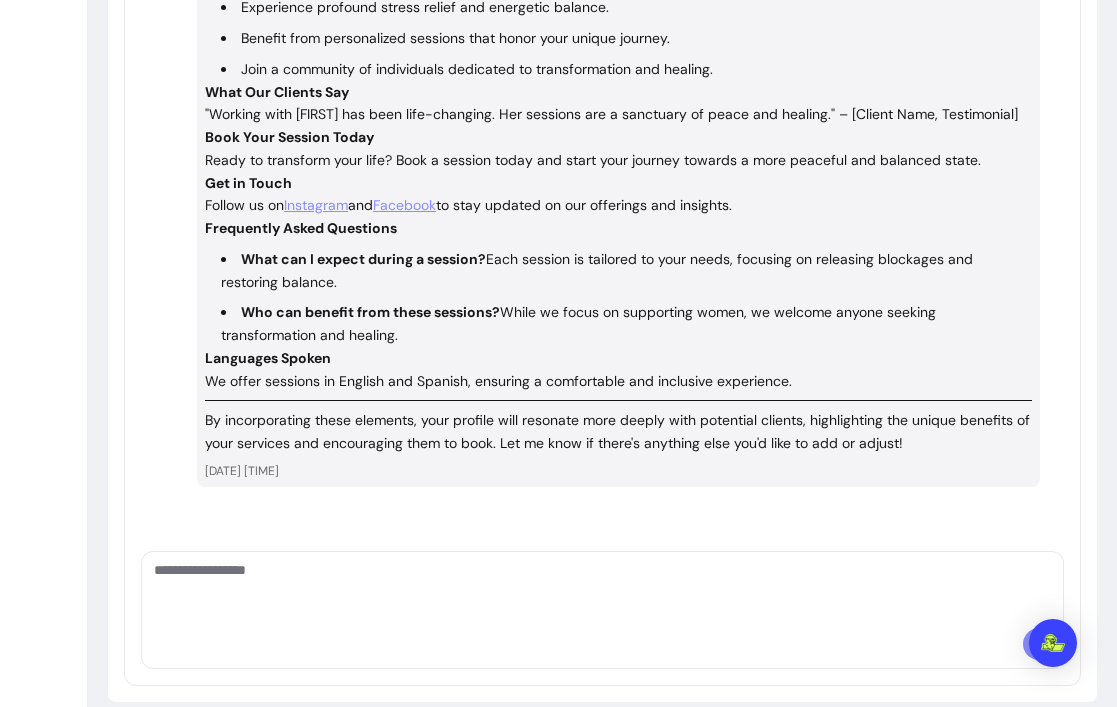 click at bounding box center [602, 590] 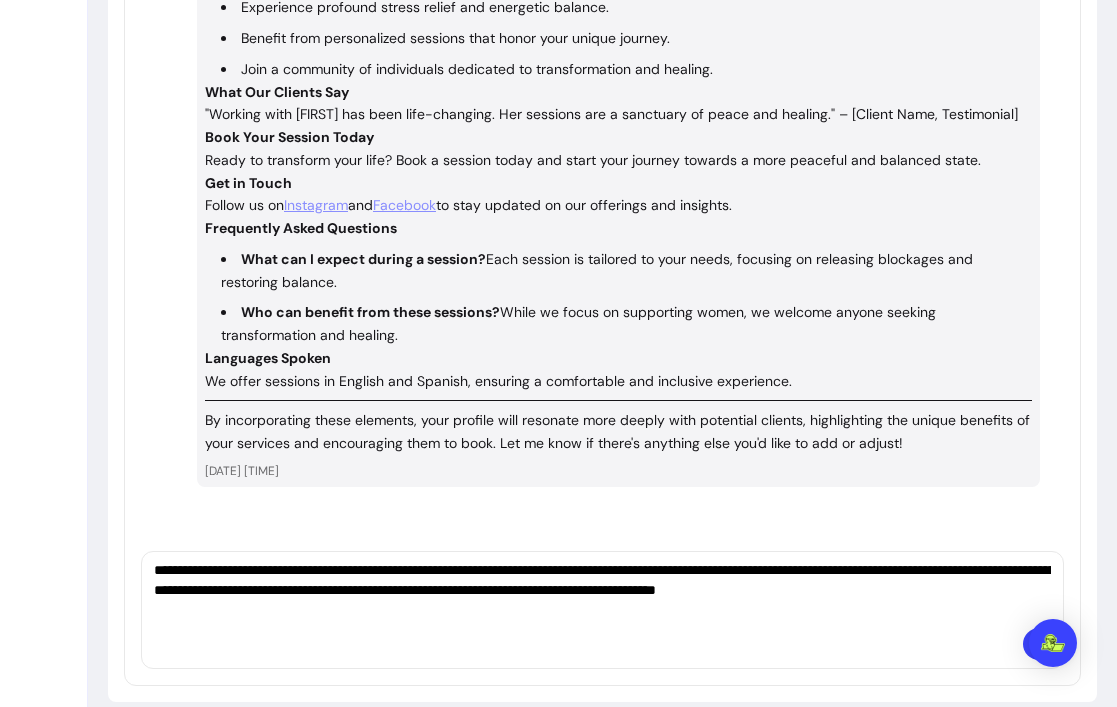 click on "**********" at bounding box center [602, 590] 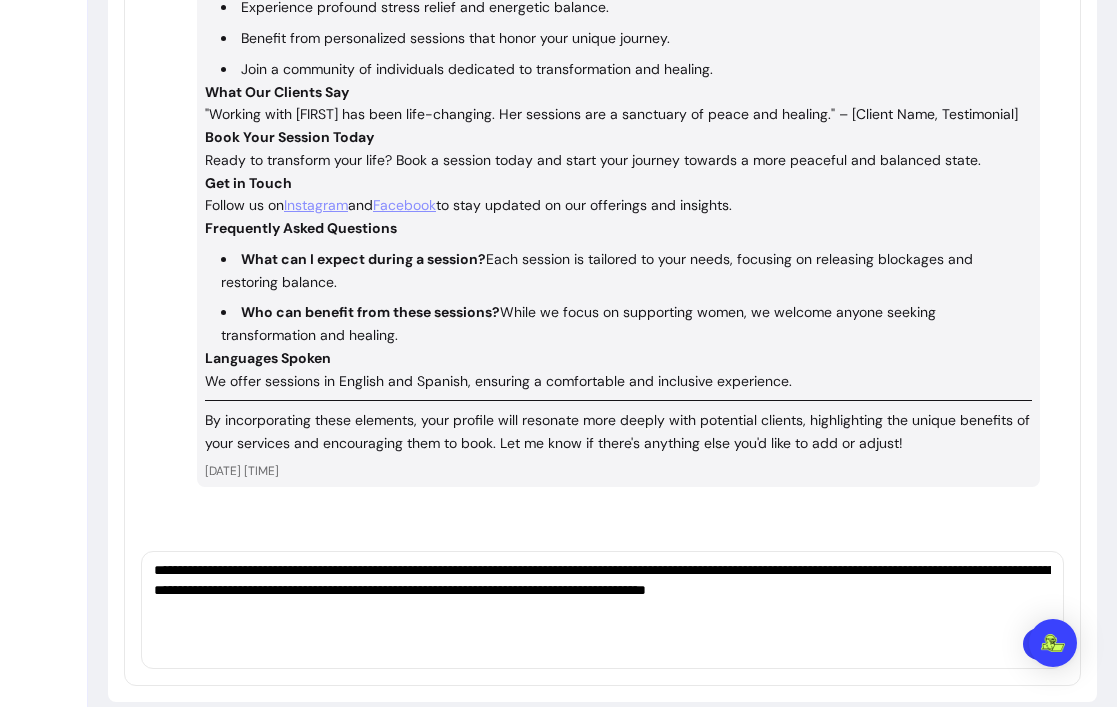 type on "**********" 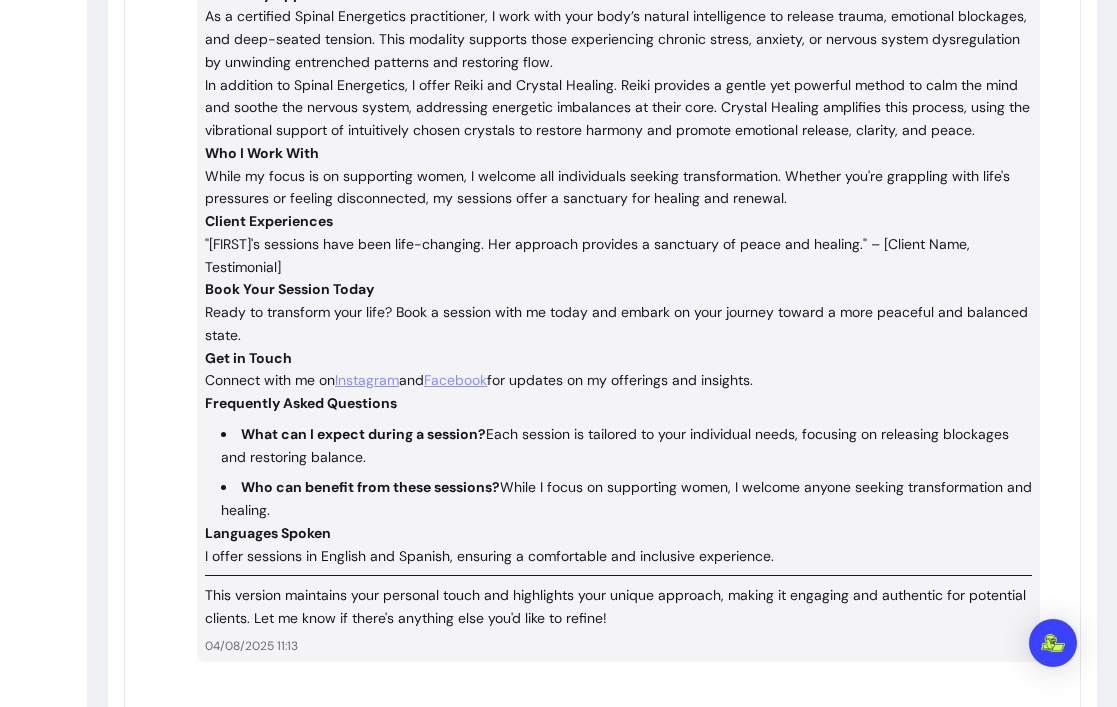 scroll, scrollTop: 2548, scrollLeft: 0, axis: vertical 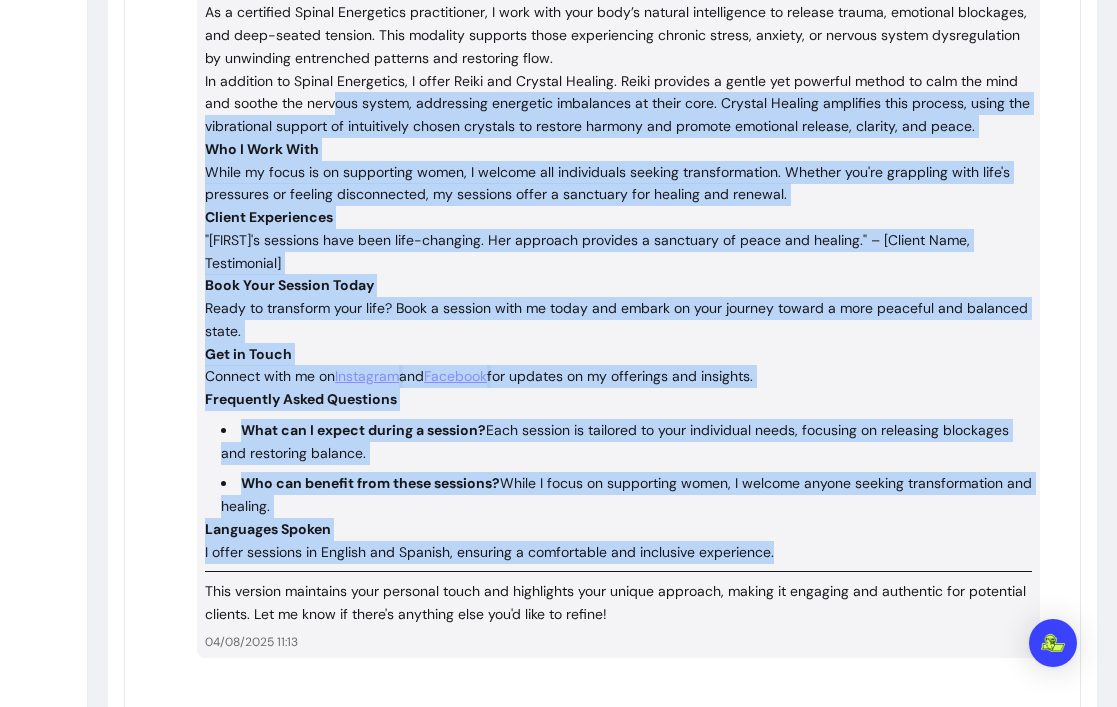 drag, startPoint x: 793, startPoint y: 532, endPoint x: 332, endPoint y: 81, distance: 644.92017 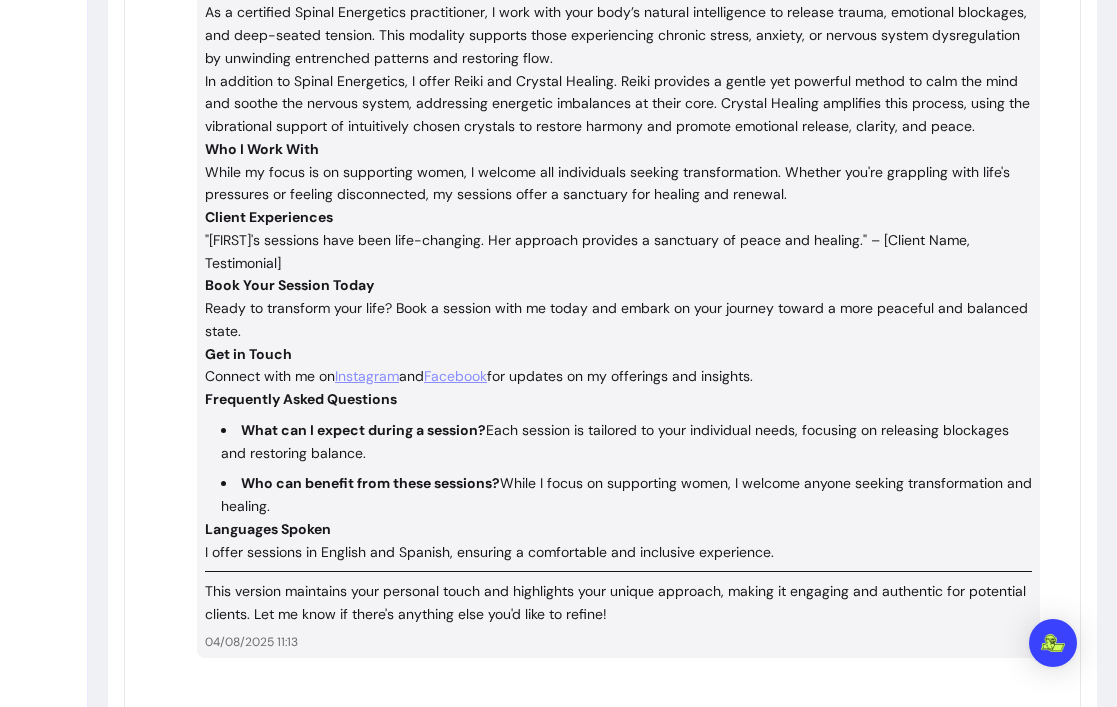 click on "Book Your Session Today" at bounding box center [618, 285] 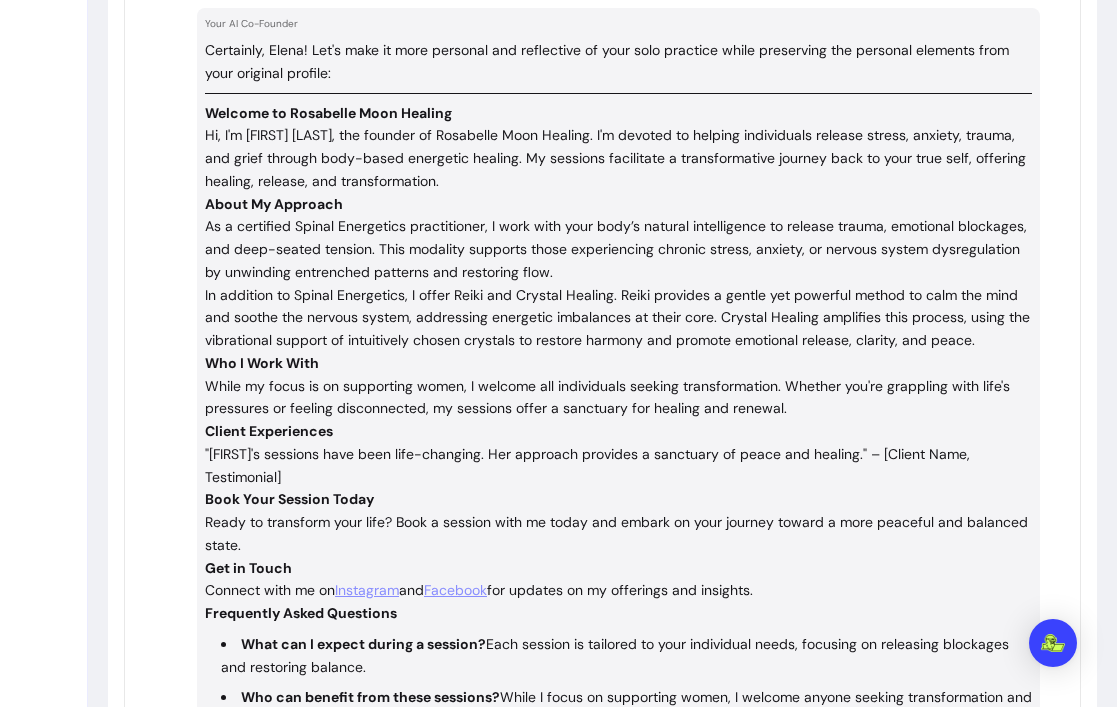 scroll, scrollTop: 2333, scrollLeft: 0, axis: vertical 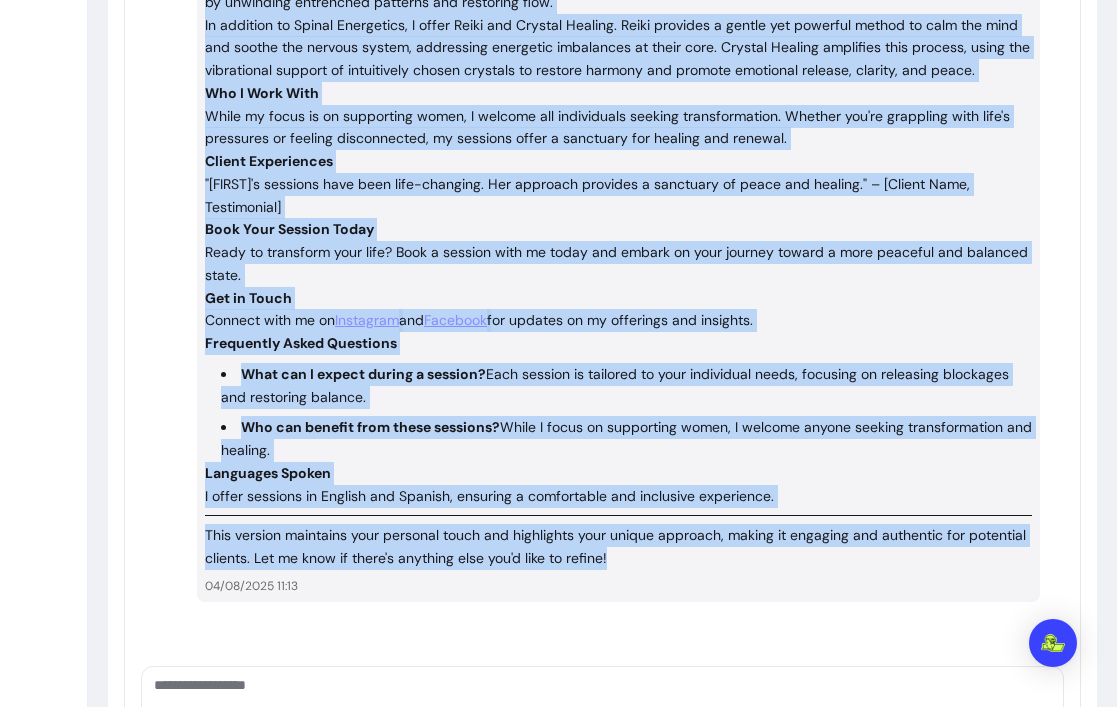 drag, startPoint x: 205, startPoint y: 85, endPoint x: 622, endPoint y: 541, distance: 617.9199 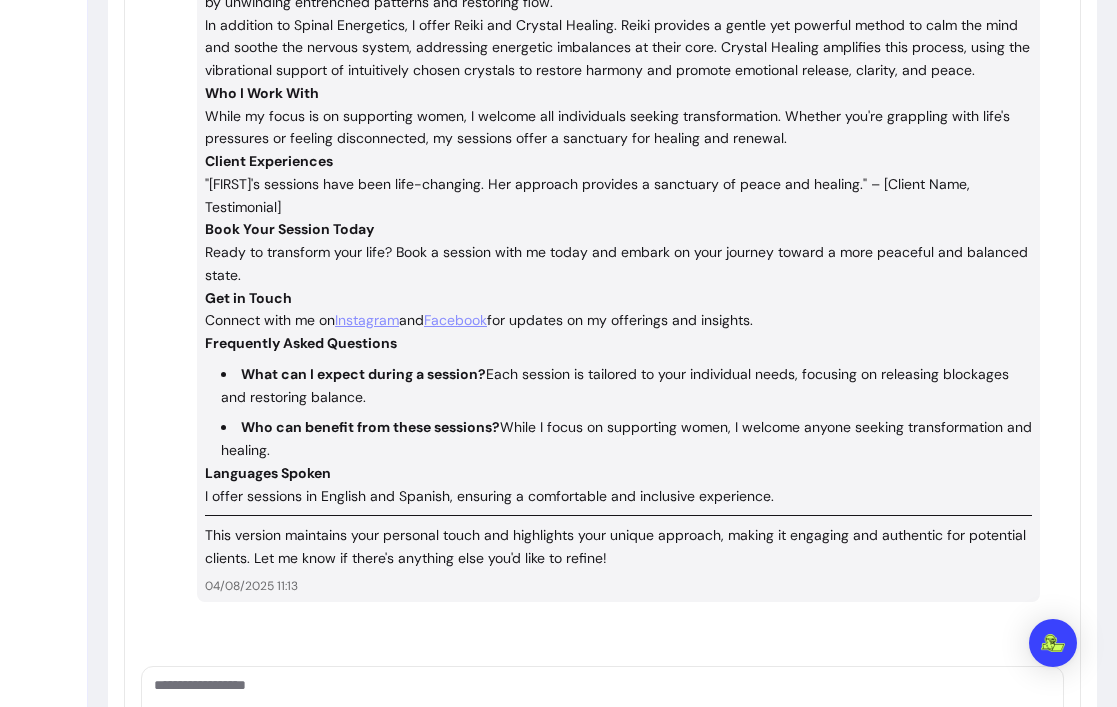 click at bounding box center (602, 705) 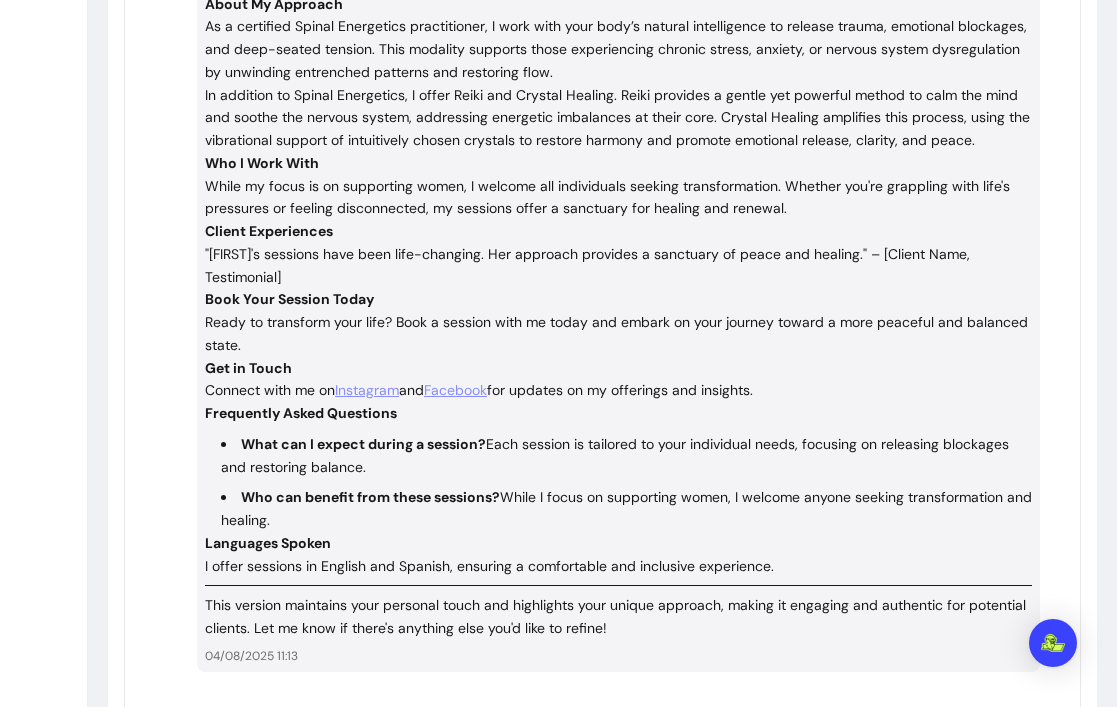 scroll, scrollTop: 2719, scrollLeft: 0, axis: vertical 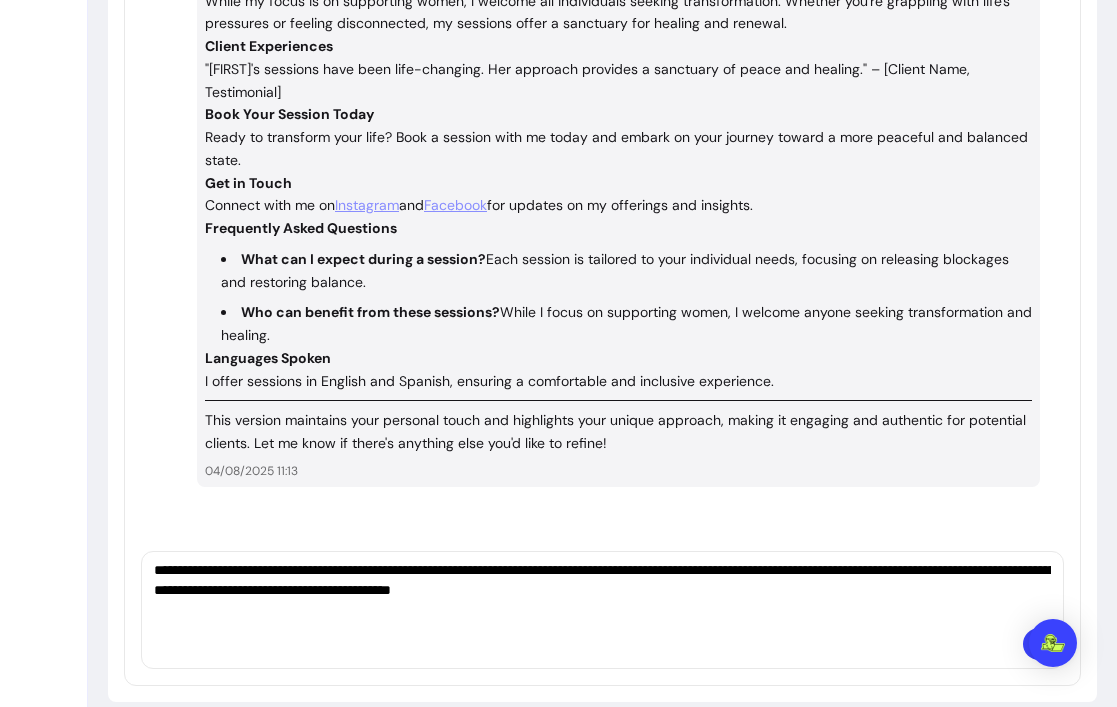 paste on "**********" 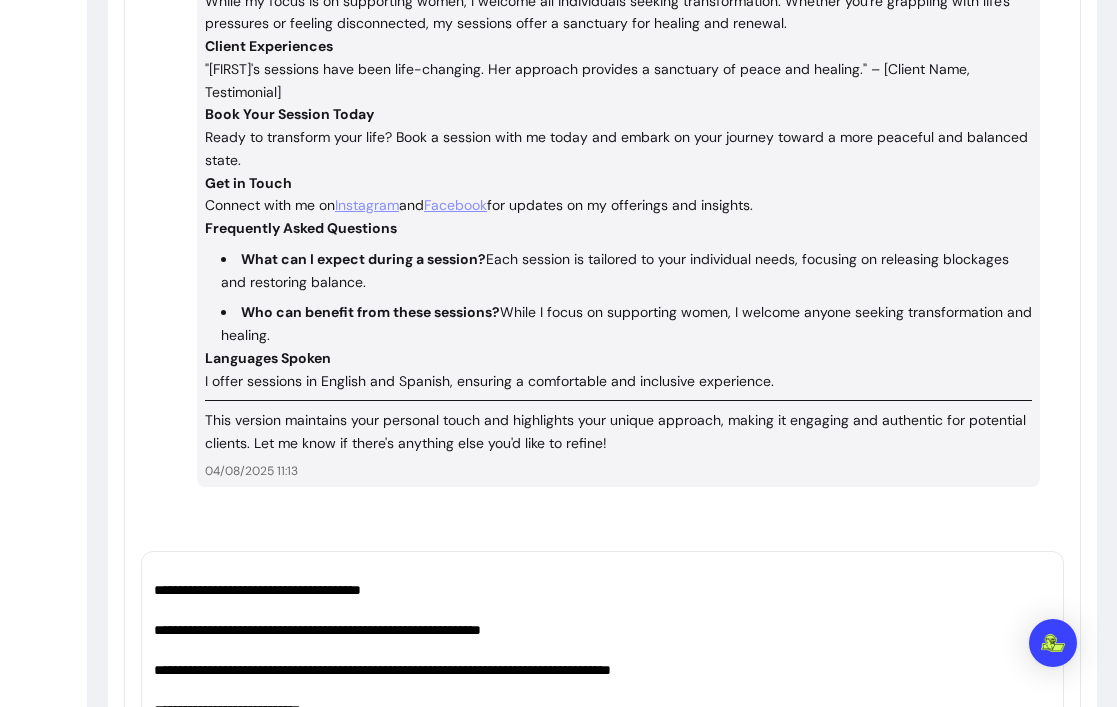 scroll, scrollTop: 100, scrollLeft: 0, axis: vertical 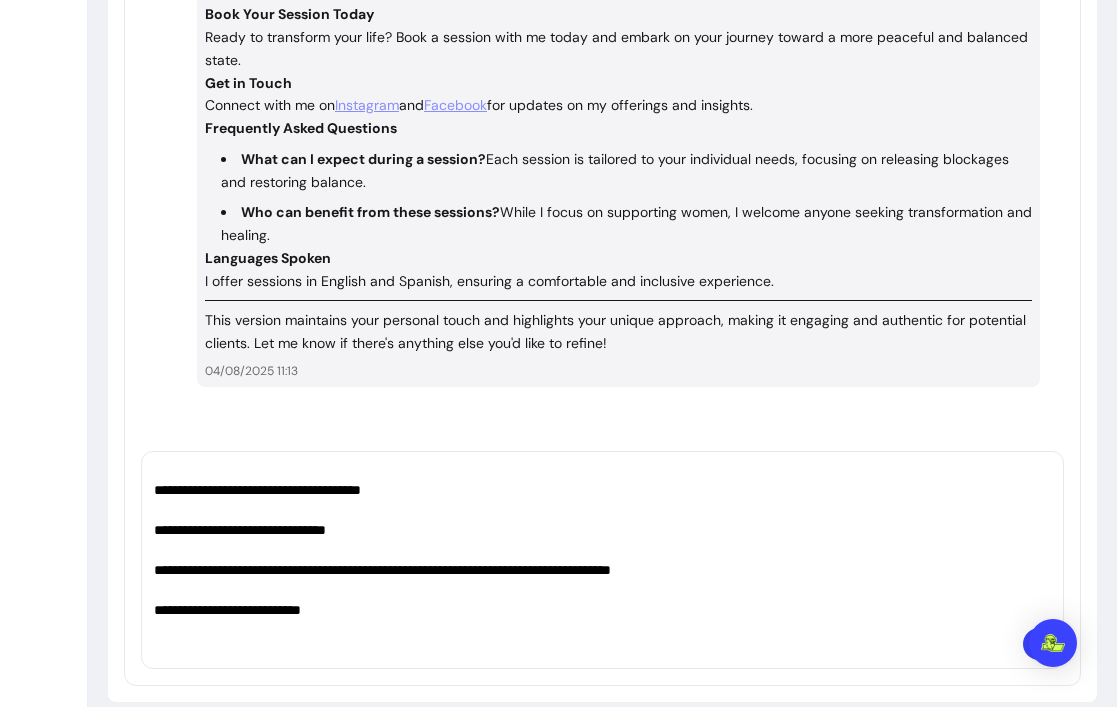 click on "**********" at bounding box center [602, 540] 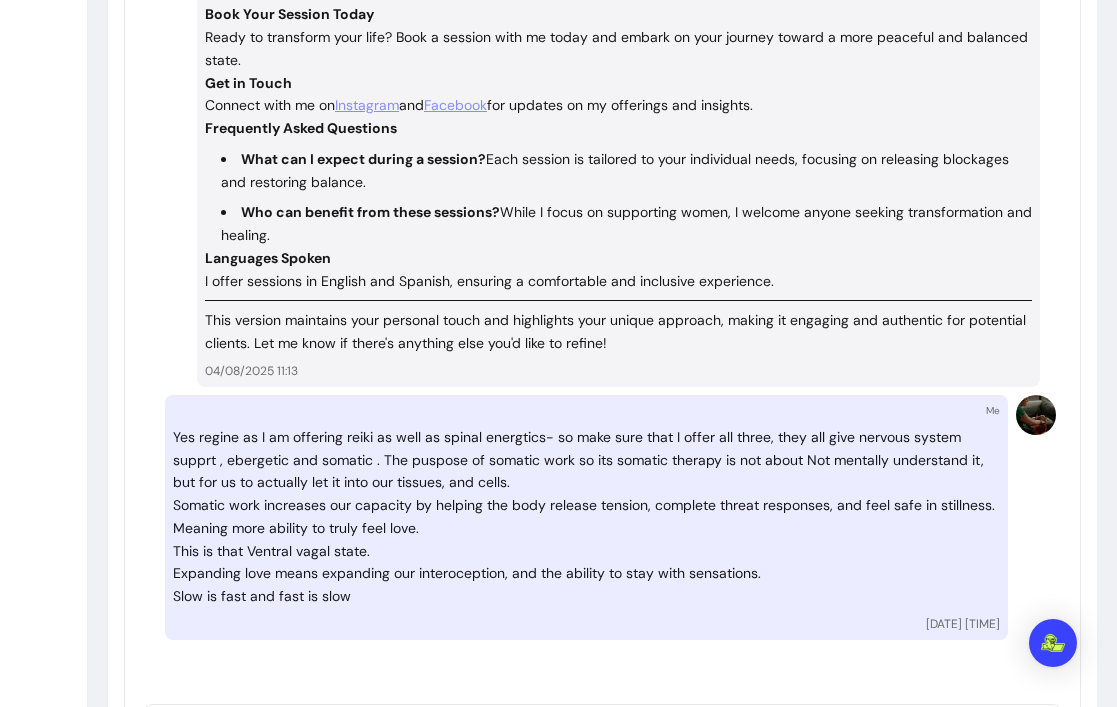scroll, scrollTop: 0, scrollLeft: 0, axis: both 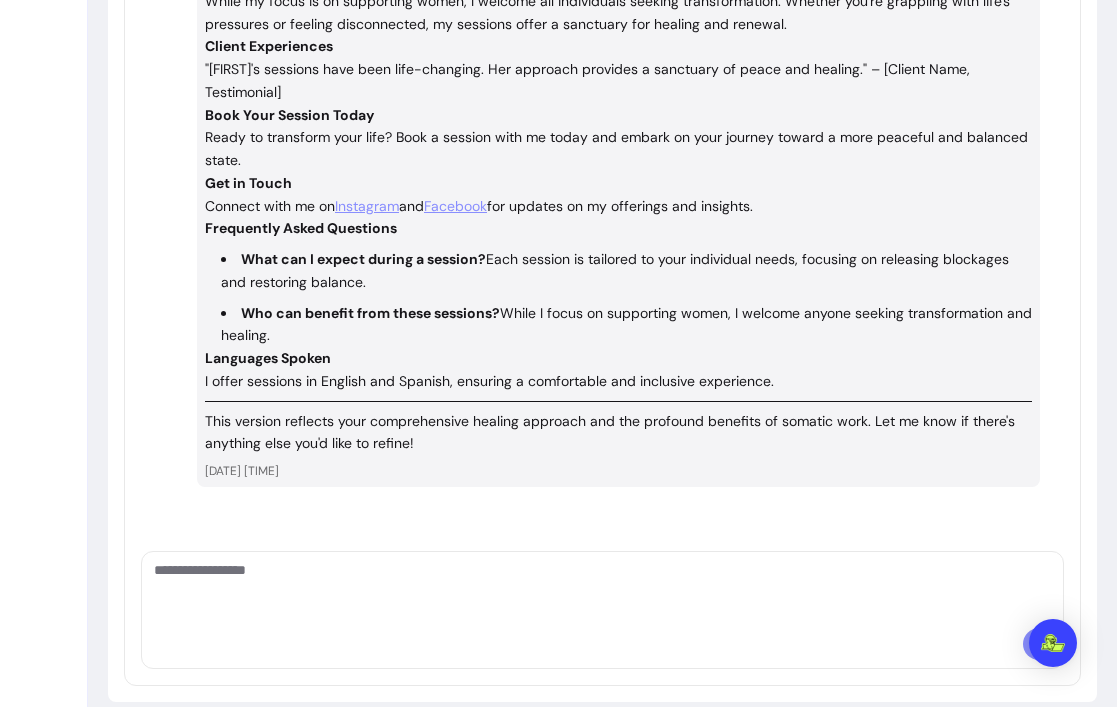 click at bounding box center (602, 590) 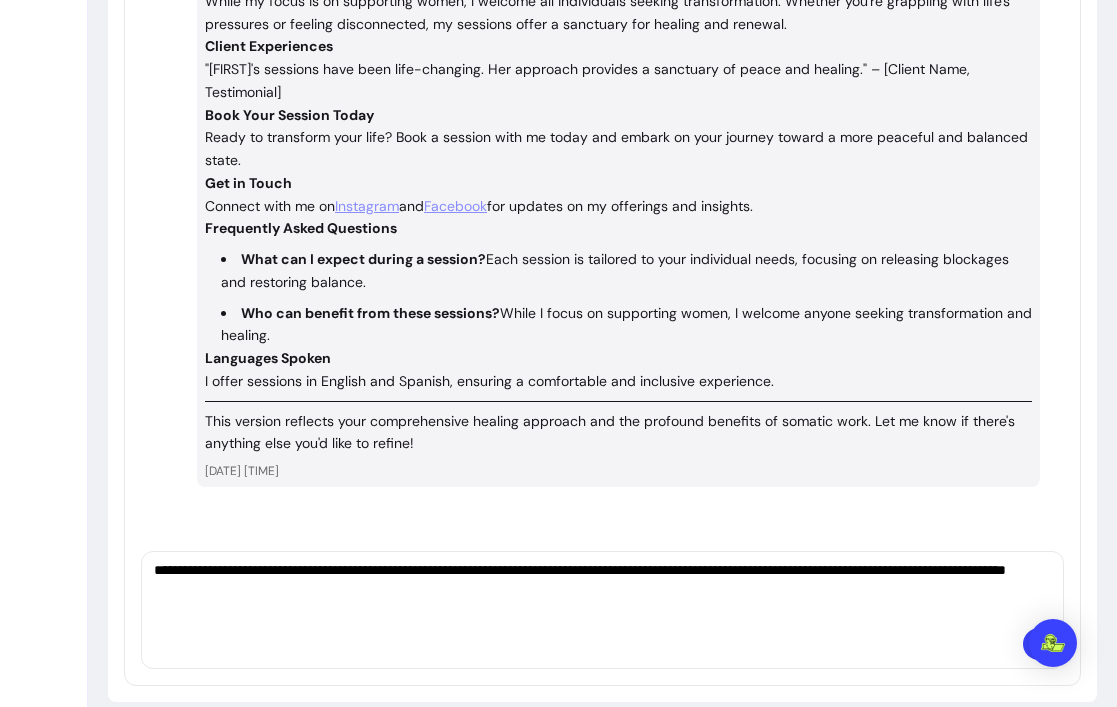 type on "**********" 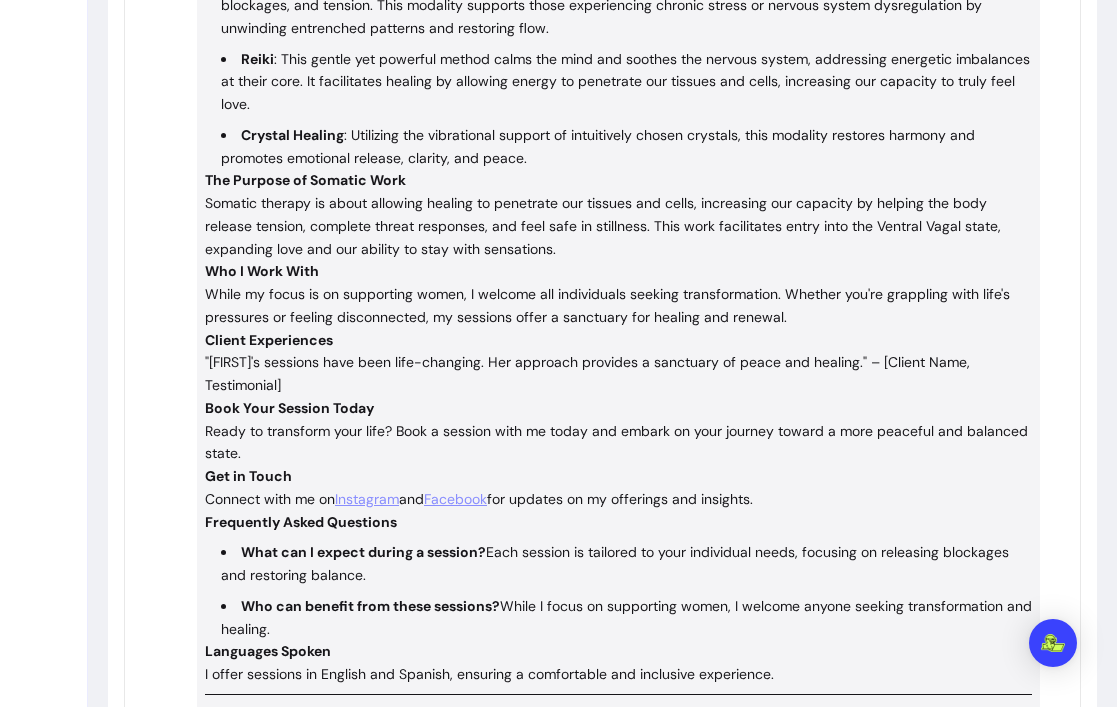 scroll, scrollTop: 4906, scrollLeft: 0, axis: vertical 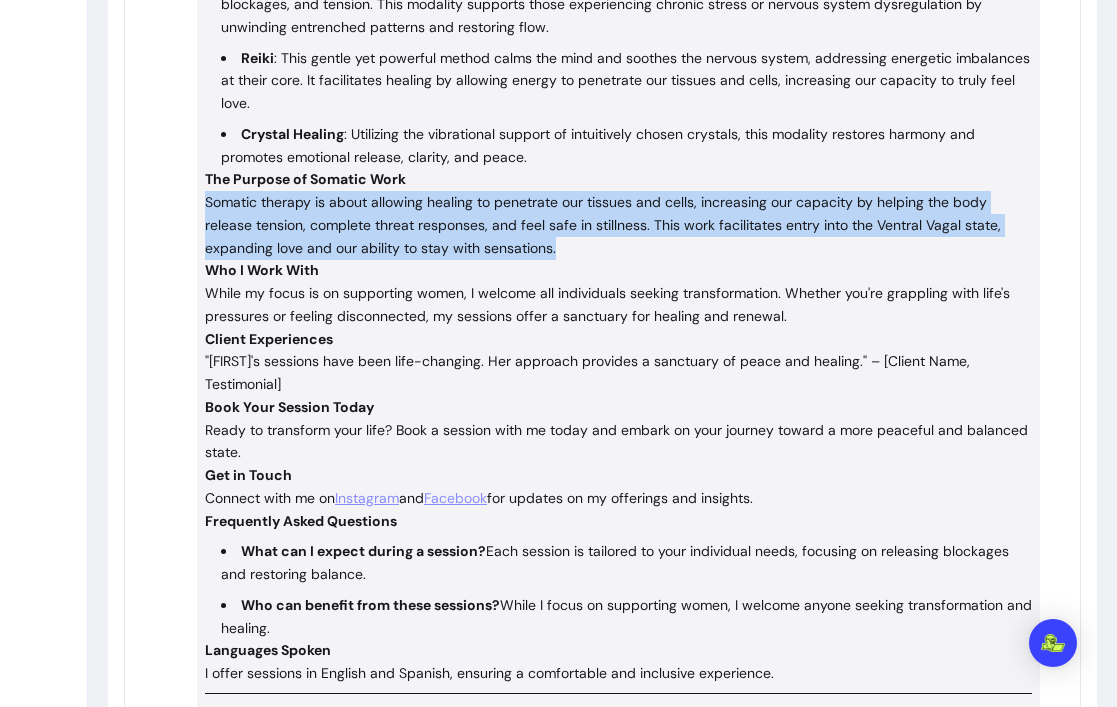 drag, startPoint x: 564, startPoint y: 228, endPoint x: 204, endPoint y: 175, distance: 363.88046 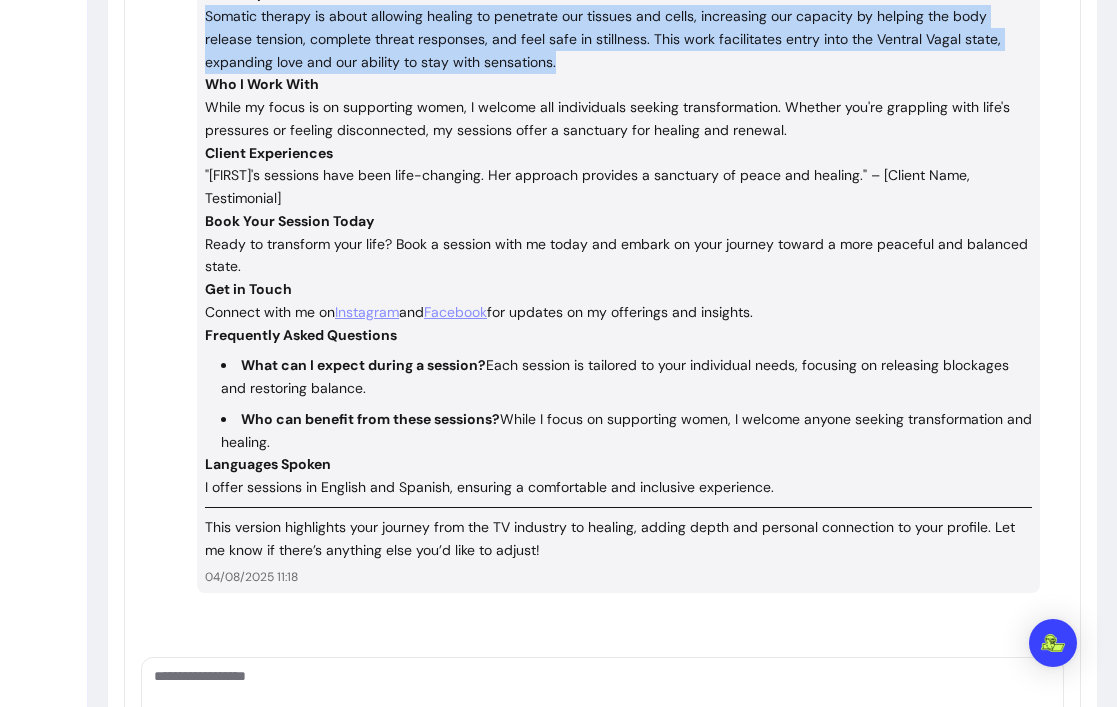 scroll, scrollTop: 5137, scrollLeft: 0, axis: vertical 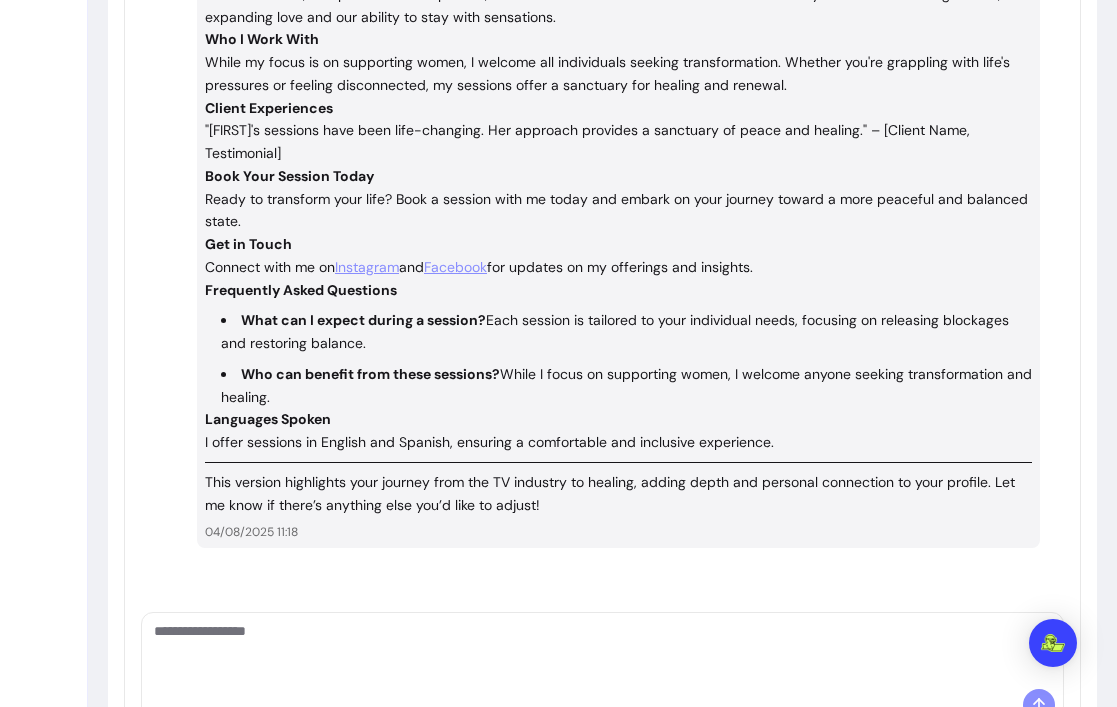 click at bounding box center [602, 651] 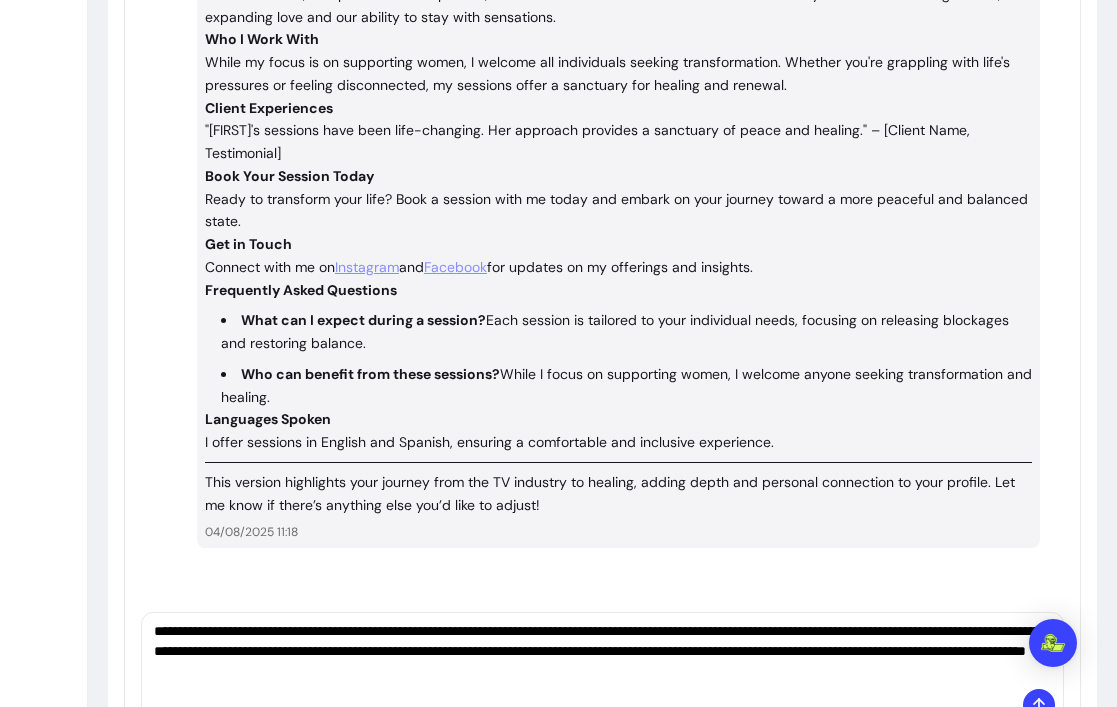 type on "**********" 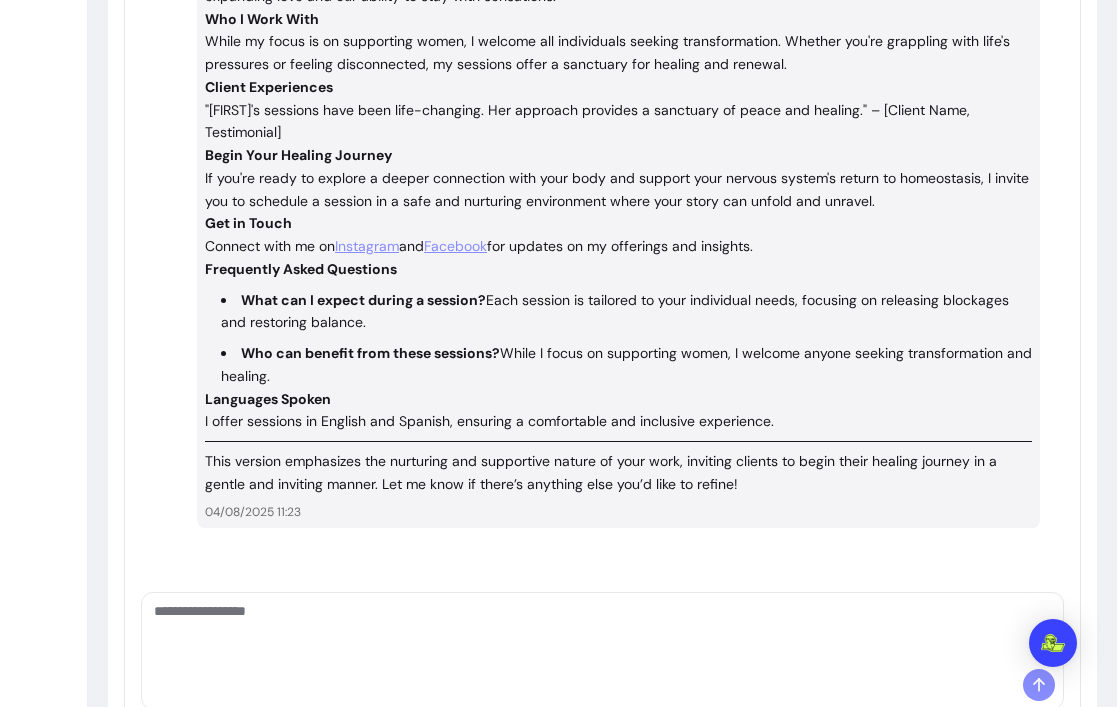 scroll, scrollTop: 6354, scrollLeft: 0, axis: vertical 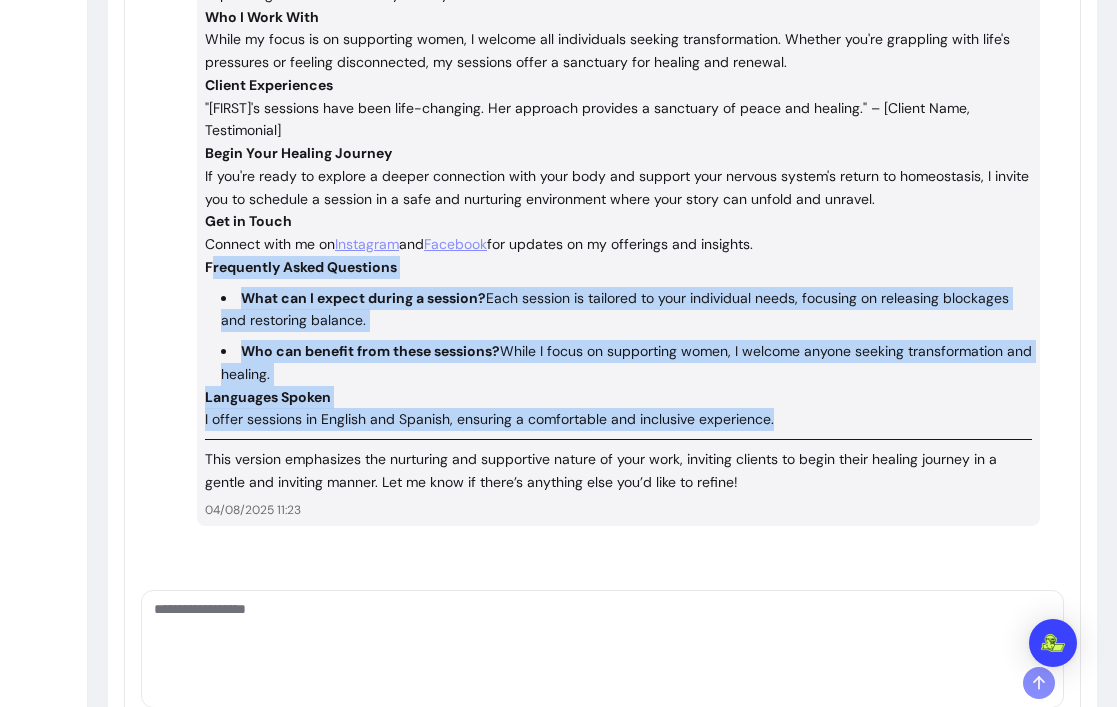 drag, startPoint x: 212, startPoint y: 241, endPoint x: 784, endPoint y: 404, distance: 594.77136 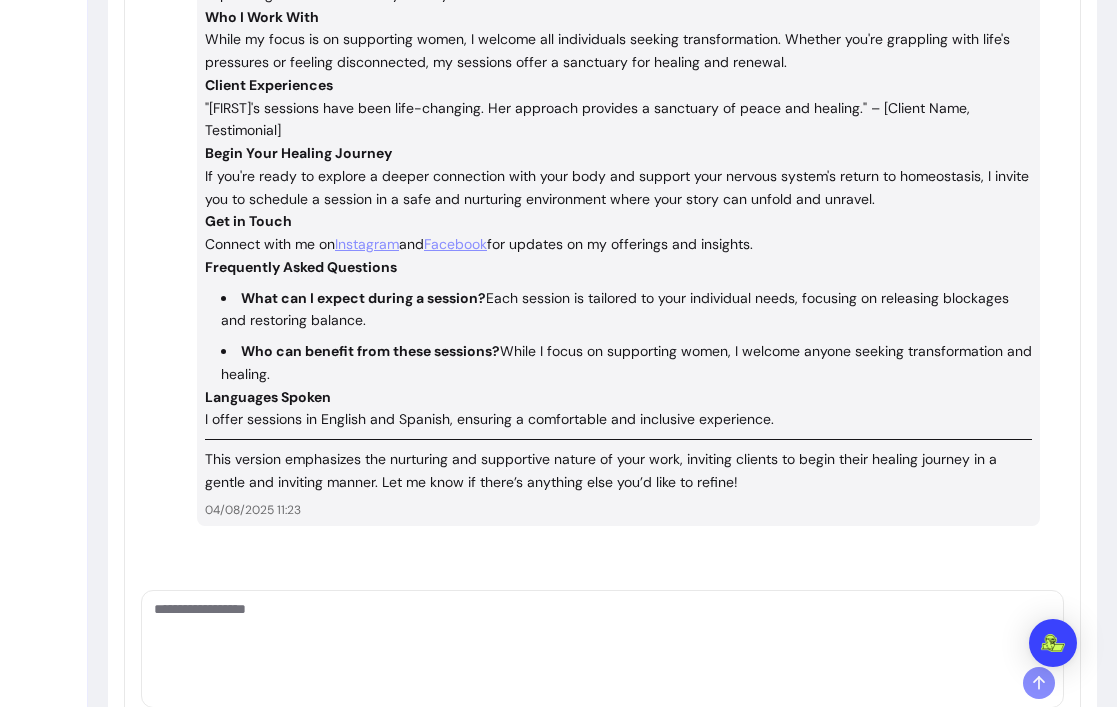 click on "Who can benefit from these sessions?  While I focus on supporting women, I welcome anyone seeking transformation and healing." at bounding box center [626, 363] 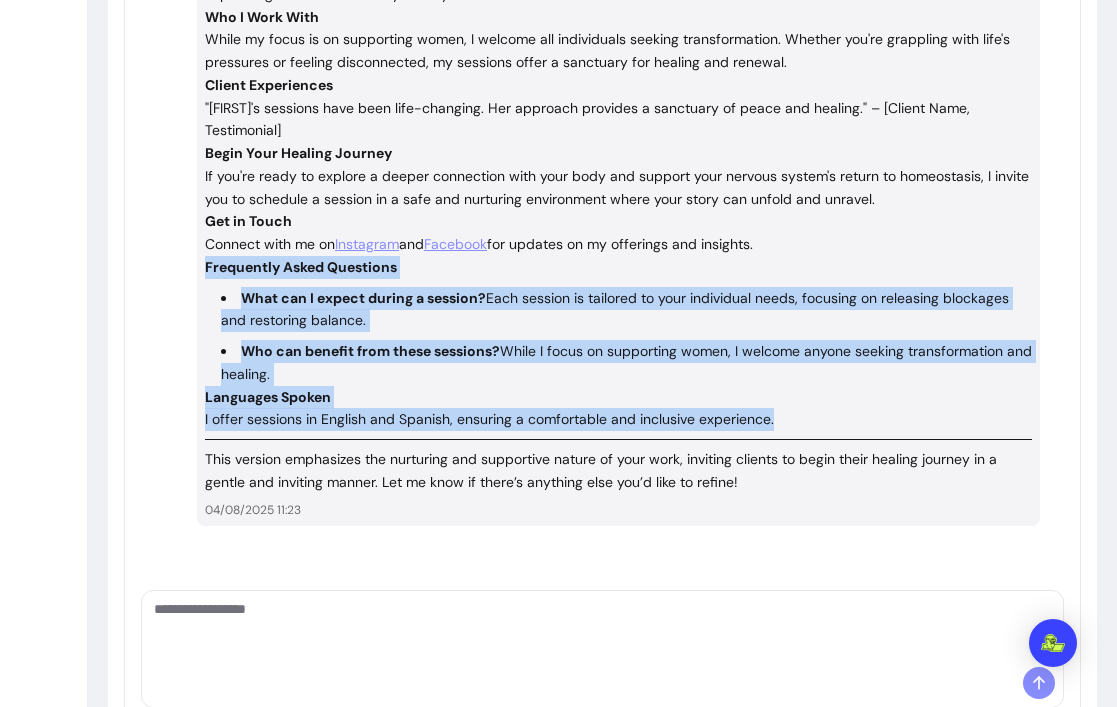 drag, startPoint x: 206, startPoint y: 243, endPoint x: 806, endPoint y: 403, distance: 620.967 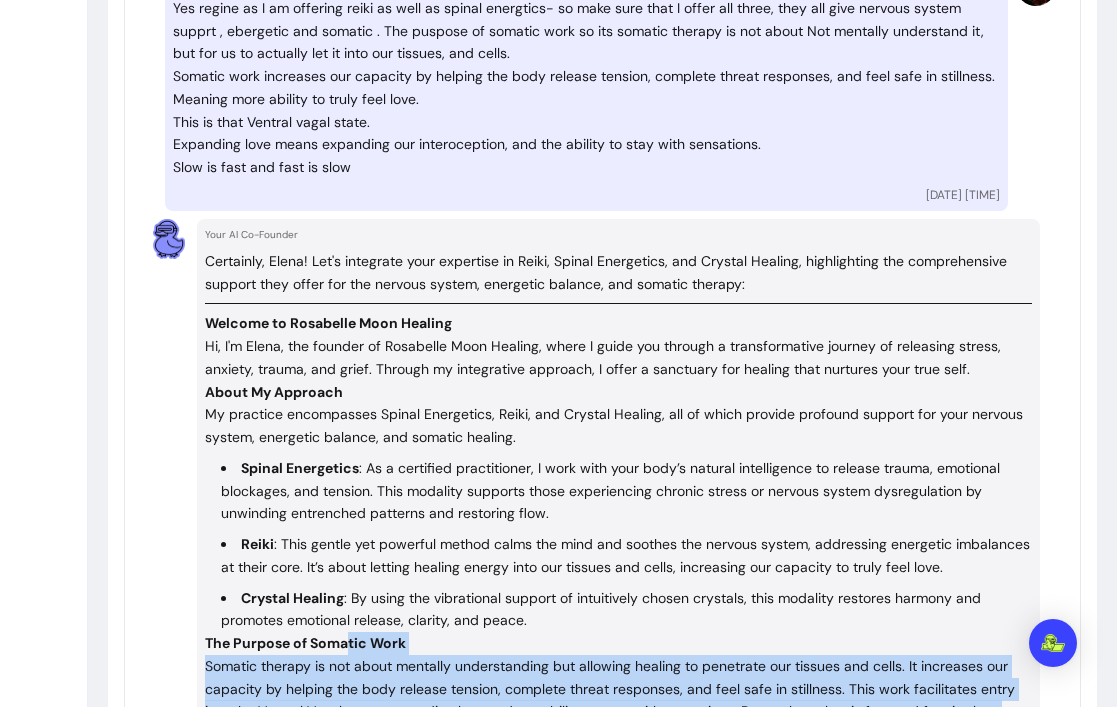 drag, startPoint x: 805, startPoint y: 402, endPoint x: 348, endPoint y: 613, distance: 503.35873 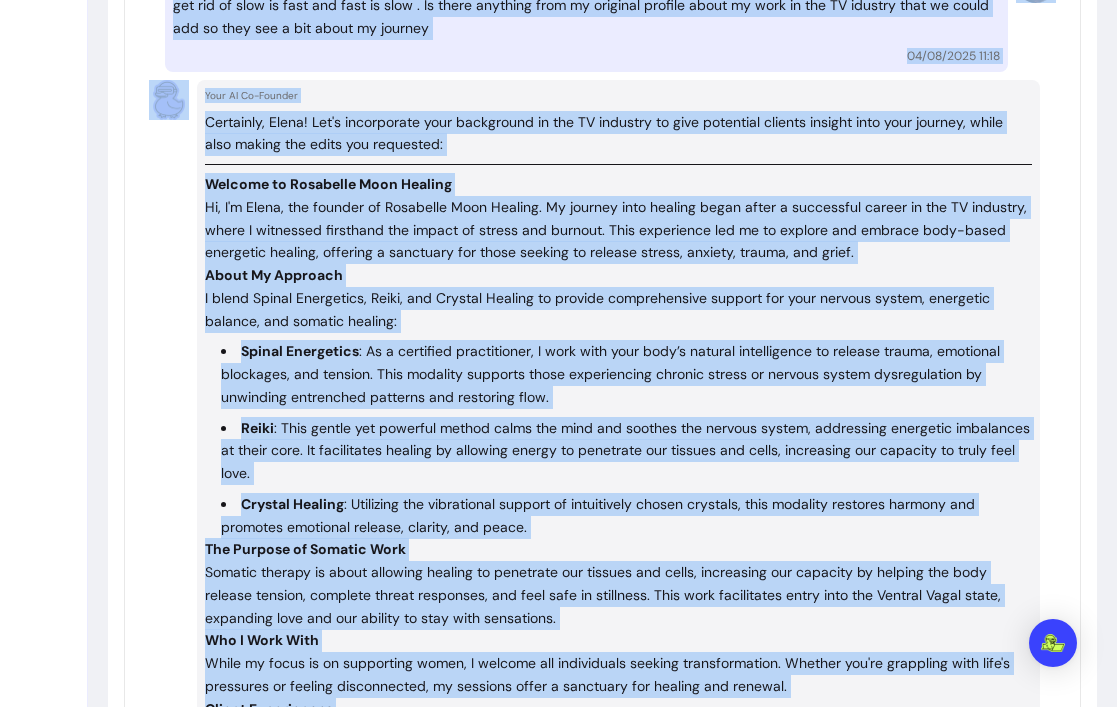 scroll, scrollTop: 4543, scrollLeft: 0, axis: vertical 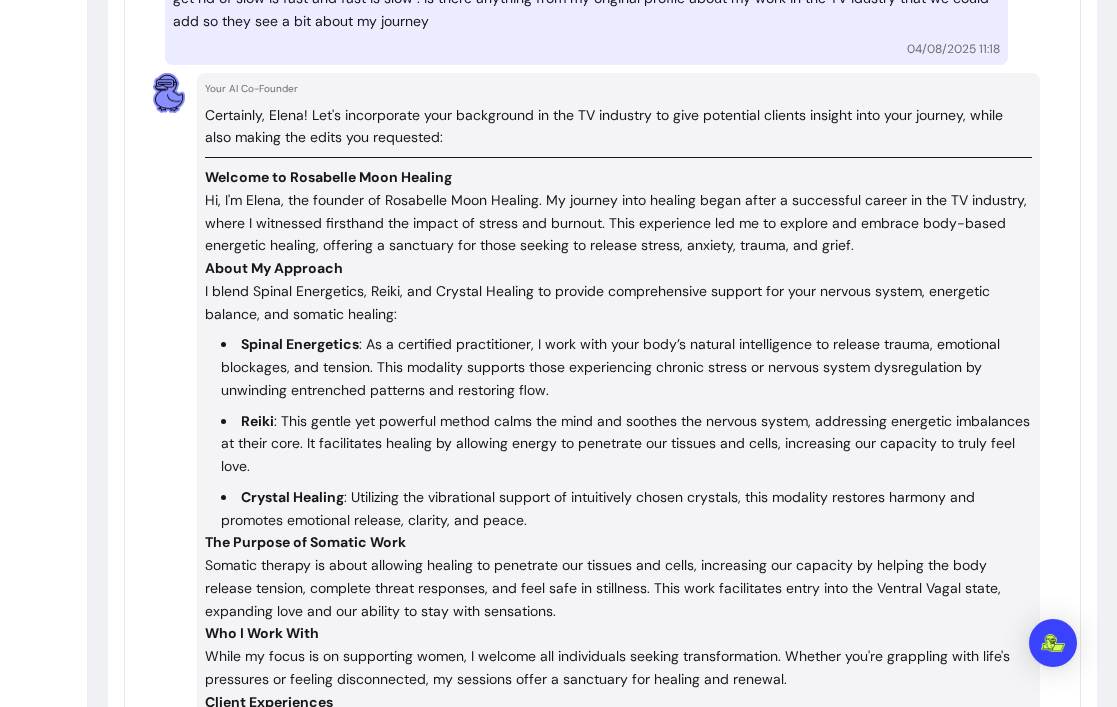 click on "About My Approach" at bounding box center [618, 268] 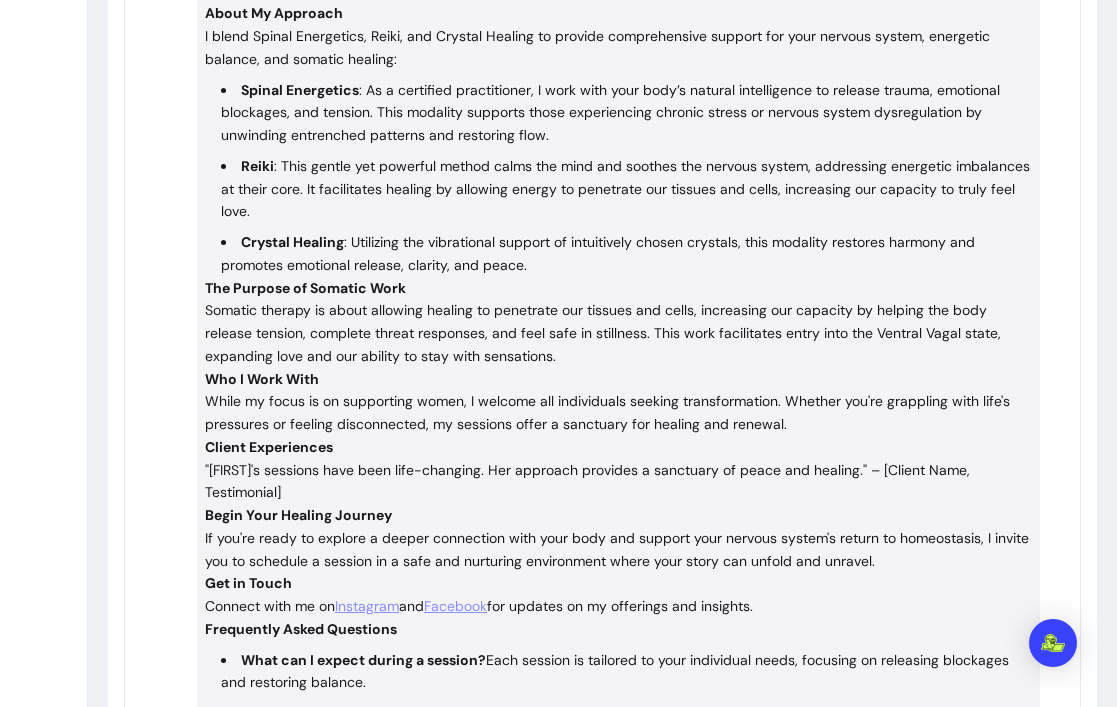 drag, startPoint x: 205, startPoint y: 154, endPoint x: 441, endPoint y: 705, distance: 599.4139 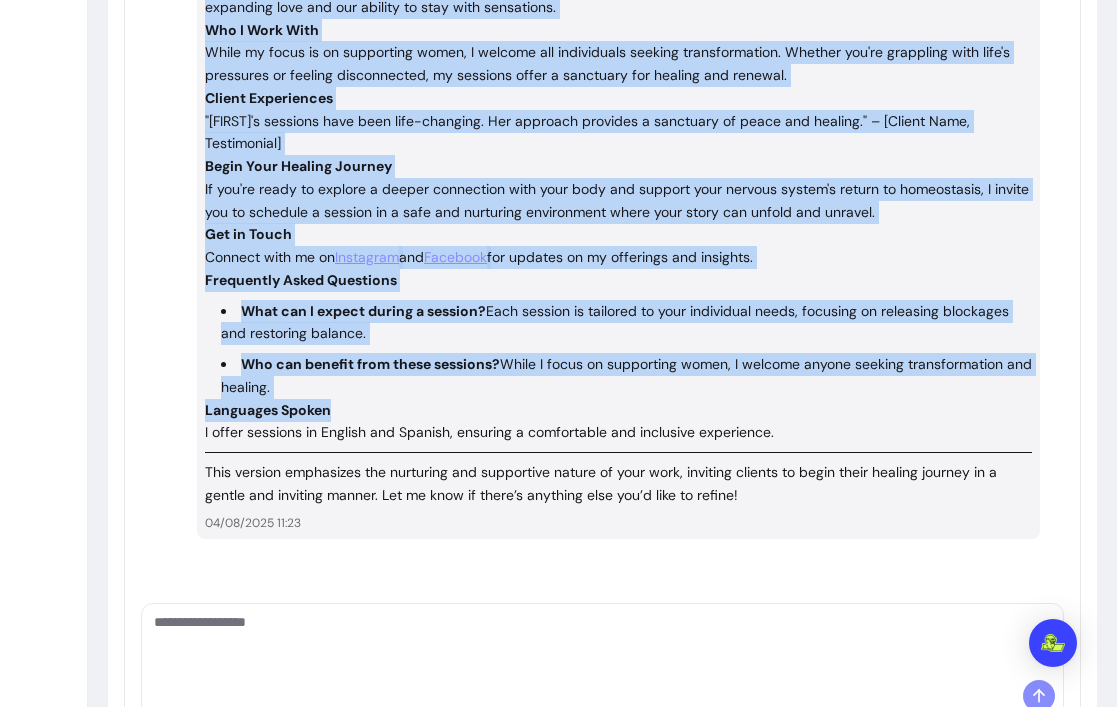 scroll, scrollTop: 6393, scrollLeft: 0, axis: vertical 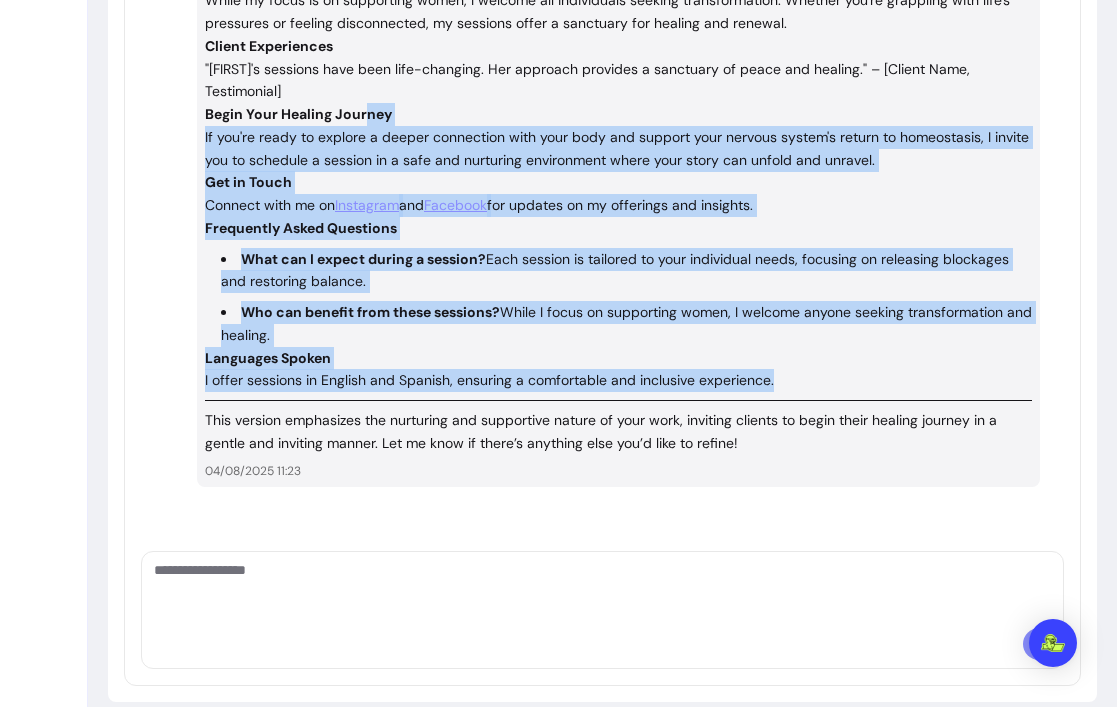 drag, startPoint x: 780, startPoint y: 364, endPoint x: 361, endPoint y: 89, distance: 501.1846 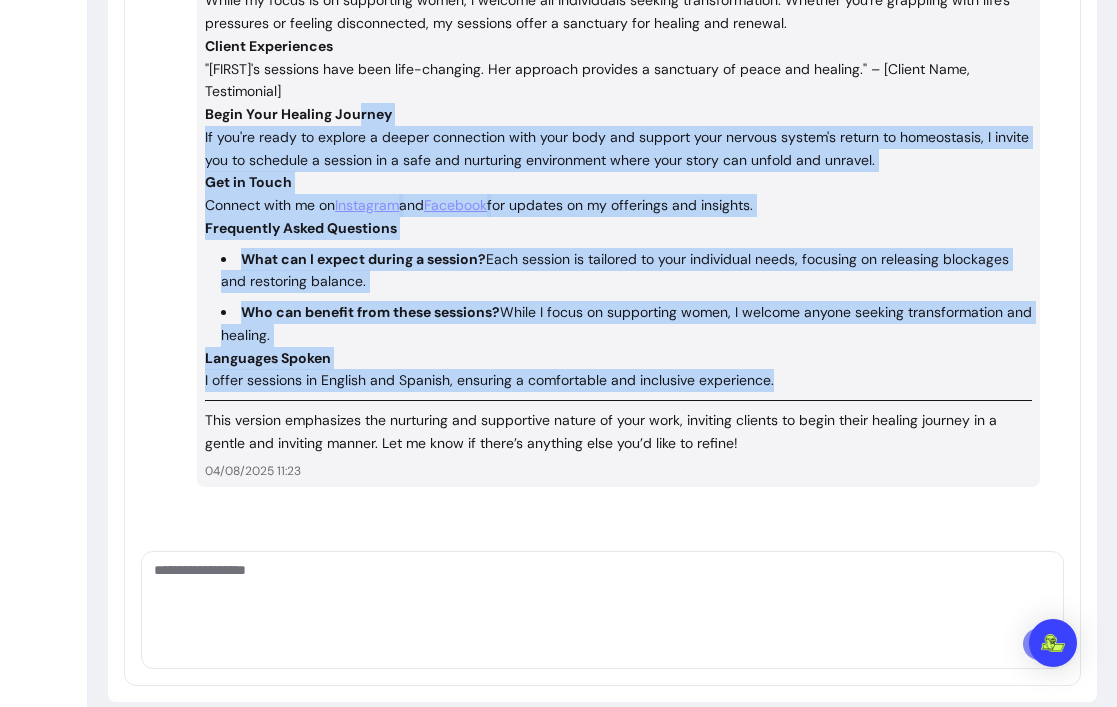 click on "Frequently Asked Questions" at bounding box center [618, 228] 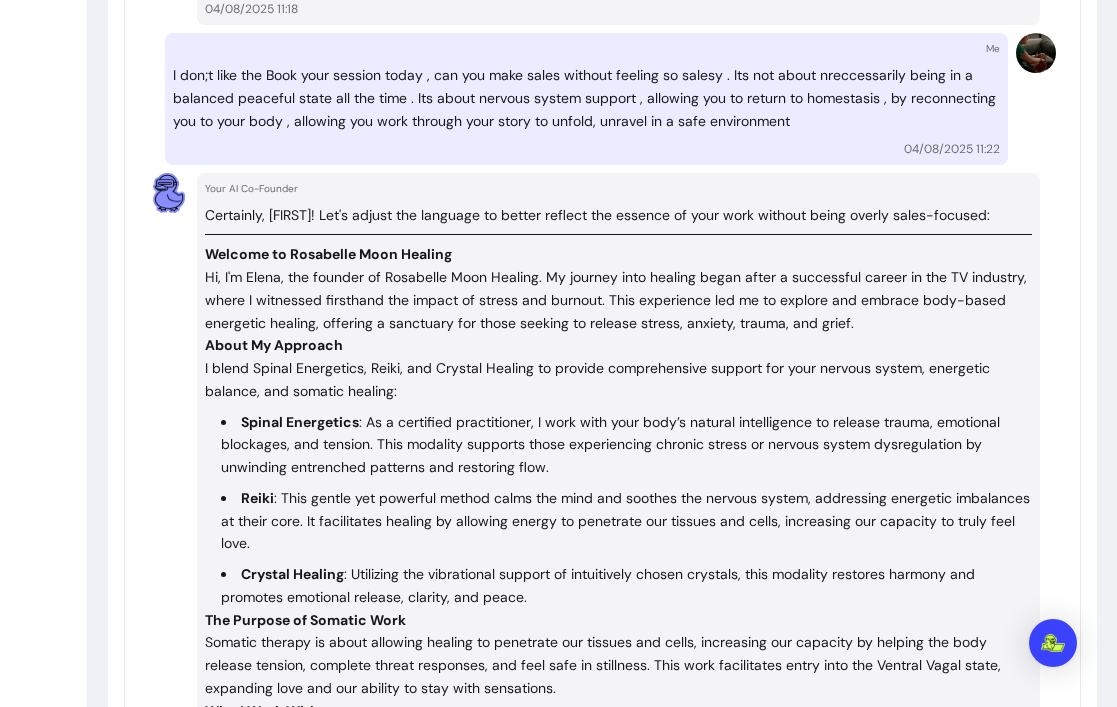 scroll, scrollTop: 5648, scrollLeft: 0, axis: vertical 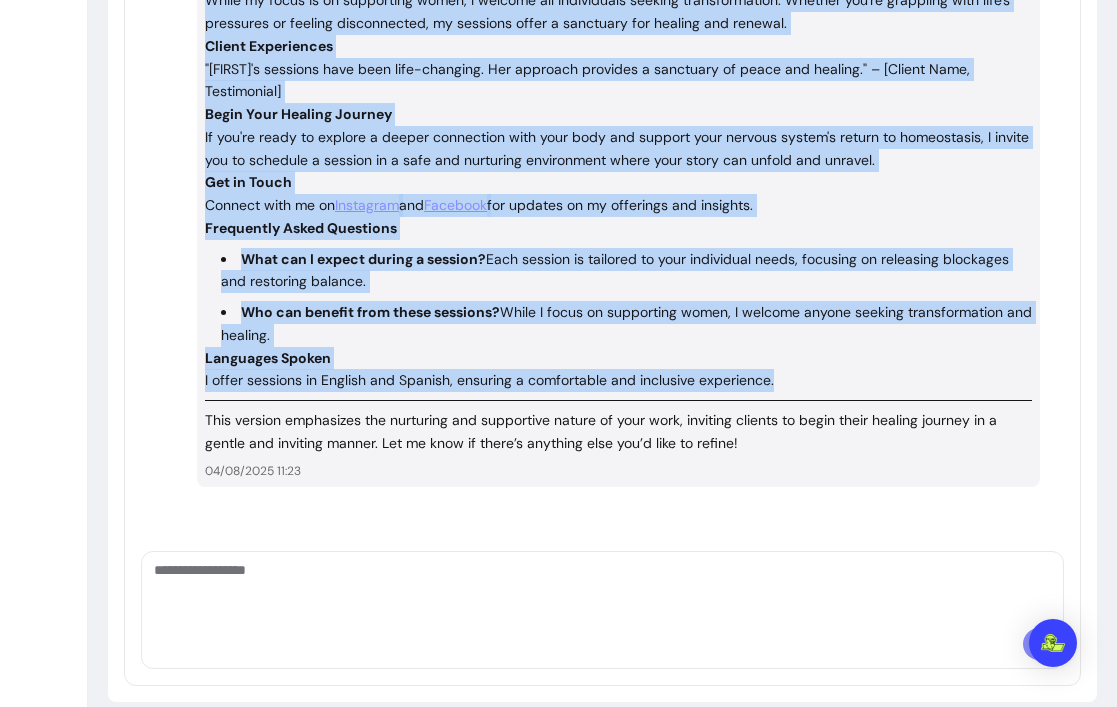 drag, startPoint x: 208, startPoint y: 242, endPoint x: 808, endPoint y: 362, distance: 611.8823 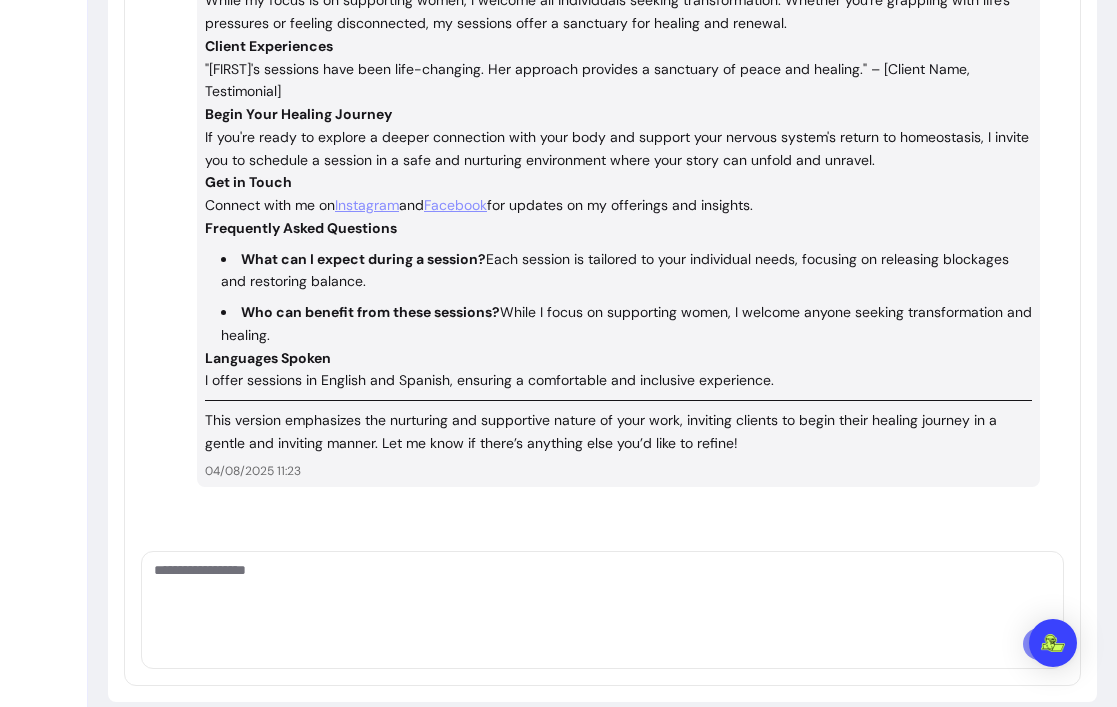 click at bounding box center [602, 590] 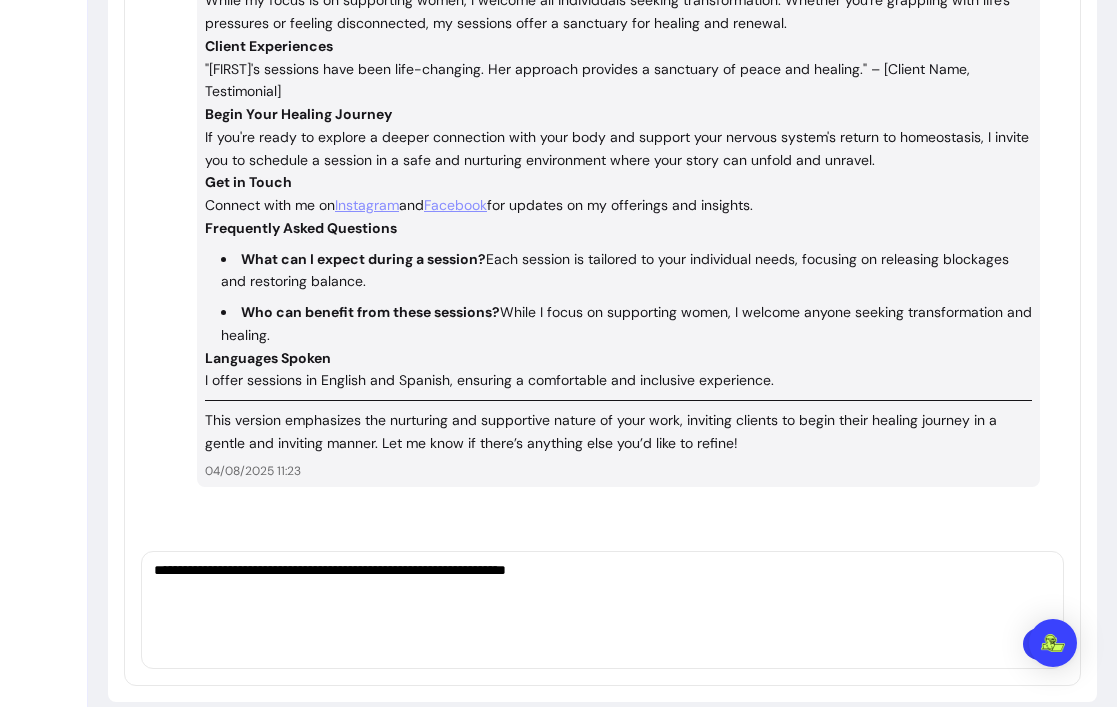 type on "**********" 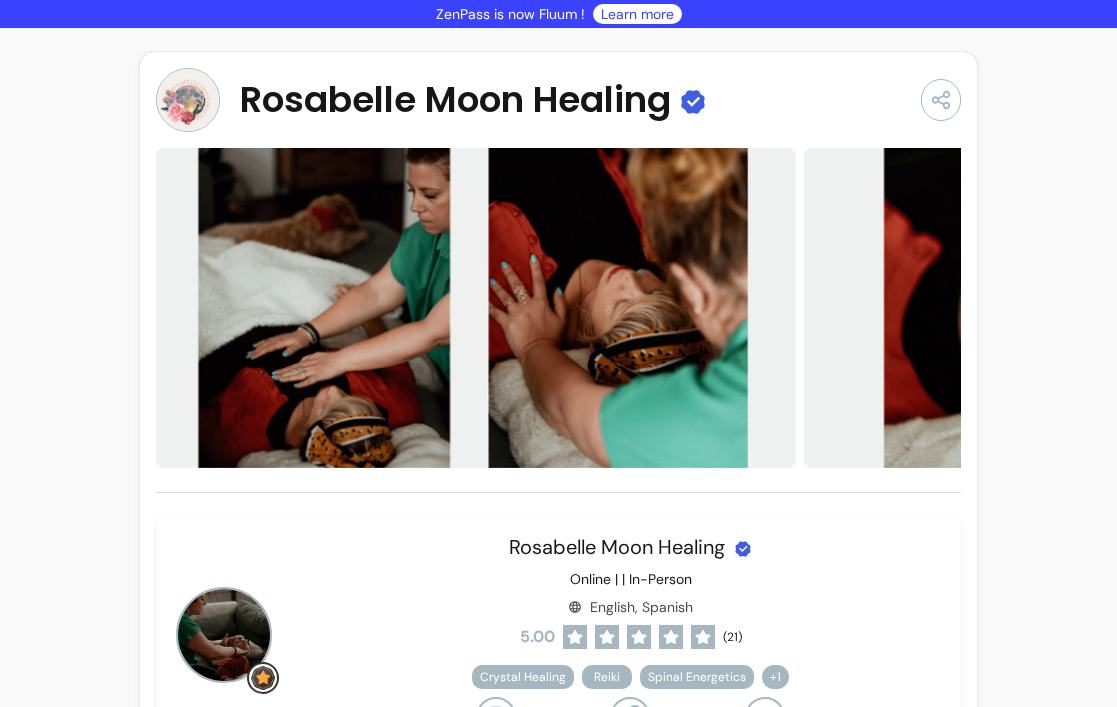 scroll, scrollTop: 0, scrollLeft: 0, axis: both 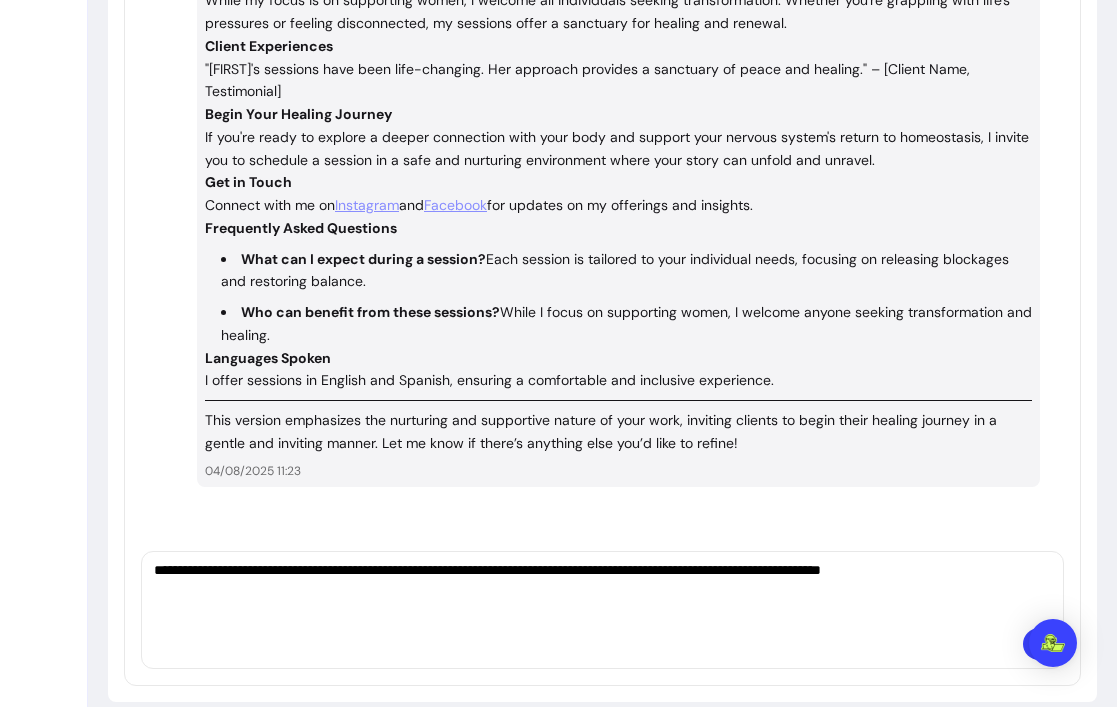type on "**********" 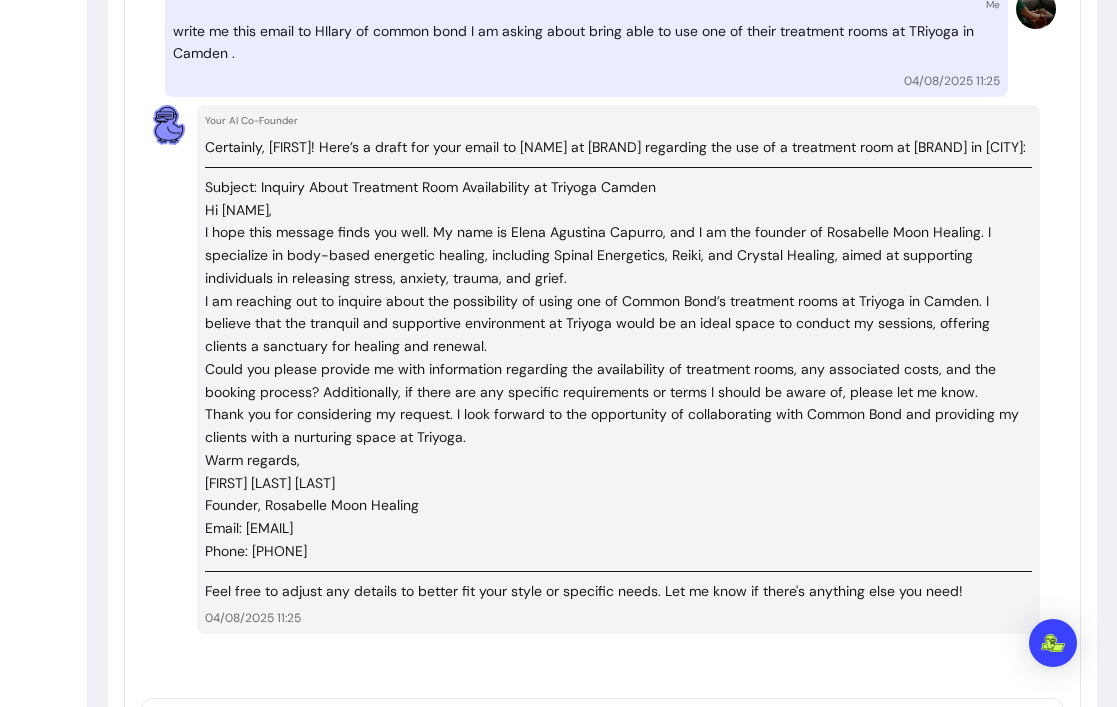 scroll, scrollTop: 7069, scrollLeft: 0, axis: vertical 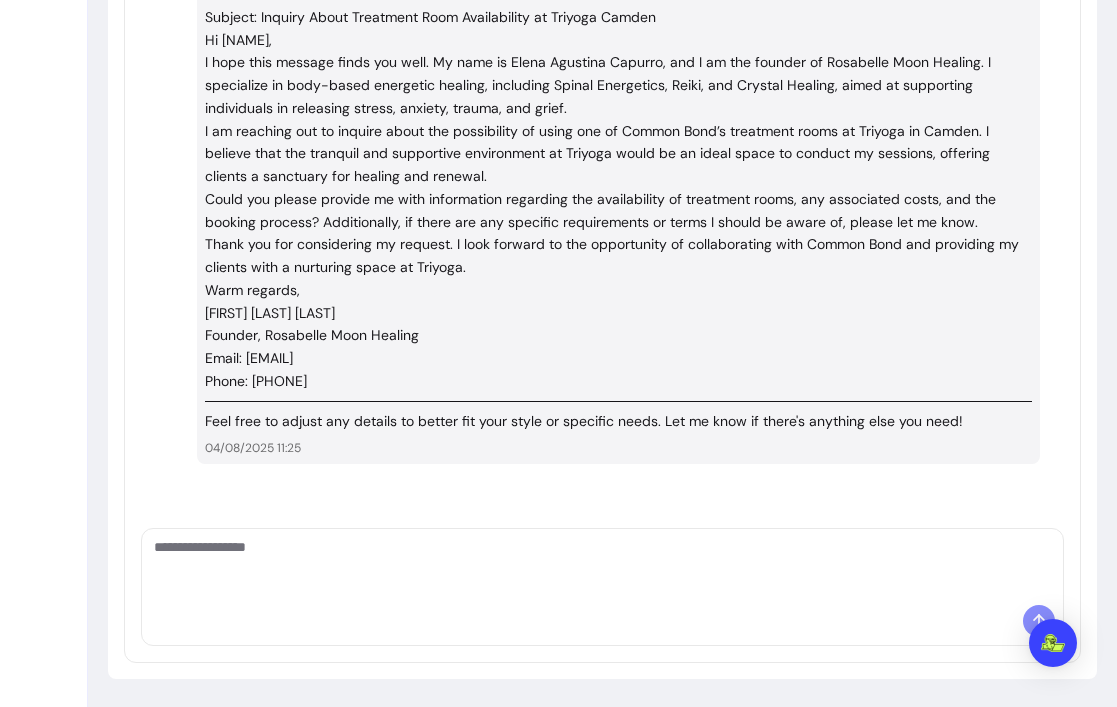 click at bounding box center [602, 567] 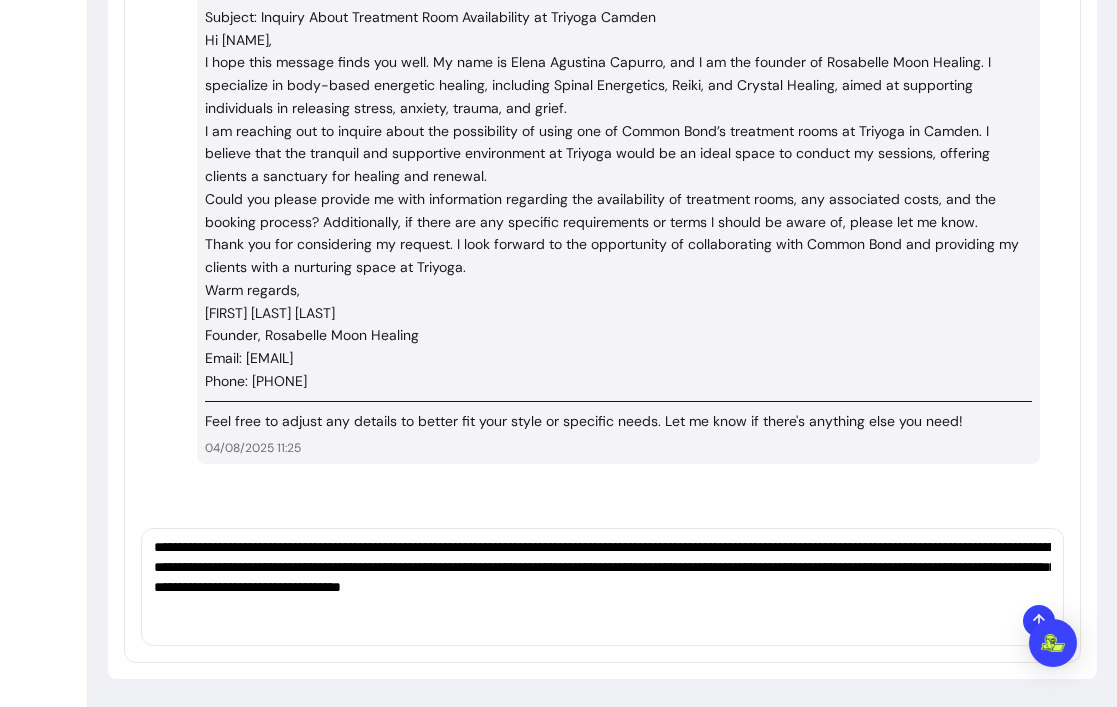 click on "**********" at bounding box center (602, 567) 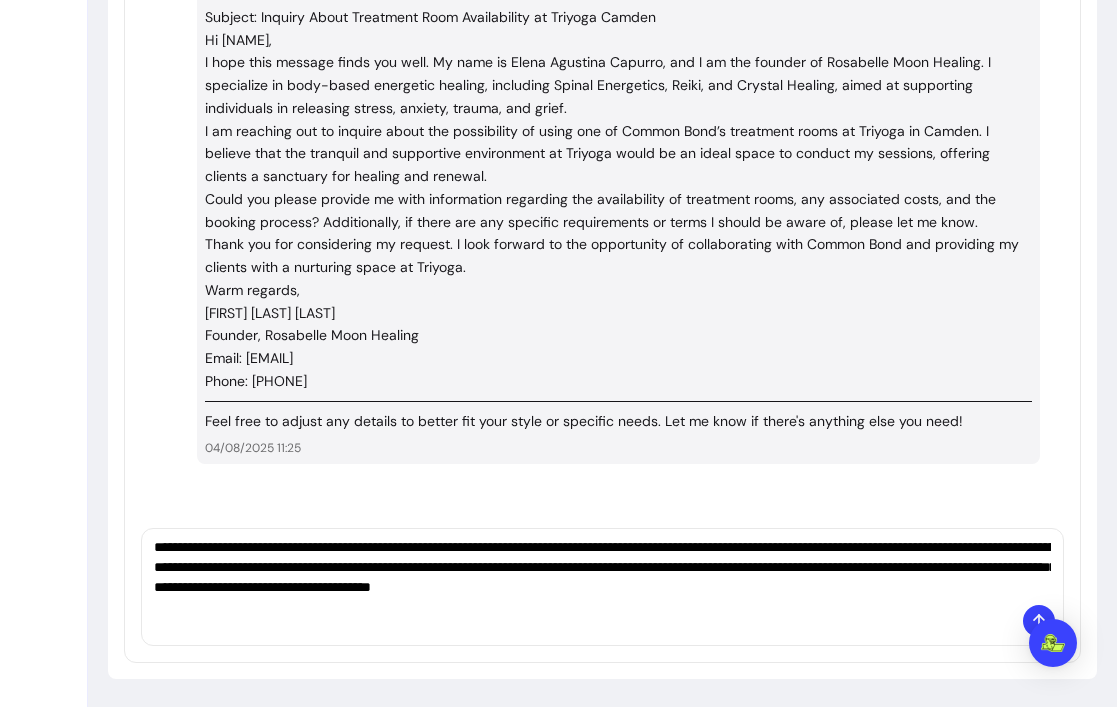 click on "**********" at bounding box center [602, 567] 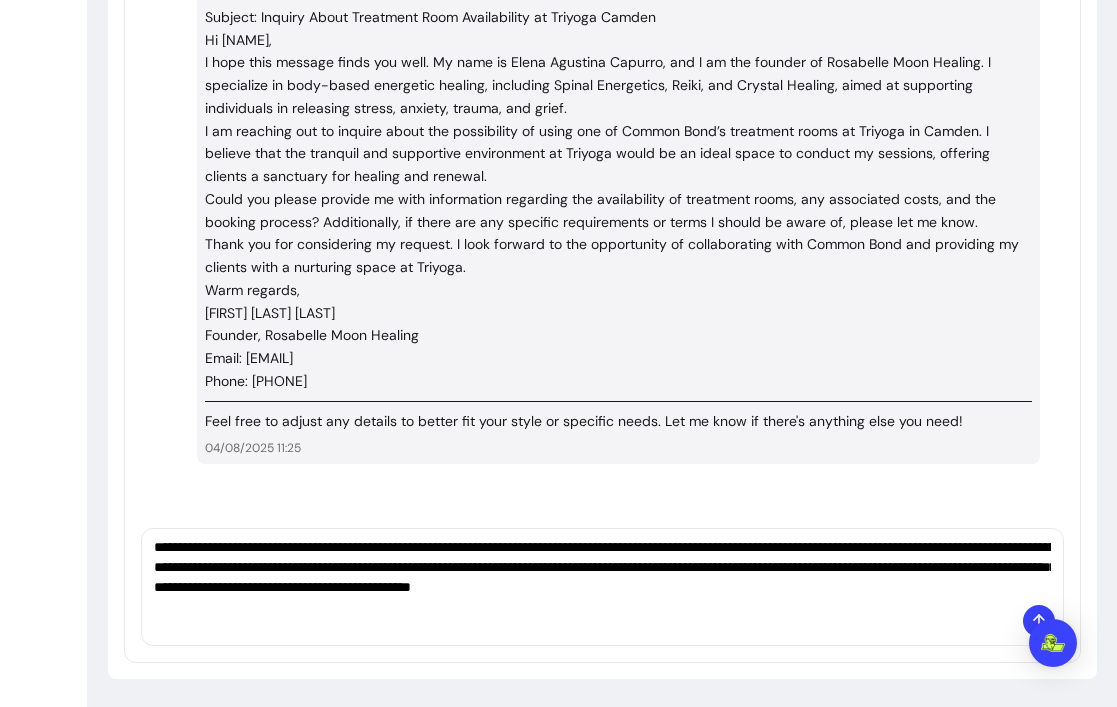 type on "**********" 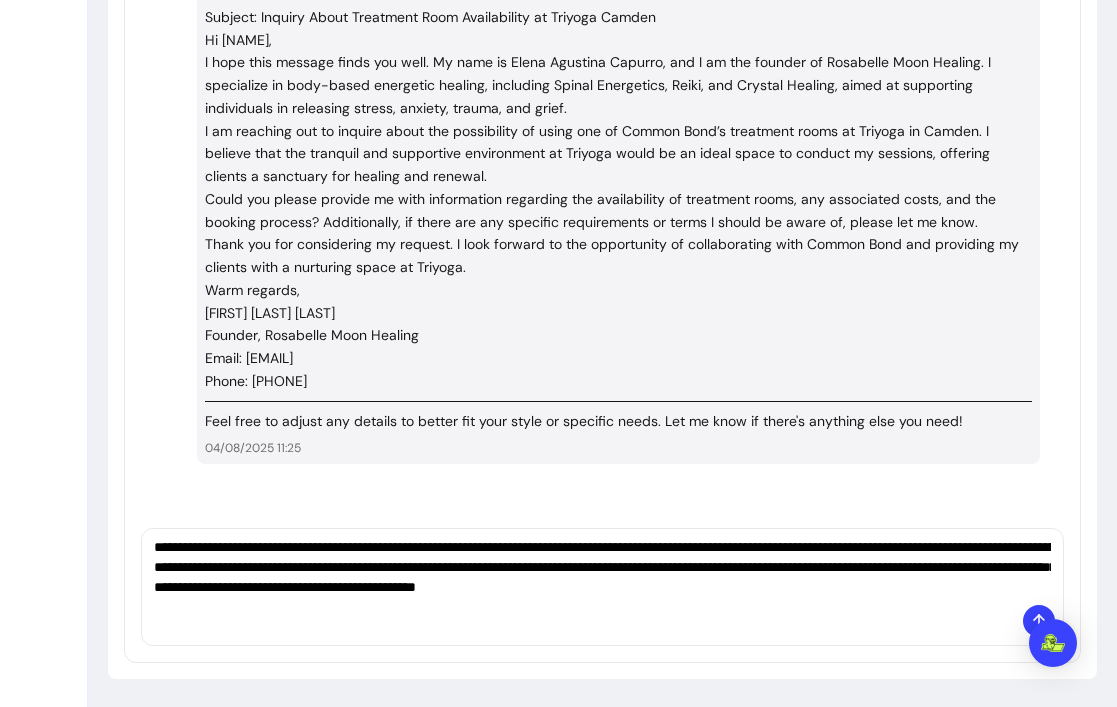 type 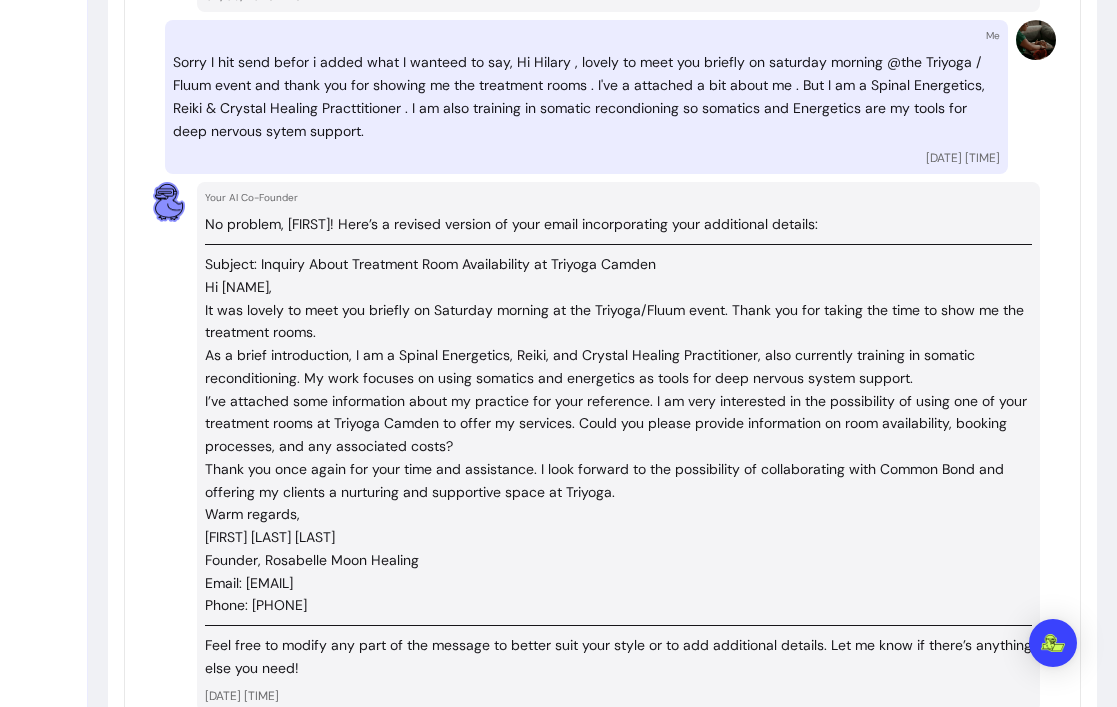 scroll, scrollTop: 7524, scrollLeft: 0, axis: vertical 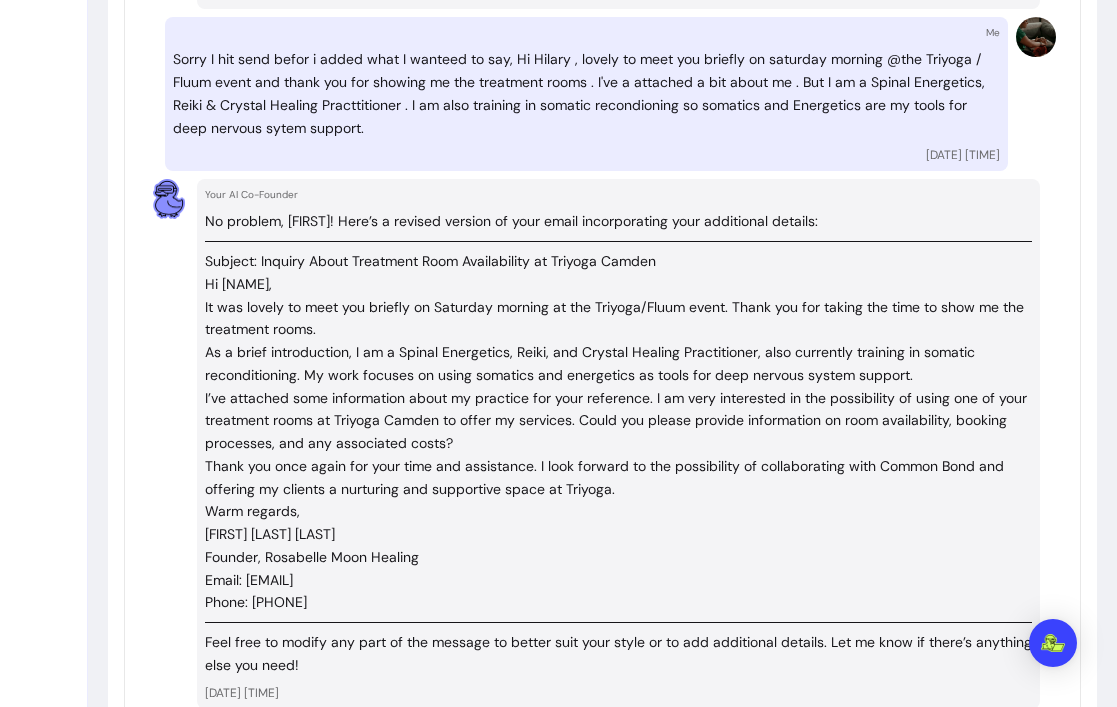 drag, startPoint x: 382, startPoint y: 604, endPoint x: 200, endPoint y: 279, distance: 372.49026 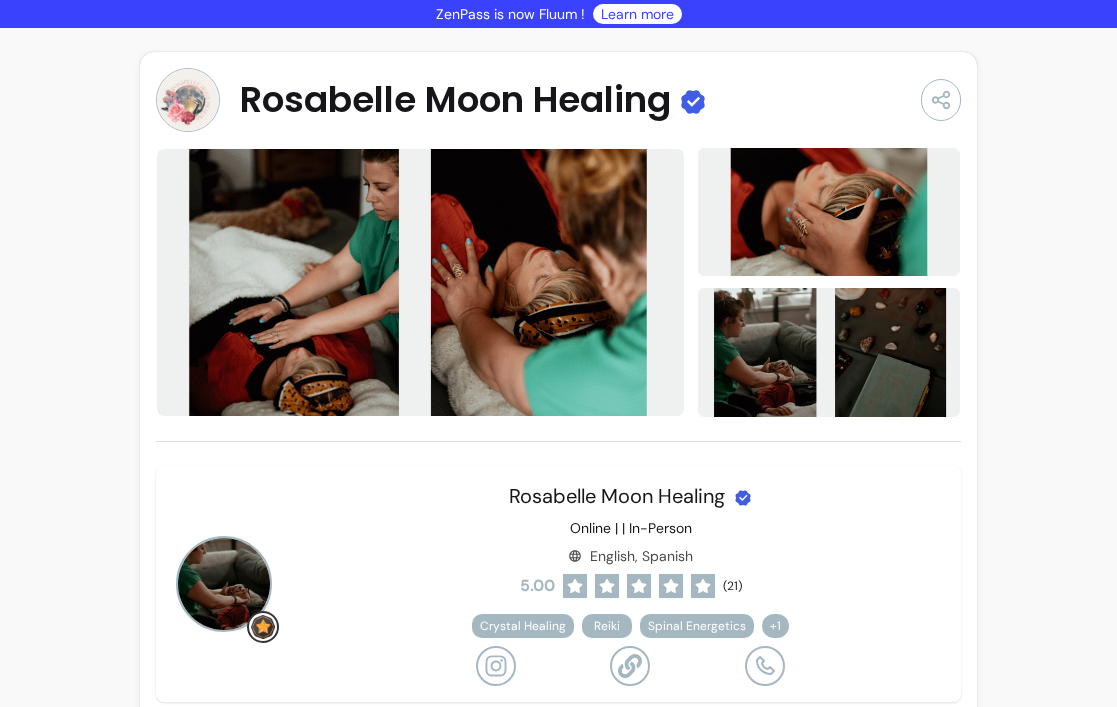 scroll, scrollTop: 0, scrollLeft: 0, axis: both 